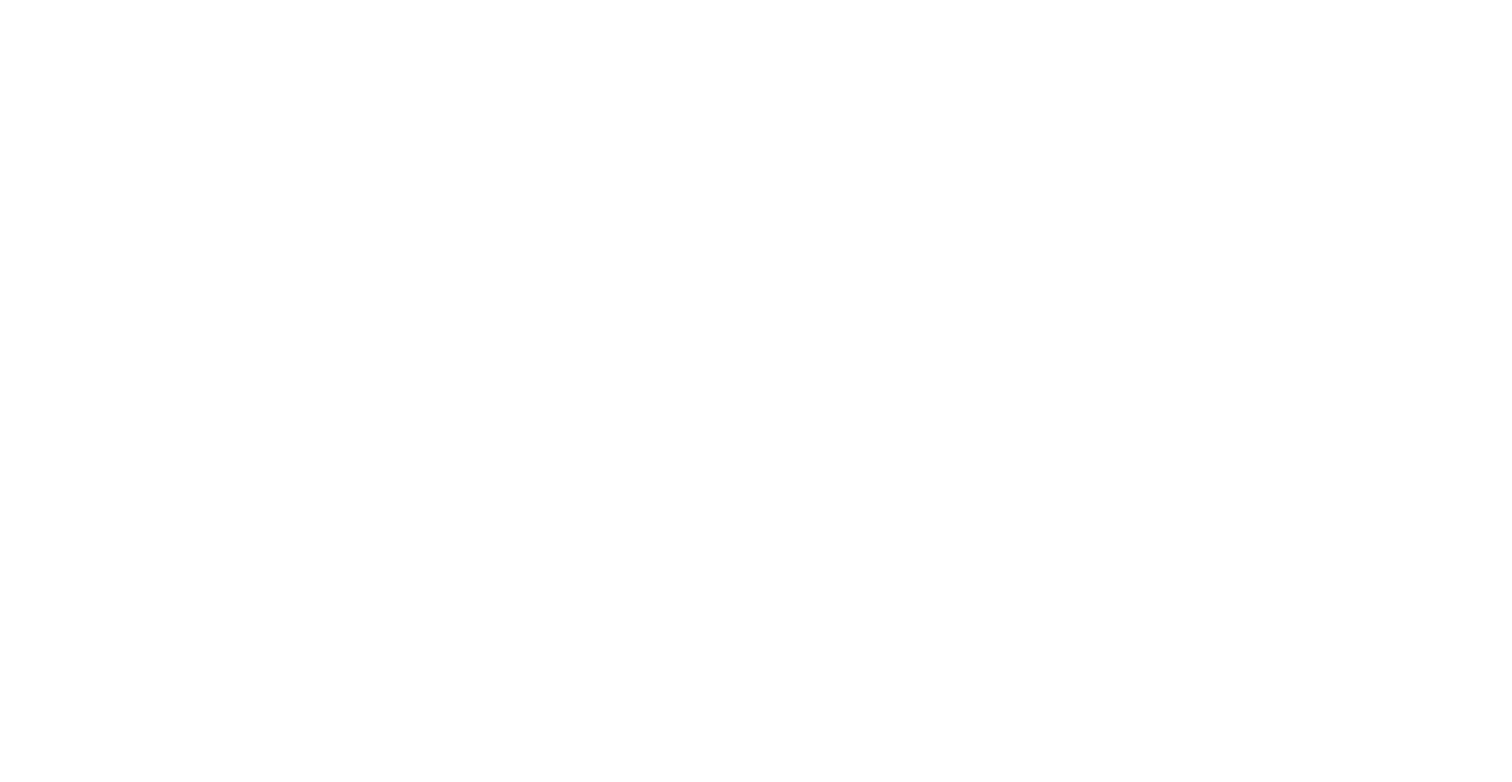scroll, scrollTop: 0, scrollLeft: 0, axis: both 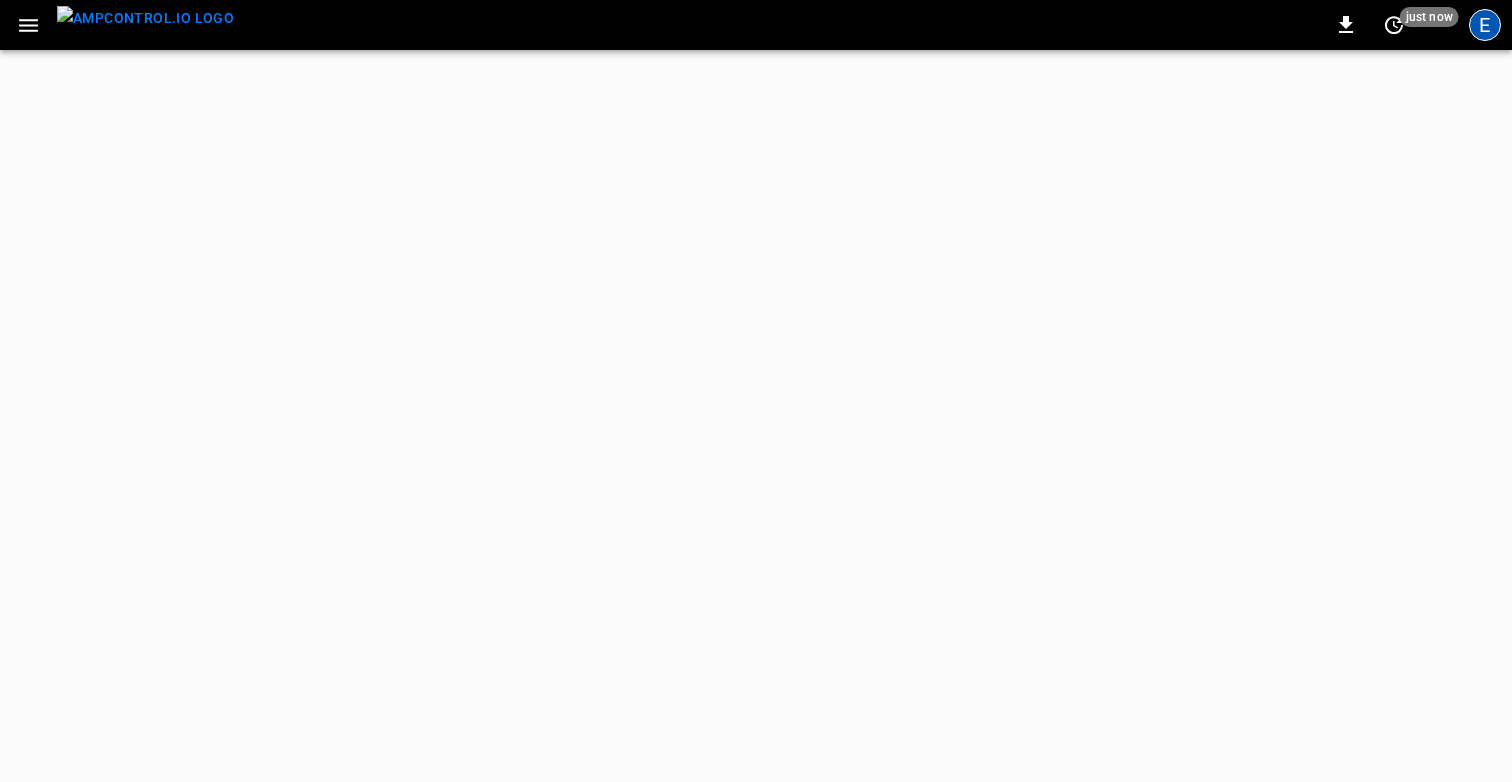 click on "E" at bounding box center (1485, 25) 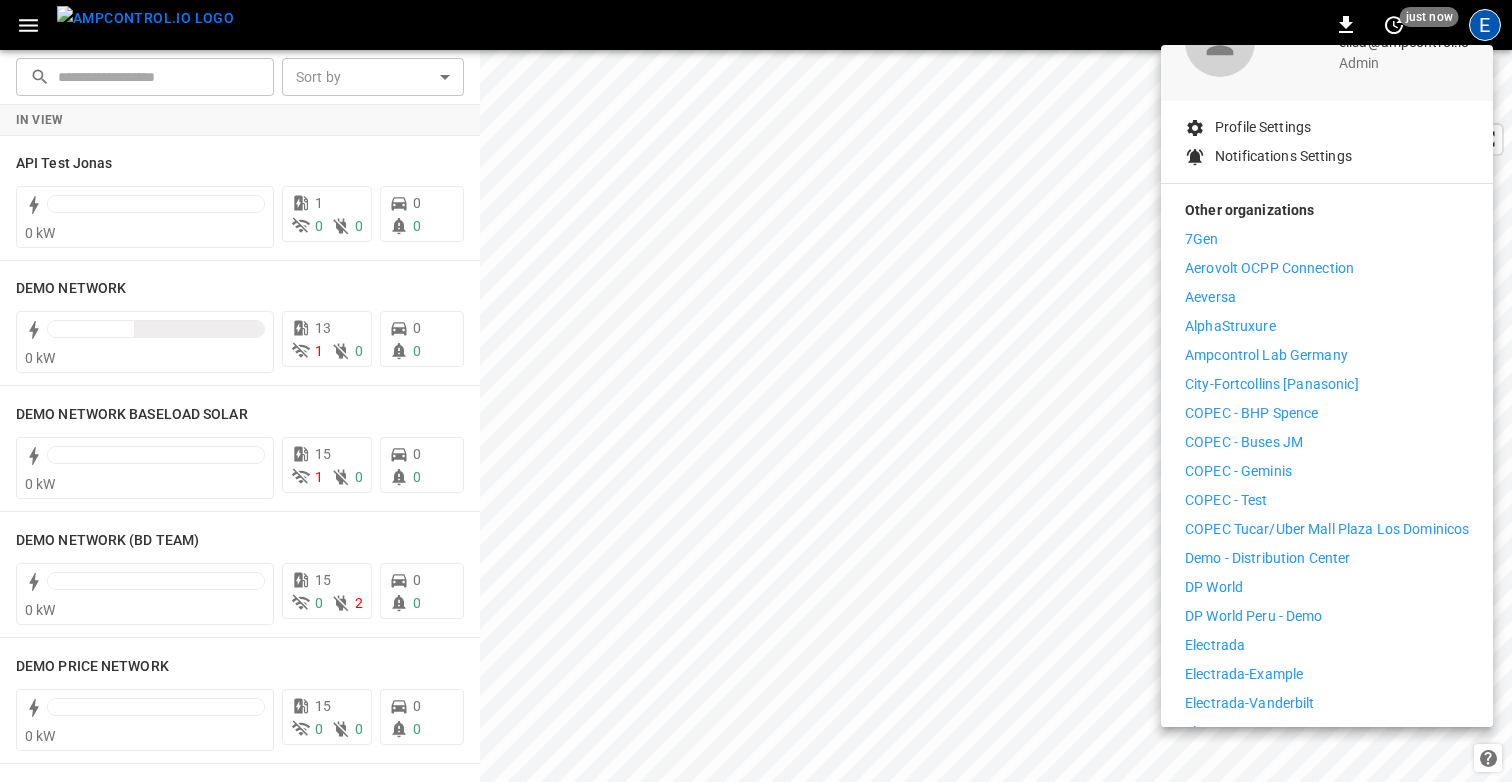 scroll, scrollTop: 0, scrollLeft: 0, axis: both 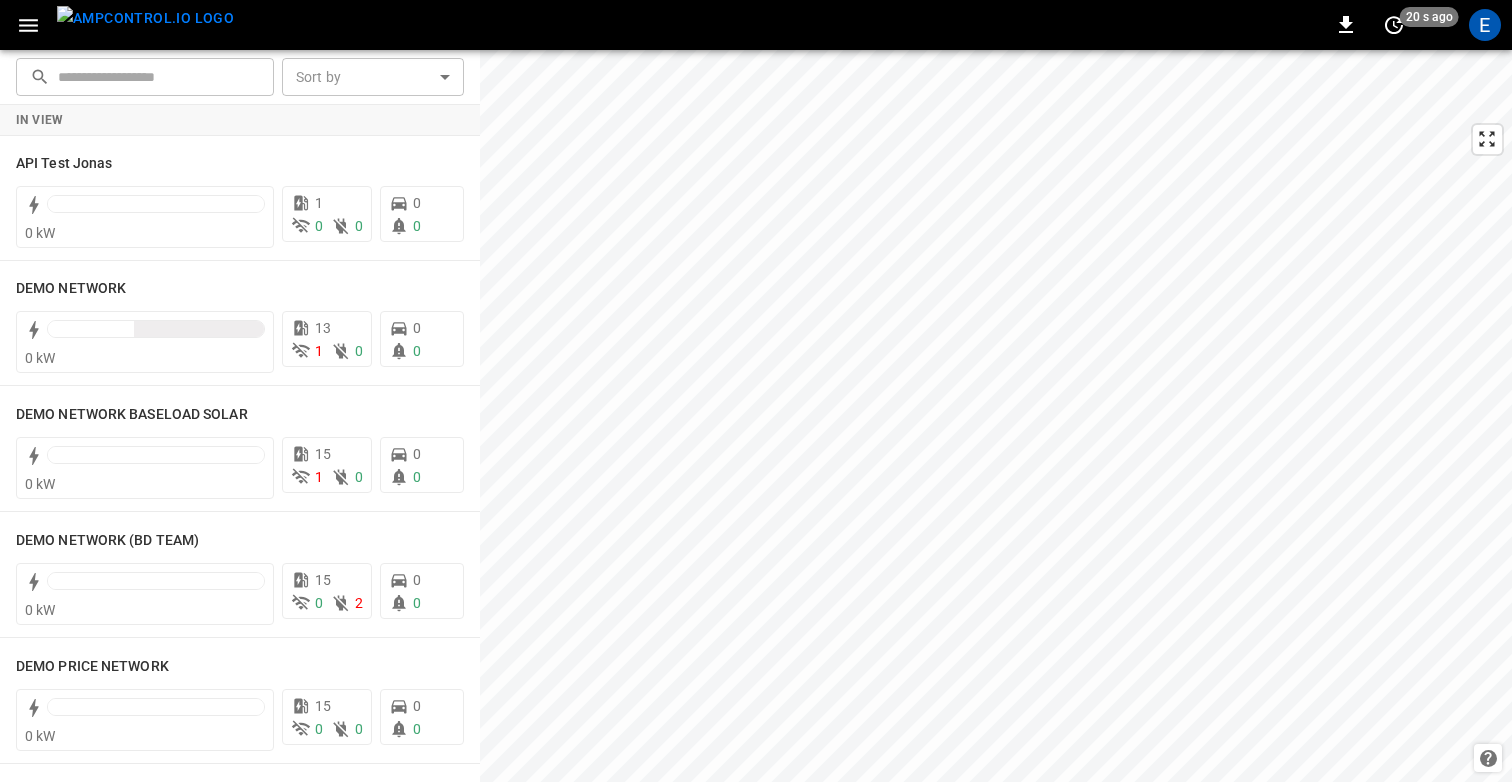 click on "Ampcontrol Elisa Bustos elisa@ampcontrol.io admin Profile Settings Notifications Settings Other organizations 7Gen Aerovolt OCPP Connection Aeversa AlphaStruxure Ampcontrol Lab Germany City-Fortcollins [Panasonic] COPEC - BHP Spence COPEC - Buses JM COPEC - Geminis COPEC - Test COPEC Tucar/Uber Mall Plaza Los Dominicos Demo - Distribution Center DP World DP World Peru - Demo Electrada Electrada-Example Electrada-Vanderbilt Electrun Energy eMotion Fleet EV Net EVAI First Student FuelElectric JM Baxi Merge Fleet Microgrid Networks Mt Holly - Testing Mynt Systems Presto Redbull - Electrada Revel Revolv Reyes Holdings Rola Volvo Cars Somerset Wes S2G Energy Salem-Electrada Samuel Grant Packaging Shell DLM Pilot Takealot Aeversa  Test Account 13 WattEV 1 Zoox Pilot Logout" at bounding box center [756, 393] 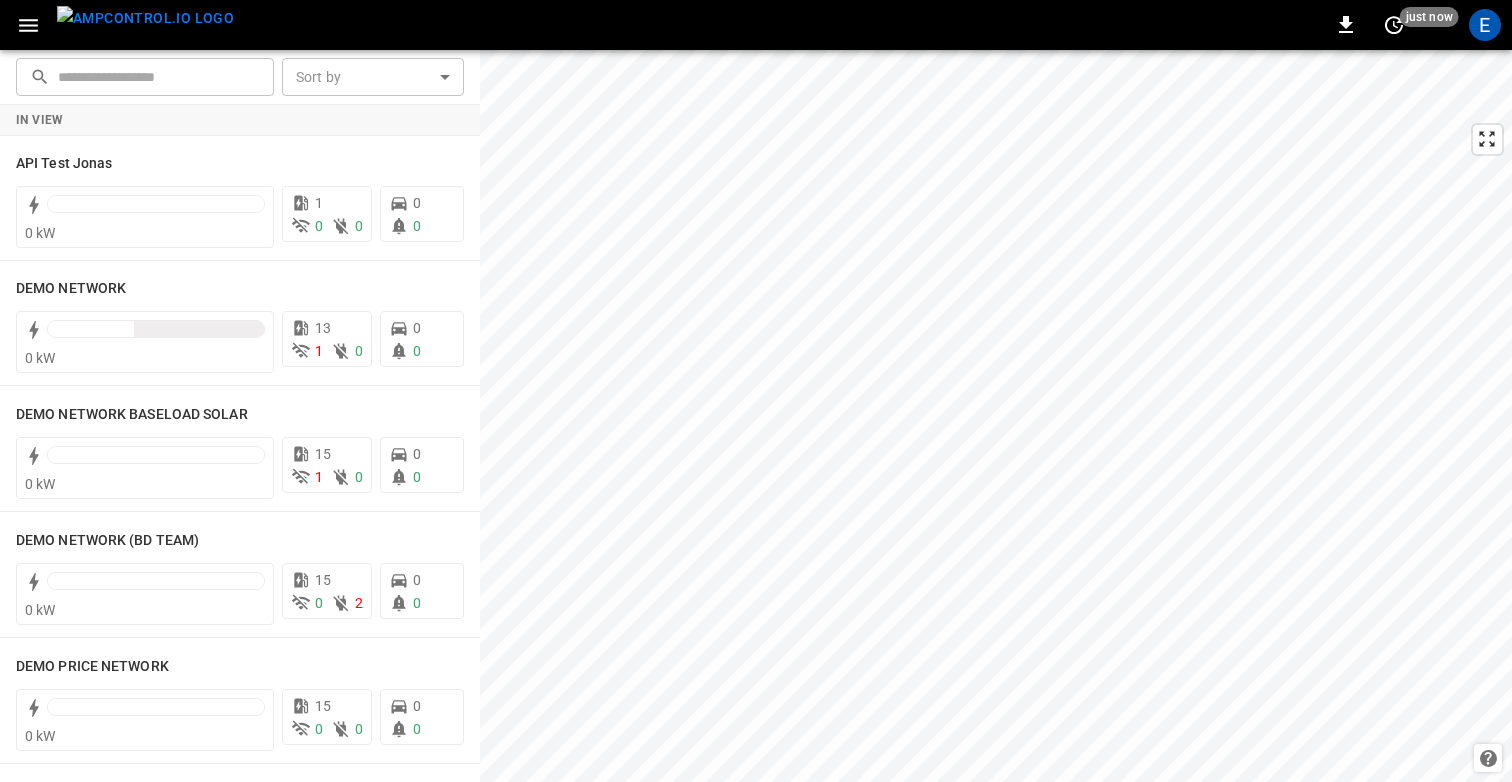 click 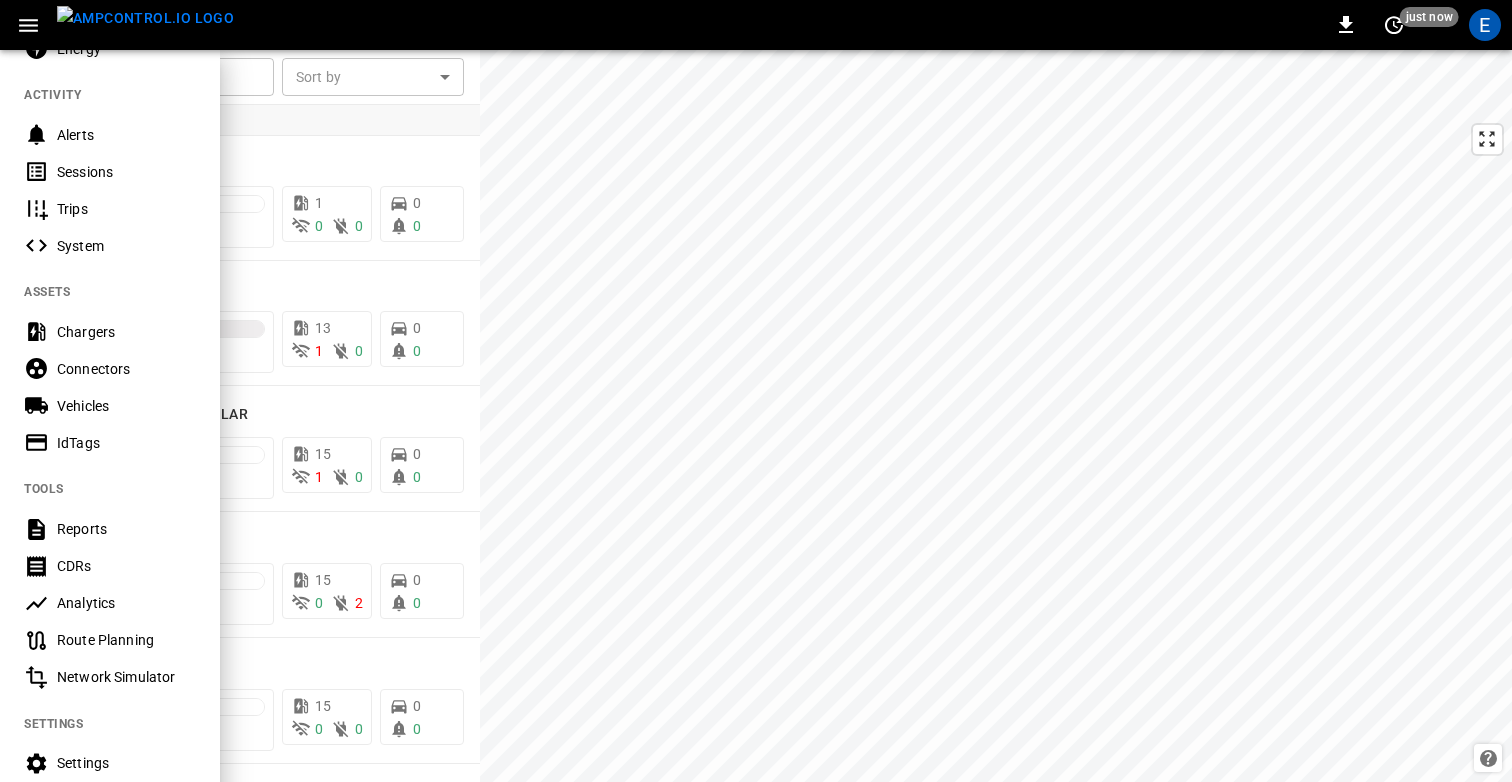 scroll, scrollTop: 471, scrollLeft: 0, axis: vertical 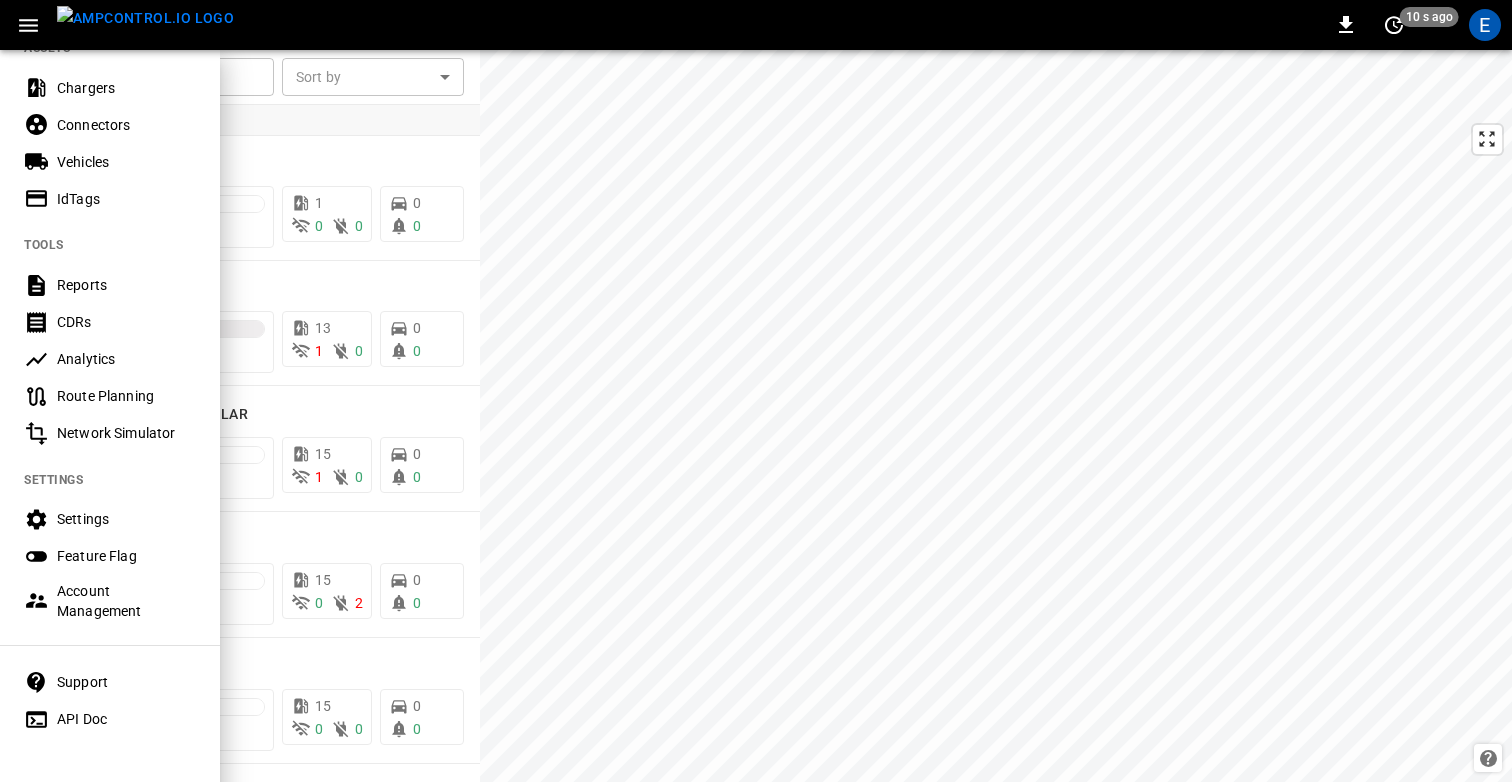click on "Settings" at bounding box center (126, 519) 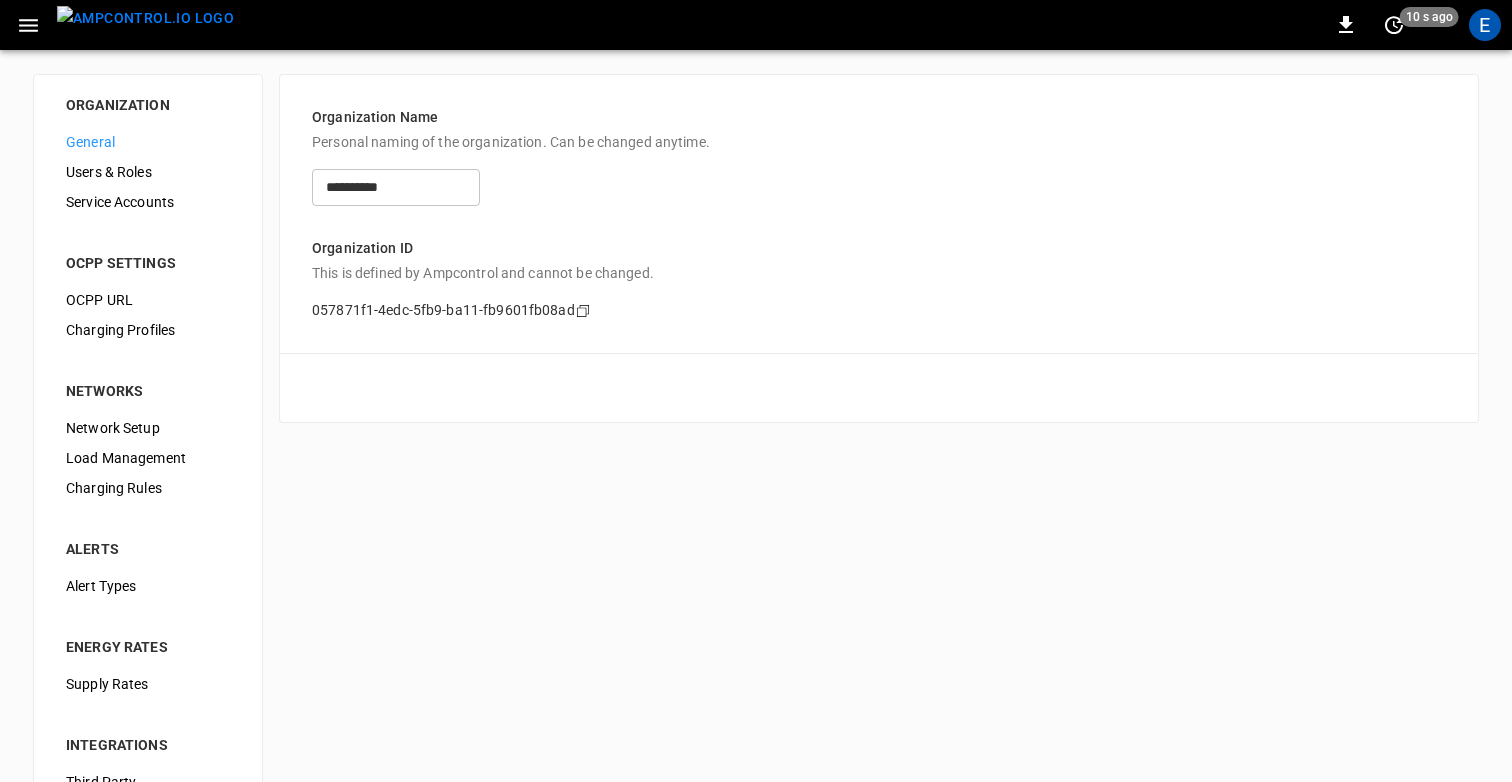 click on "057871f1-4edc-5fb9-ba11-fb9601fb08ad" at bounding box center (443, 310) 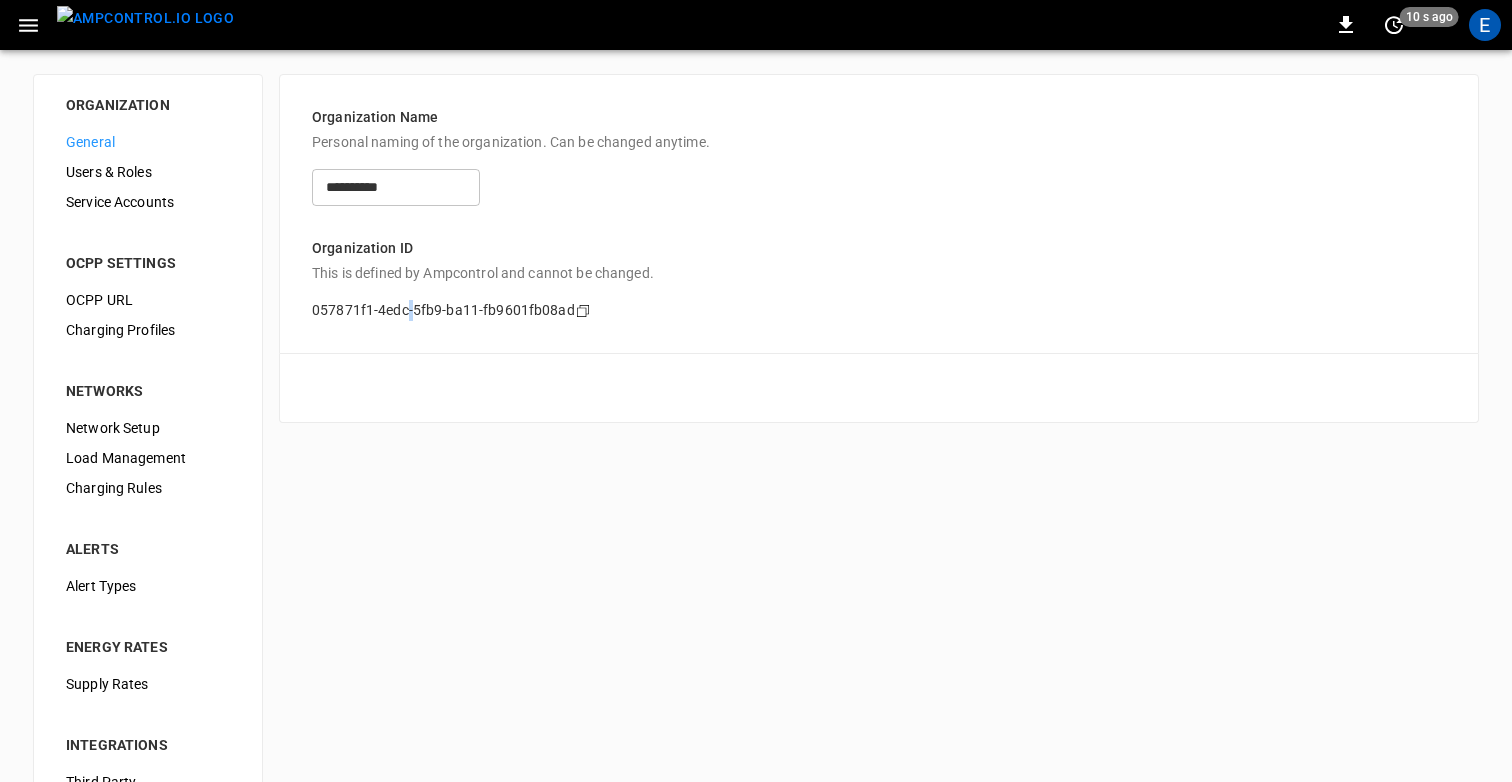 click on "057871f1-4edc-5fb9-ba11-fb9601fb08ad" at bounding box center [443, 310] 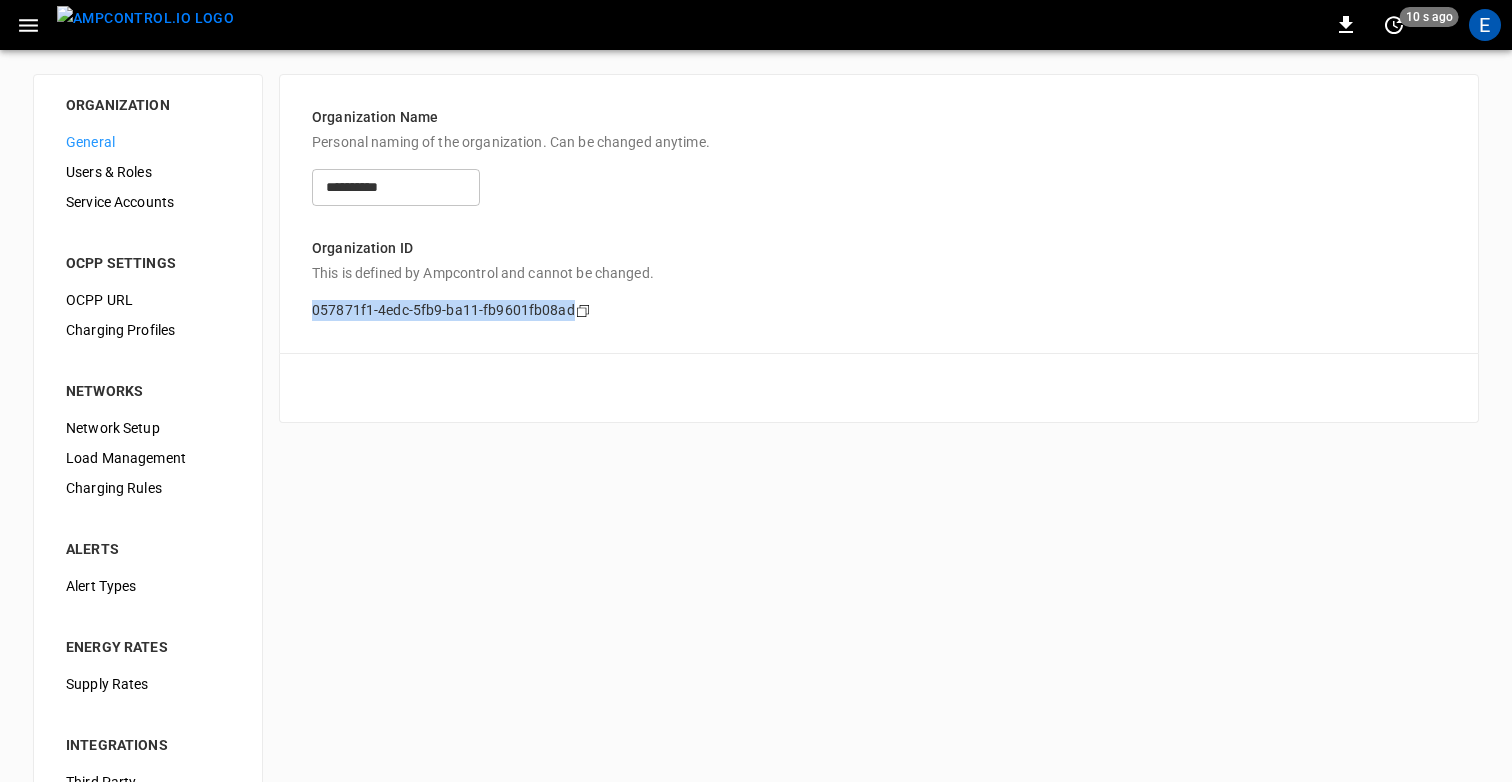 click on "**********" at bounding box center (879, 214) 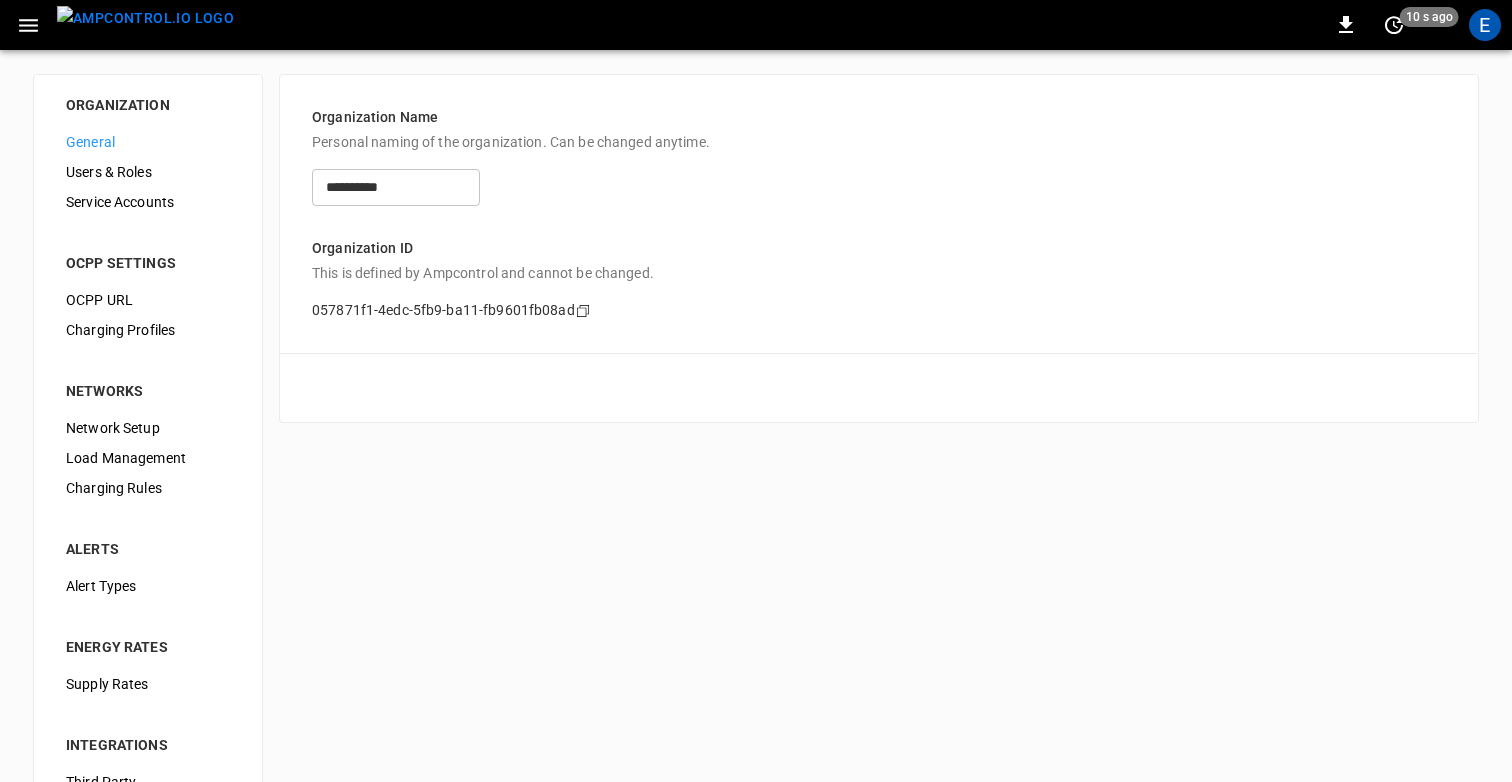 click on "Alert Types" at bounding box center (148, 586) 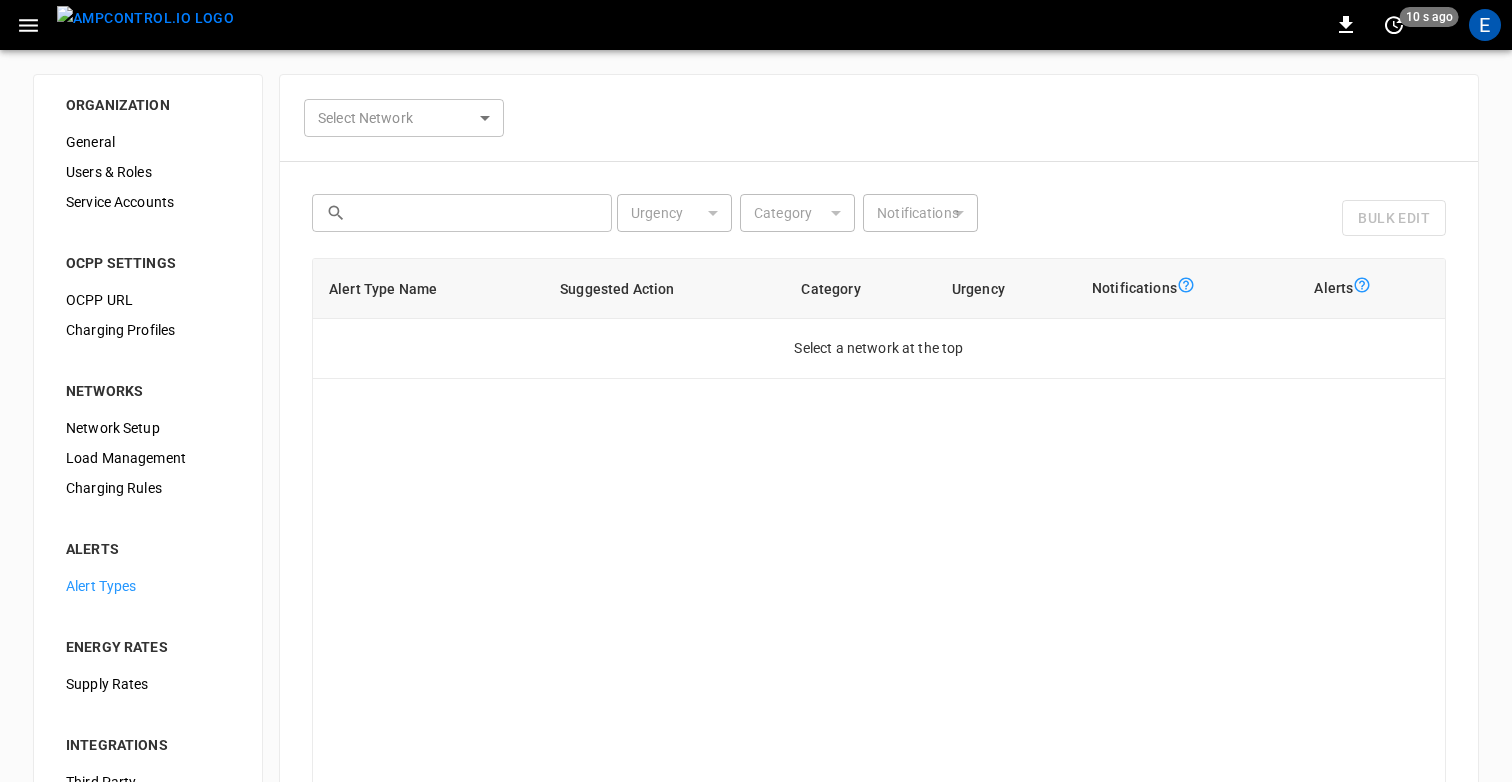 click on "0 10 s ago E ORGANIZATION General Users & Roles Service Accounts OCPP SETTINGS OCPP URL Charging Profiles NETWORKS Network Setup Load Management Charging Rules ALERTS Alert Types ENERGY RATES Supply Rates INTEGRATIONS Third Party OCPI Fleet Group Schedules Select Network ​ Select Network ​ ​ Urgency ​ Urgency Category ​ Category Notifications ​ Notifications Bulk Edit Alert Type Name Suggested Action Category Urgency Notifications Alerts Select a network at the top 0–0 of 0 Cancel Save Refresh now Update every 5 sec Update every 30 sec Off Ampcontrol Elisa Bustos elisa@ampcontrol.io admin Profile Settings Notifications Settings Other organizations 7Gen Aerovolt OCPP Connection Aeversa AlphaStruxure Ampcontrol Lab Germany City-Fortcollins [Panasonic] COPEC - BHP Spence COPEC - Buses JM COPEC - Geminis COPEC - Test COPEC Tucar/Uber Mall Plaza Los Dominicos Demo - Distribution Center DP World DP World Peru - Demo Electrada Electrada-Example Electrada-Vanderbilt Electrun Energy eMotion Fleet EV Net" at bounding box center [756, 488] 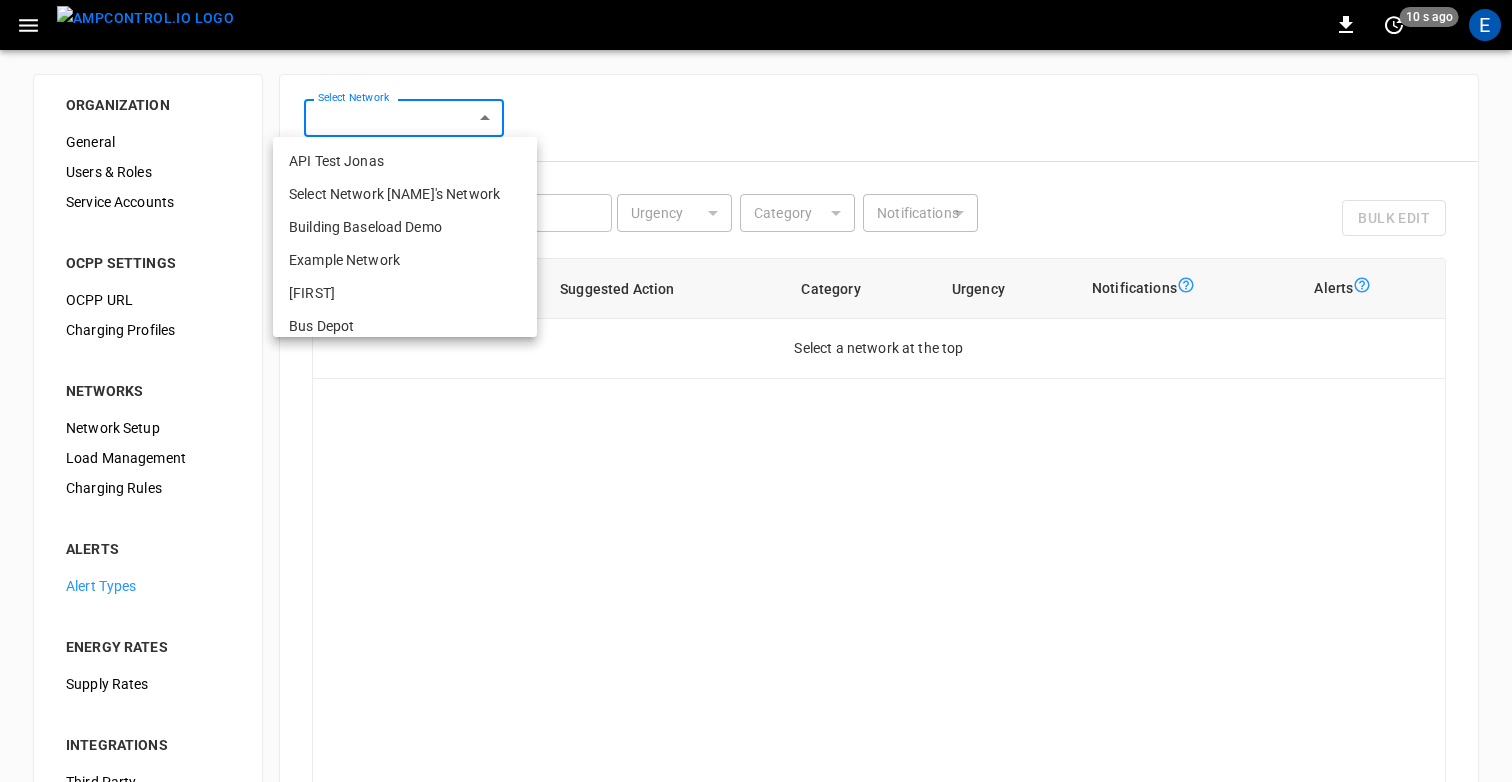 click on "Stephane's Network" at bounding box center (405, 194) 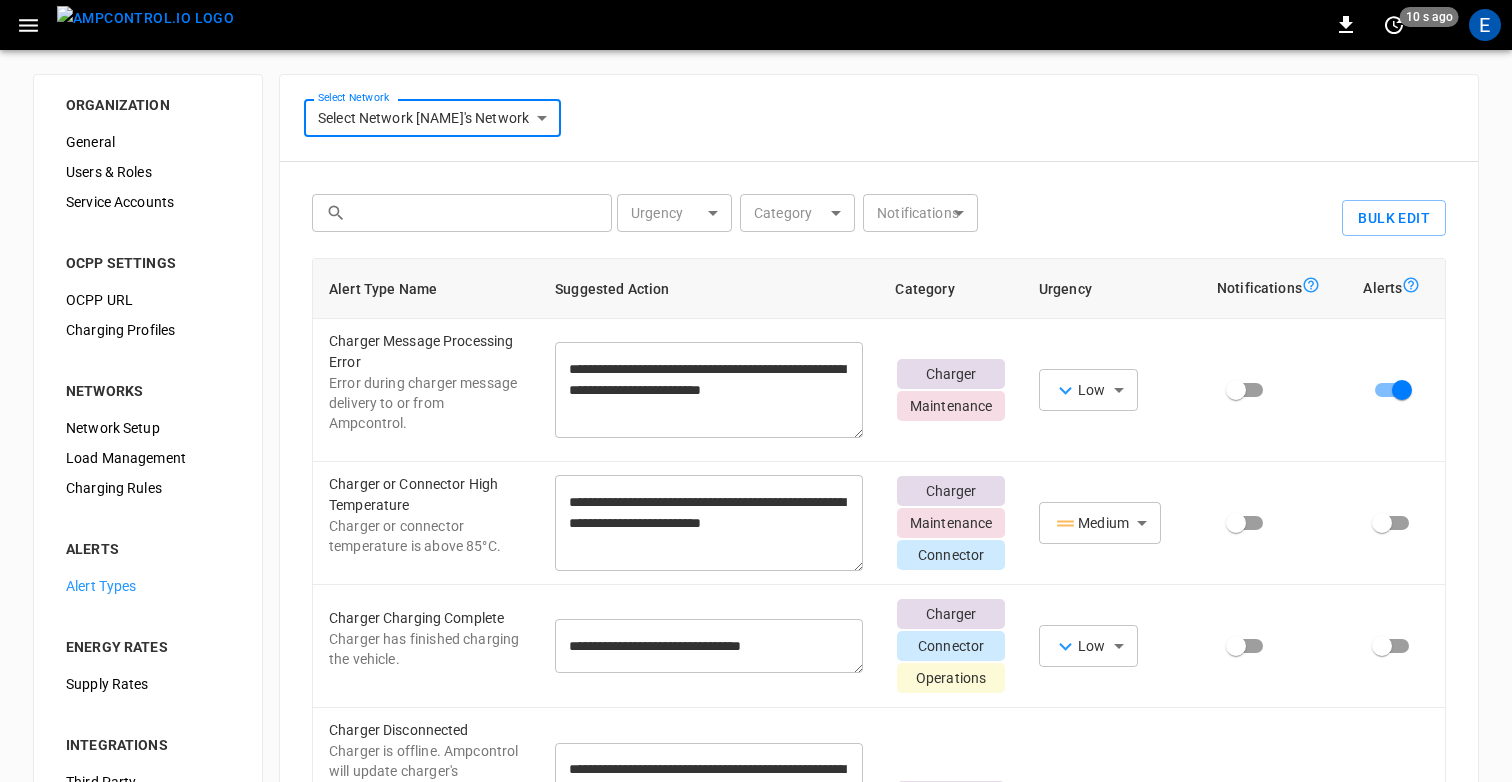 click on "**********" at bounding box center [879, 513] 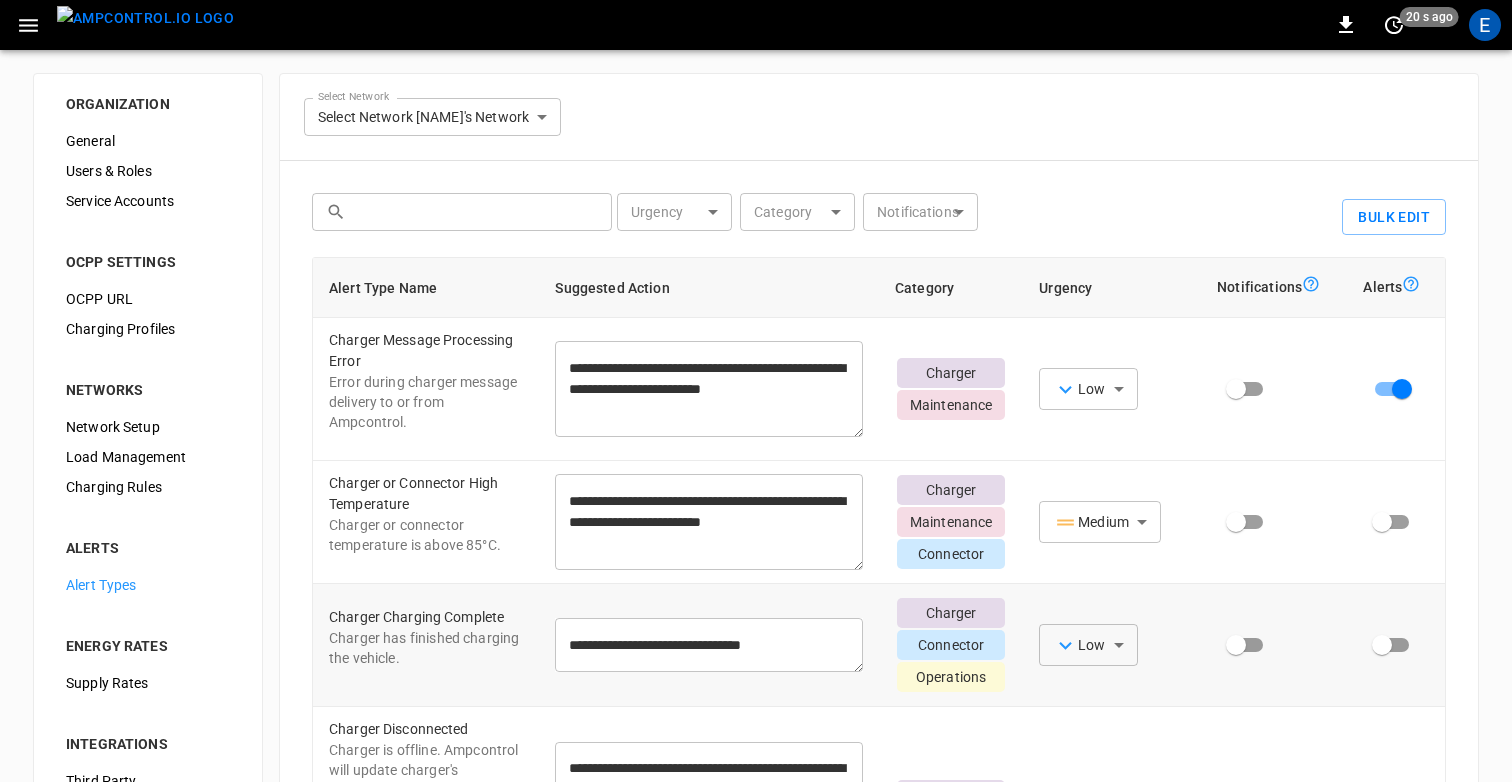 scroll, scrollTop: 0, scrollLeft: 0, axis: both 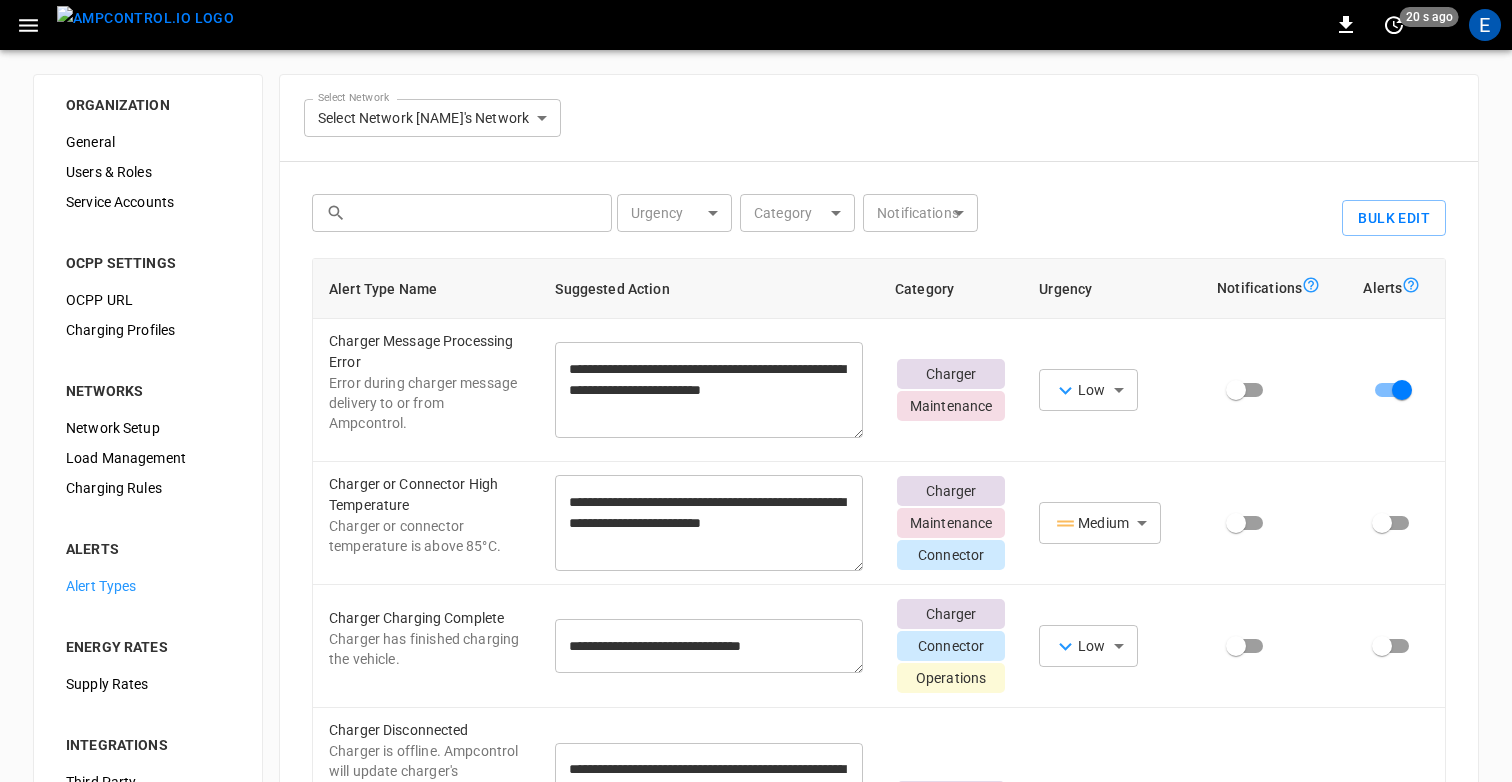 click on "General" at bounding box center (148, 142) 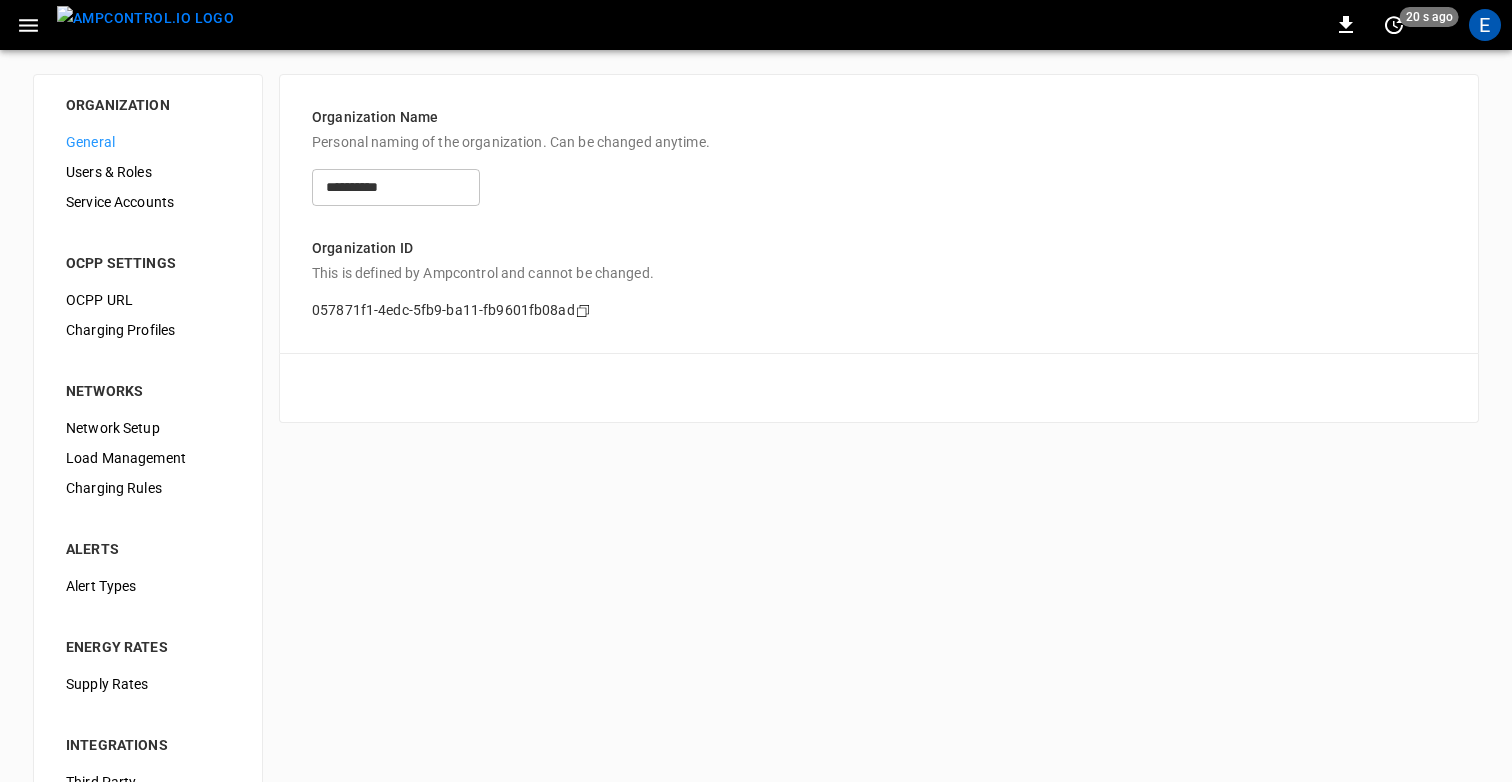 click at bounding box center (145, 18) 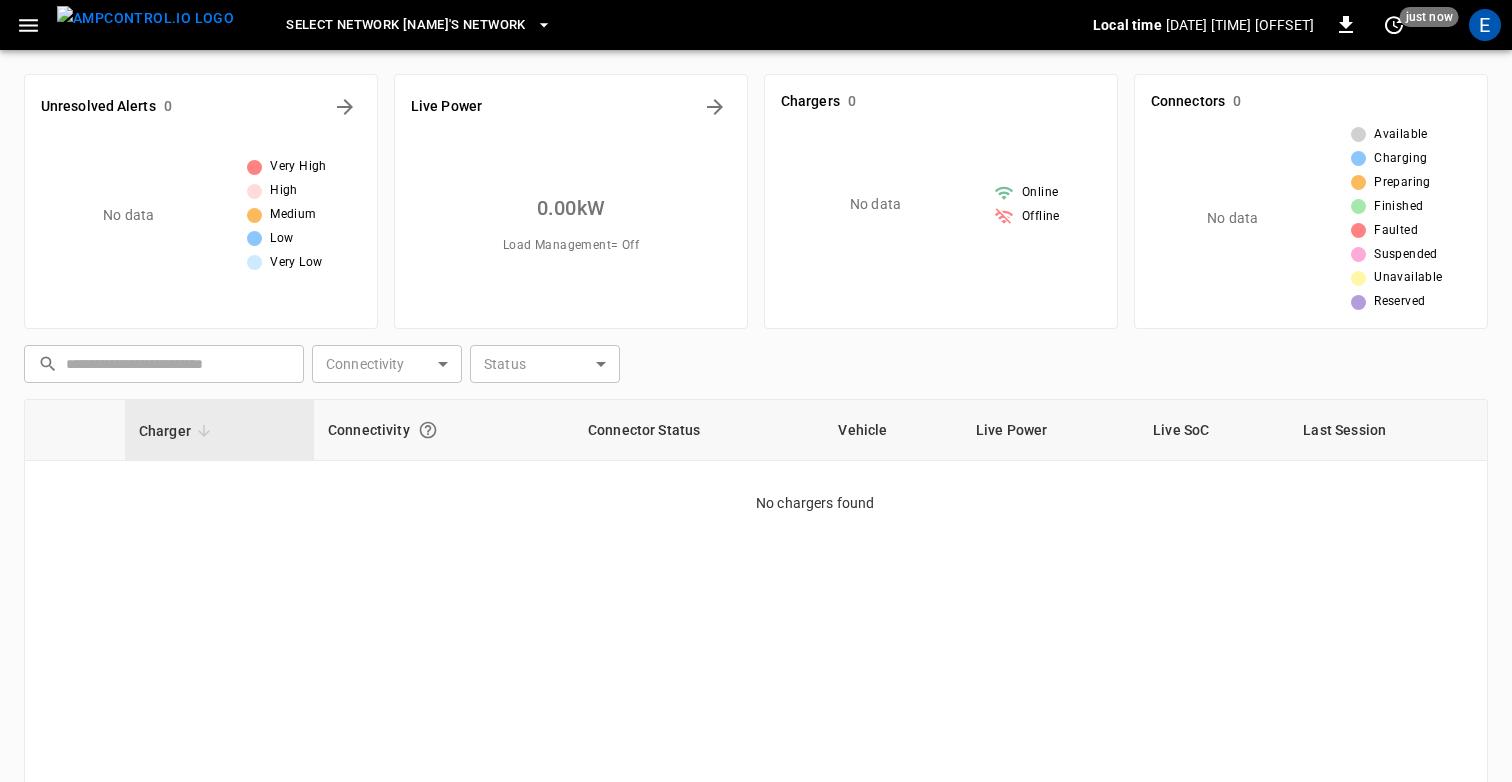 click on "​ ​ Connectivity ​ Connectivity Status ​ Status" at bounding box center [752, 360] 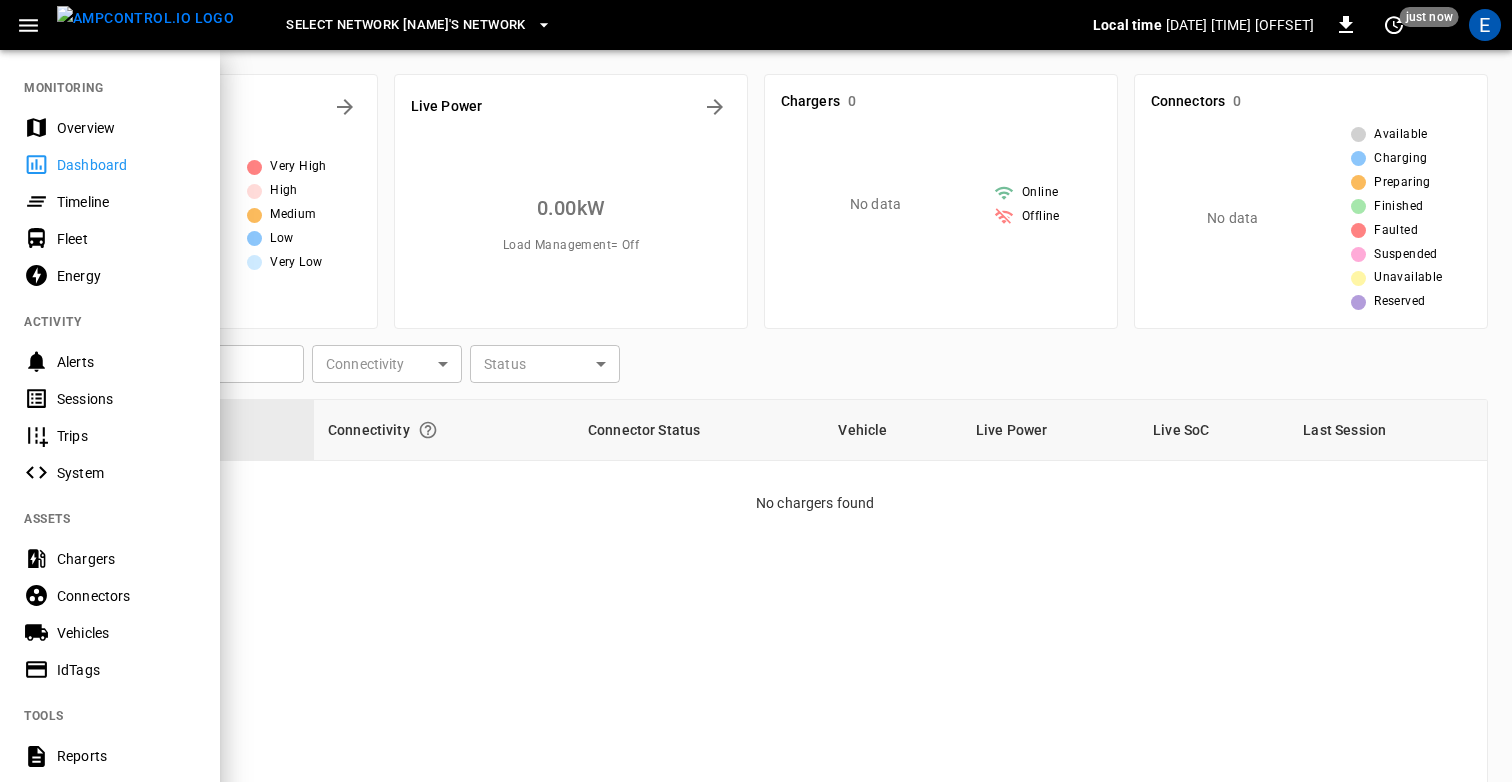 click on "Alerts" at bounding box center [110, 361] 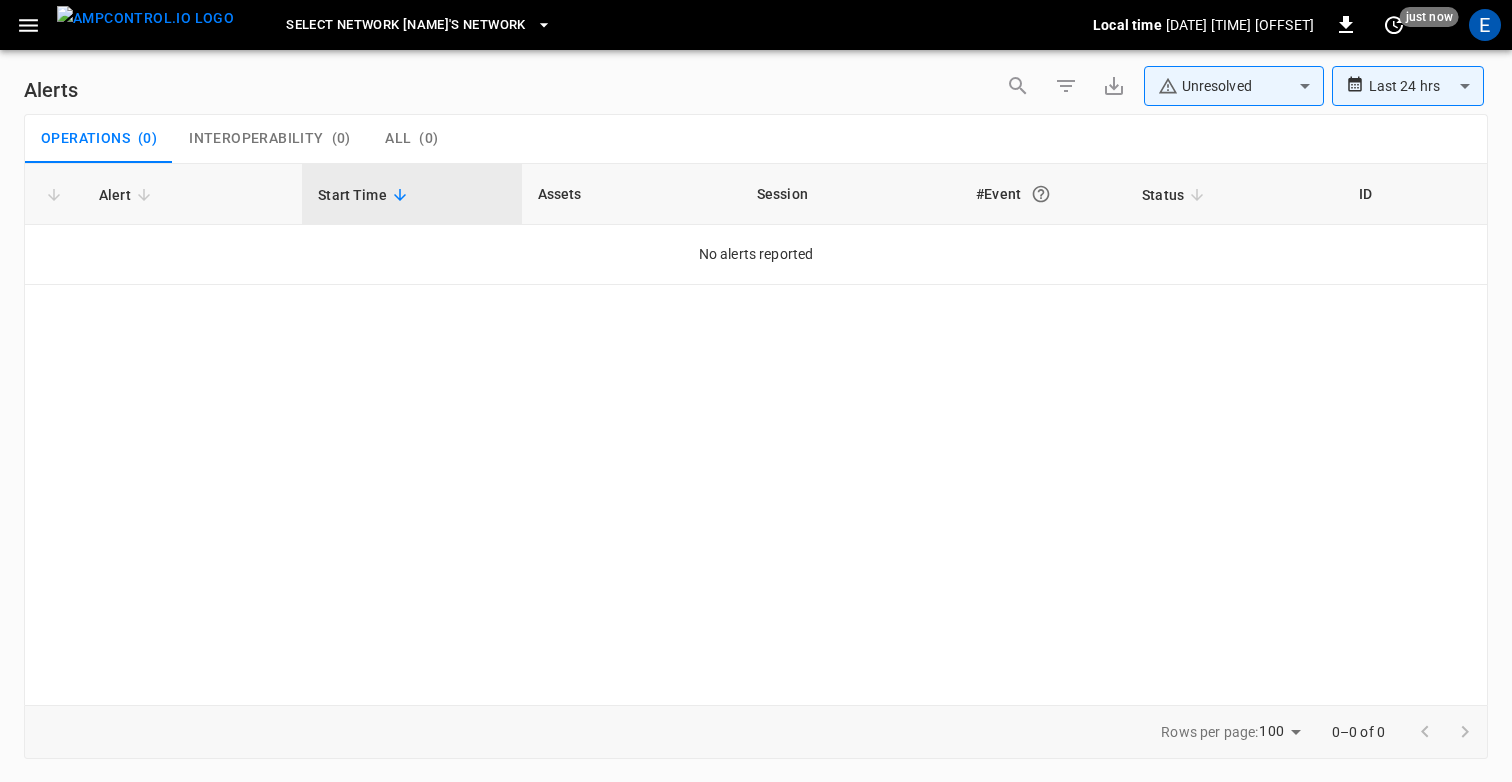 click 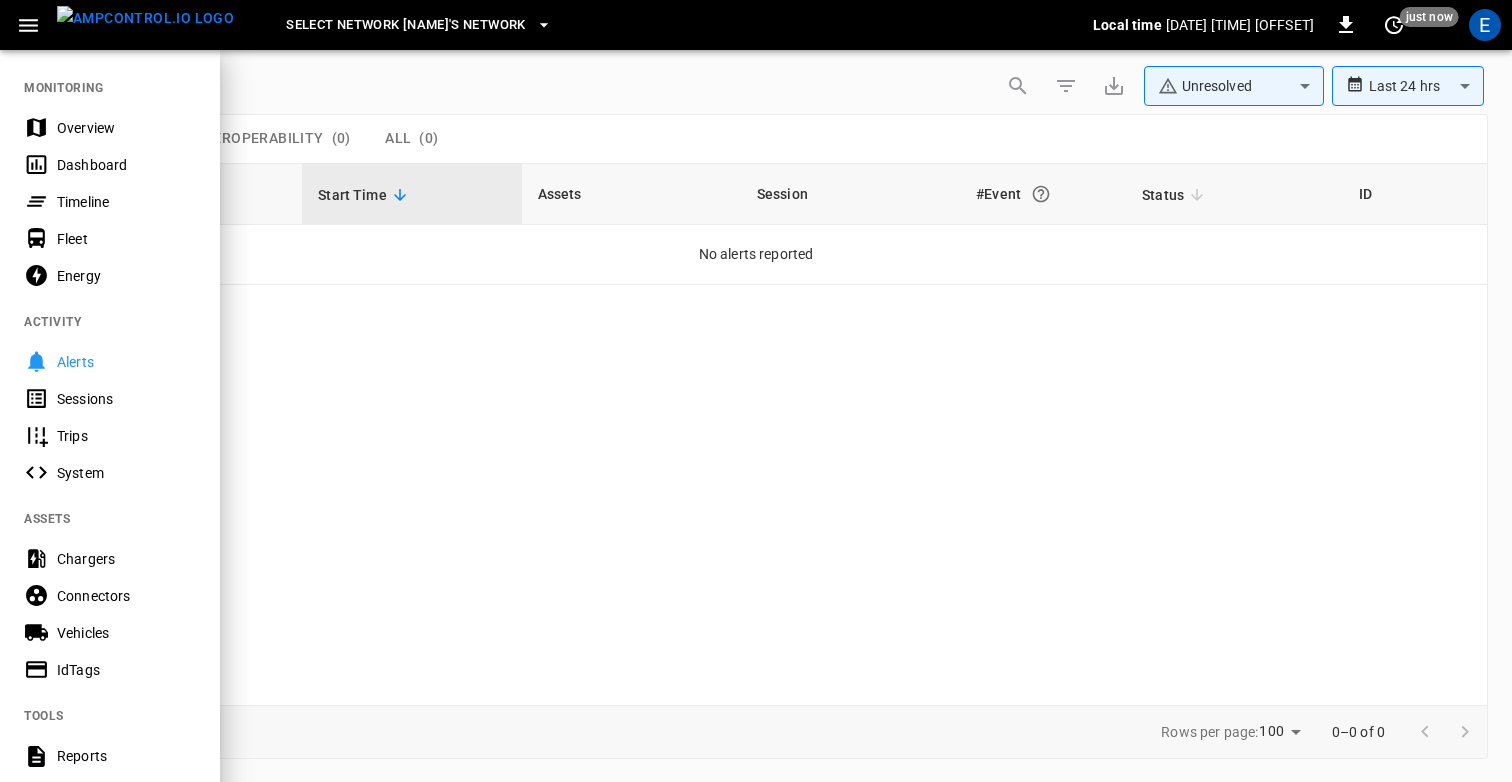 click on "Sessions" at bounding box center [110, 398] 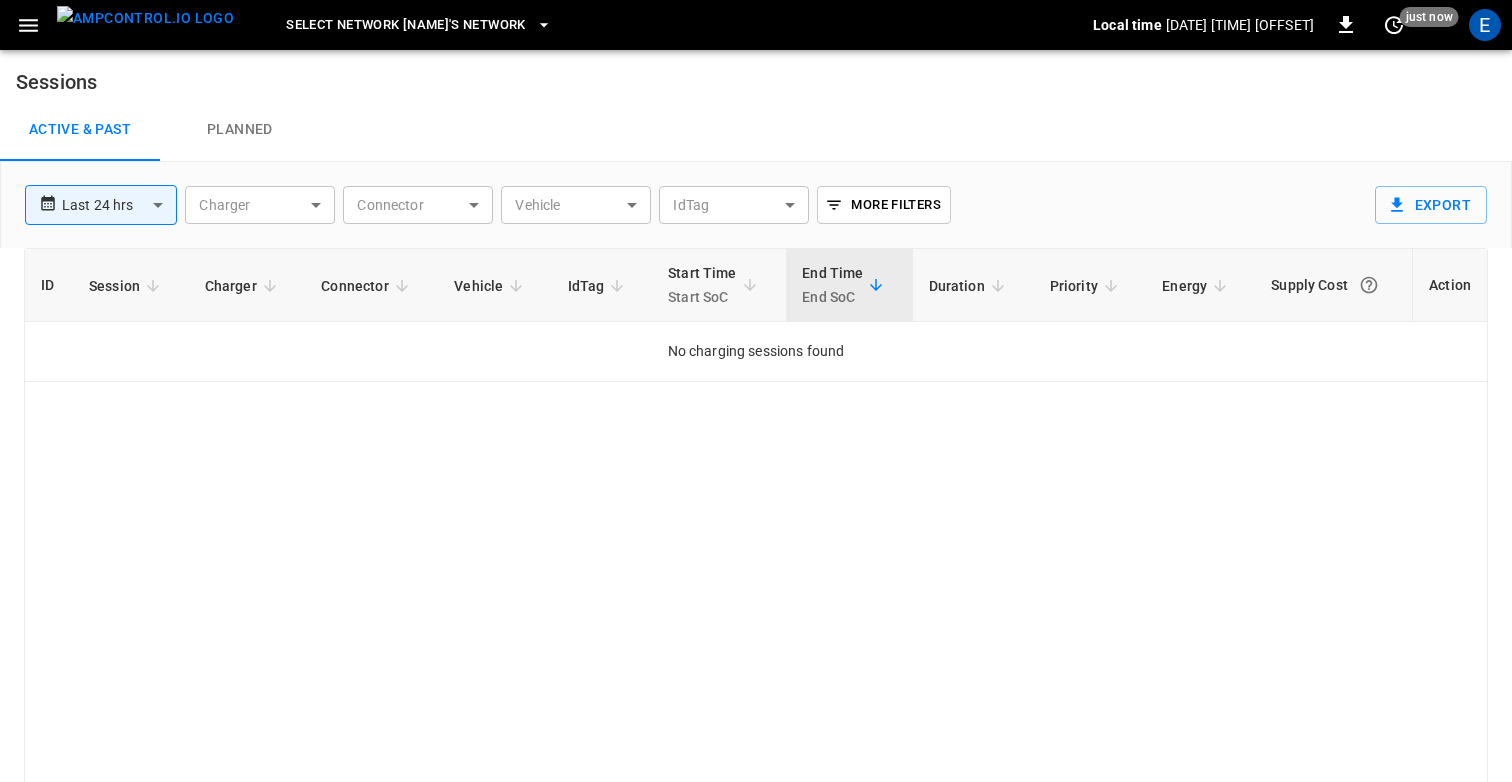click 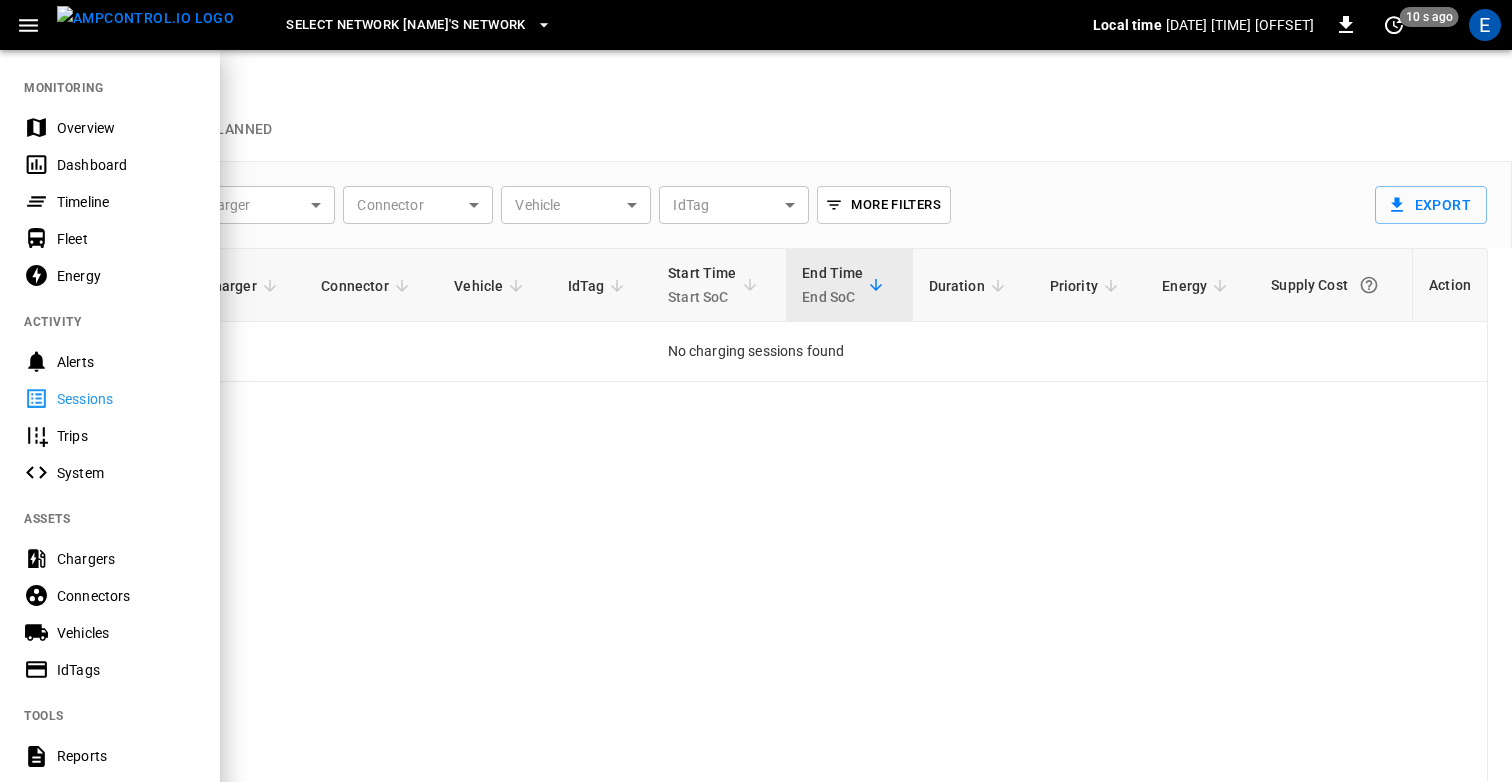 click on "Chargers" at bounding box center [126, 559] 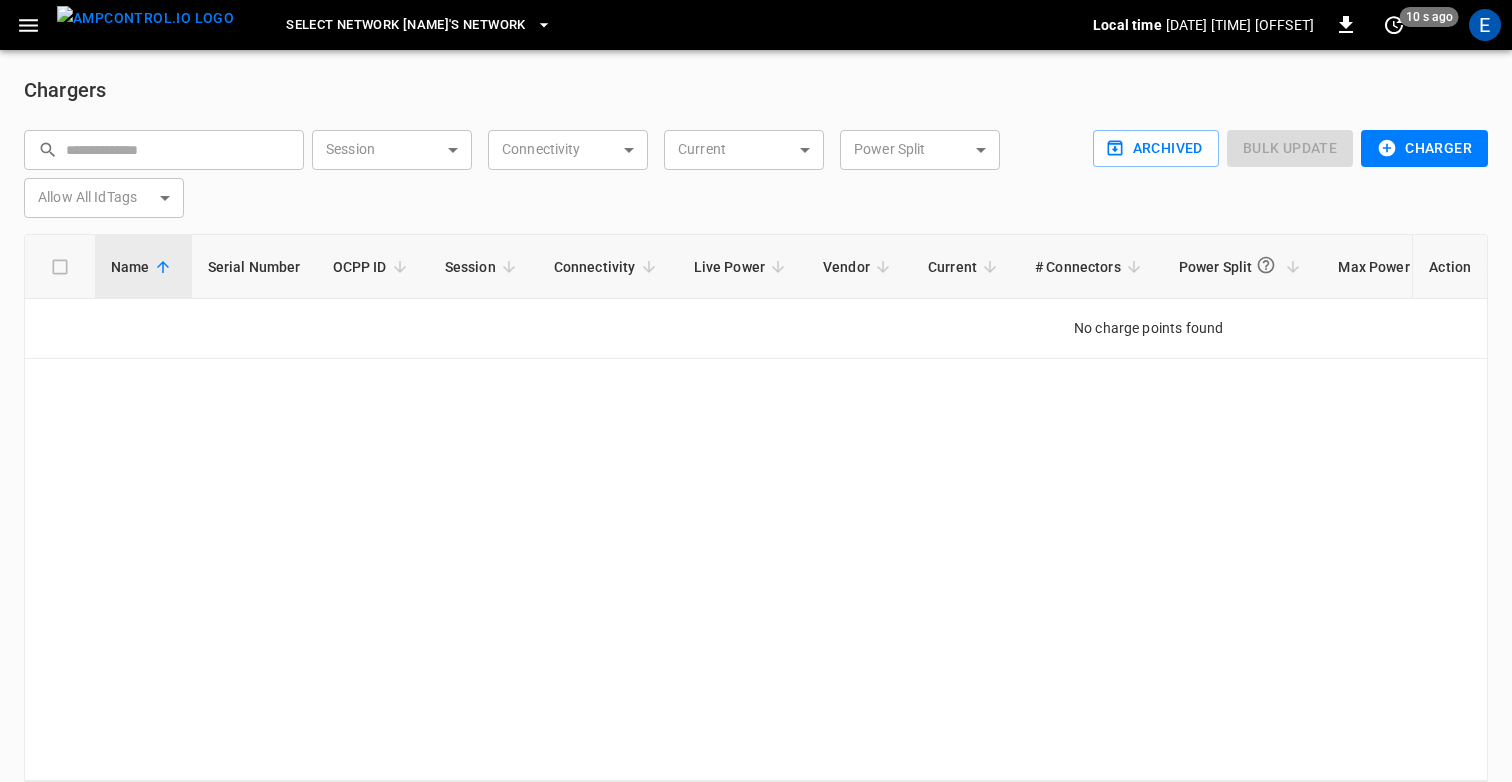 click on "Stephane's Network" at bounding box center [671, 25] 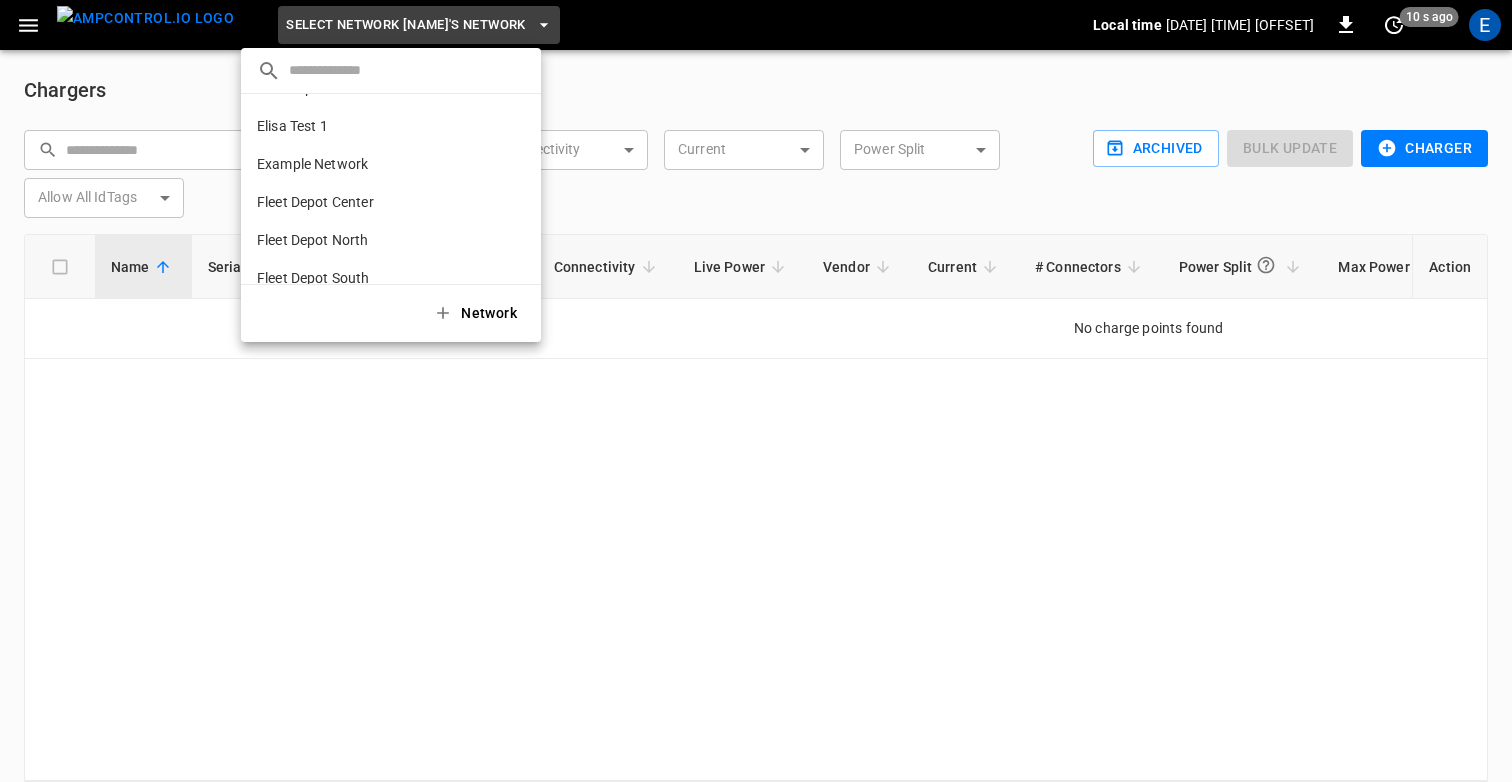 scroll, scrollTop: 0, scrollLeft: 0, axis: both 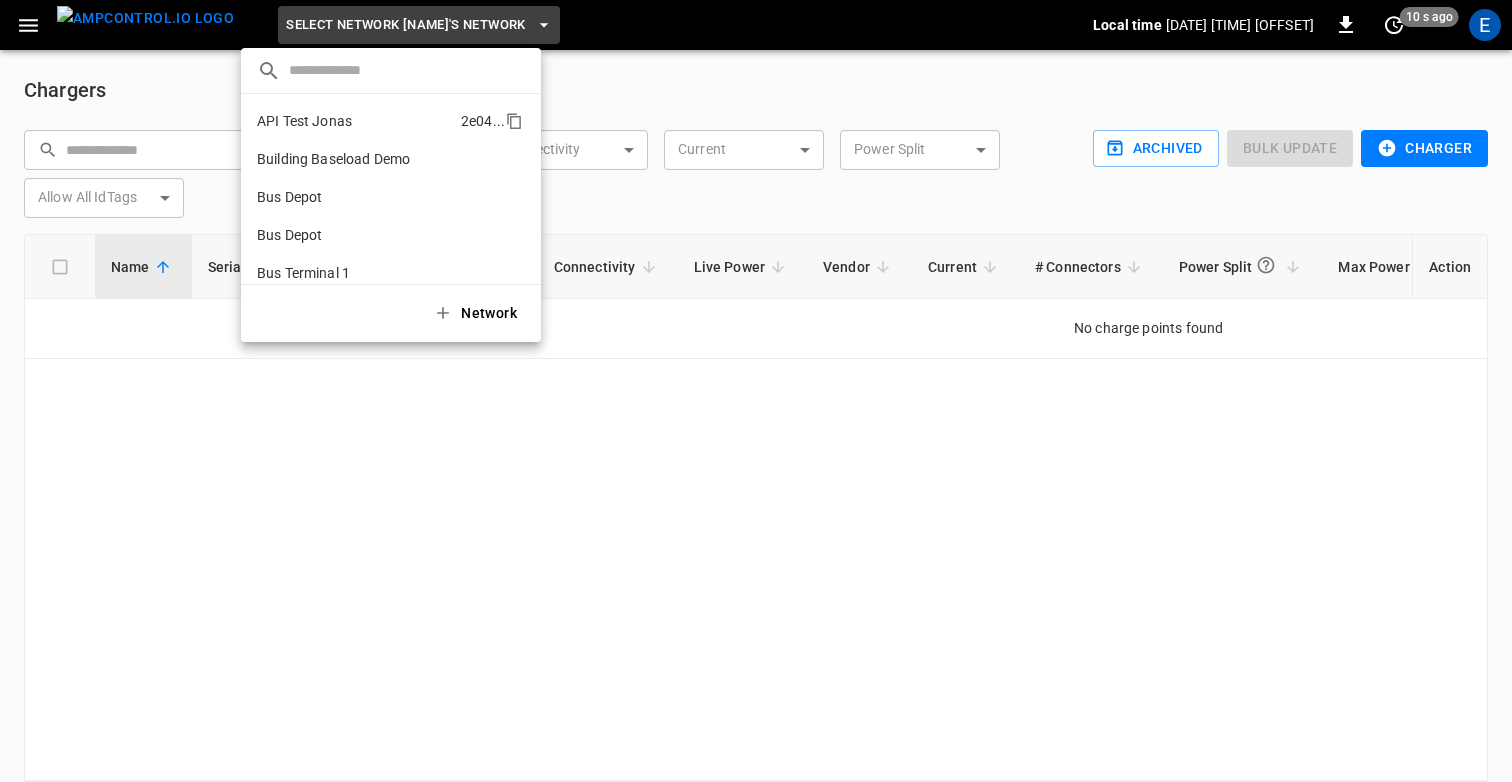 click on "API Test Jonas" at bounding box center [304, 121] 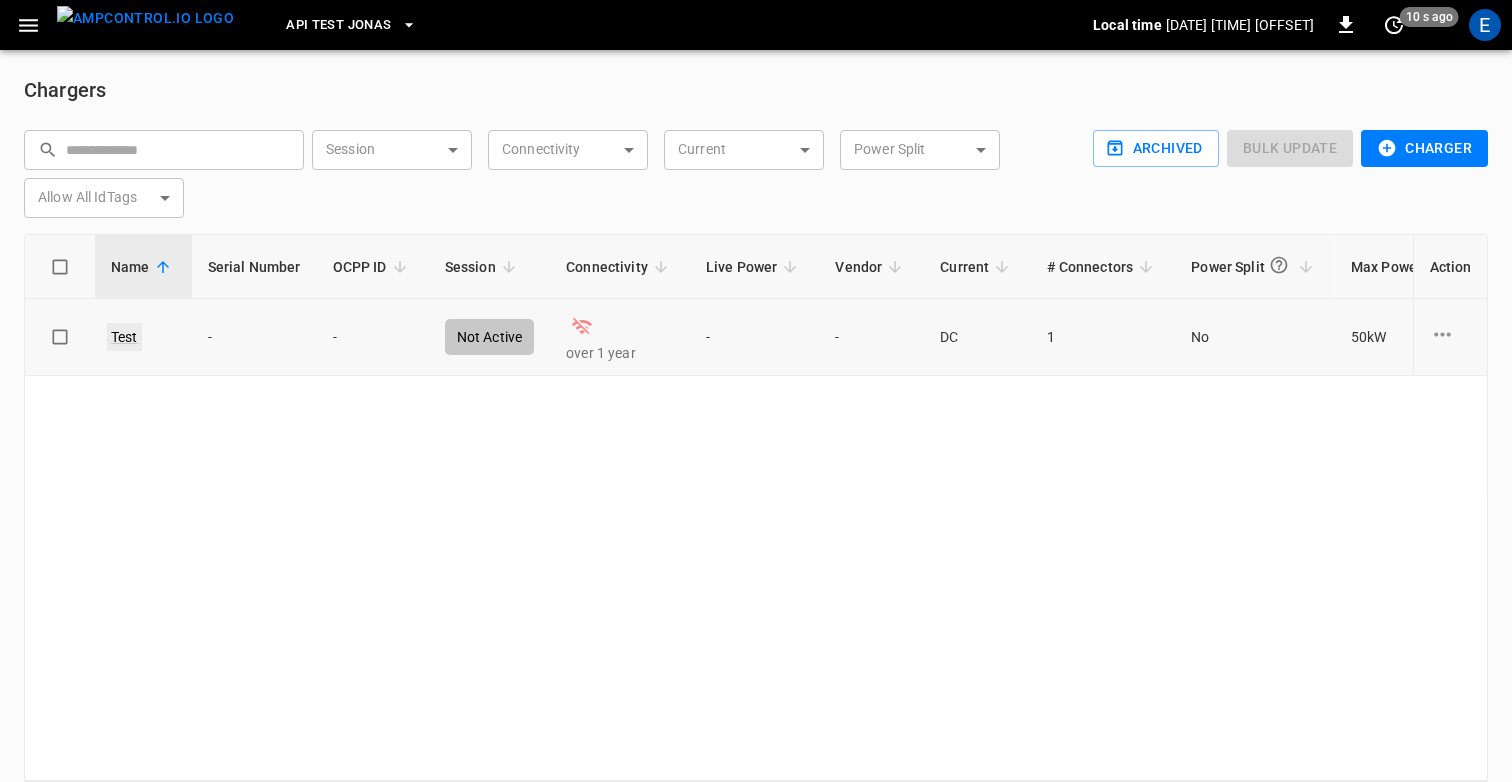 click on "Test" at bounding box center [124, 337] 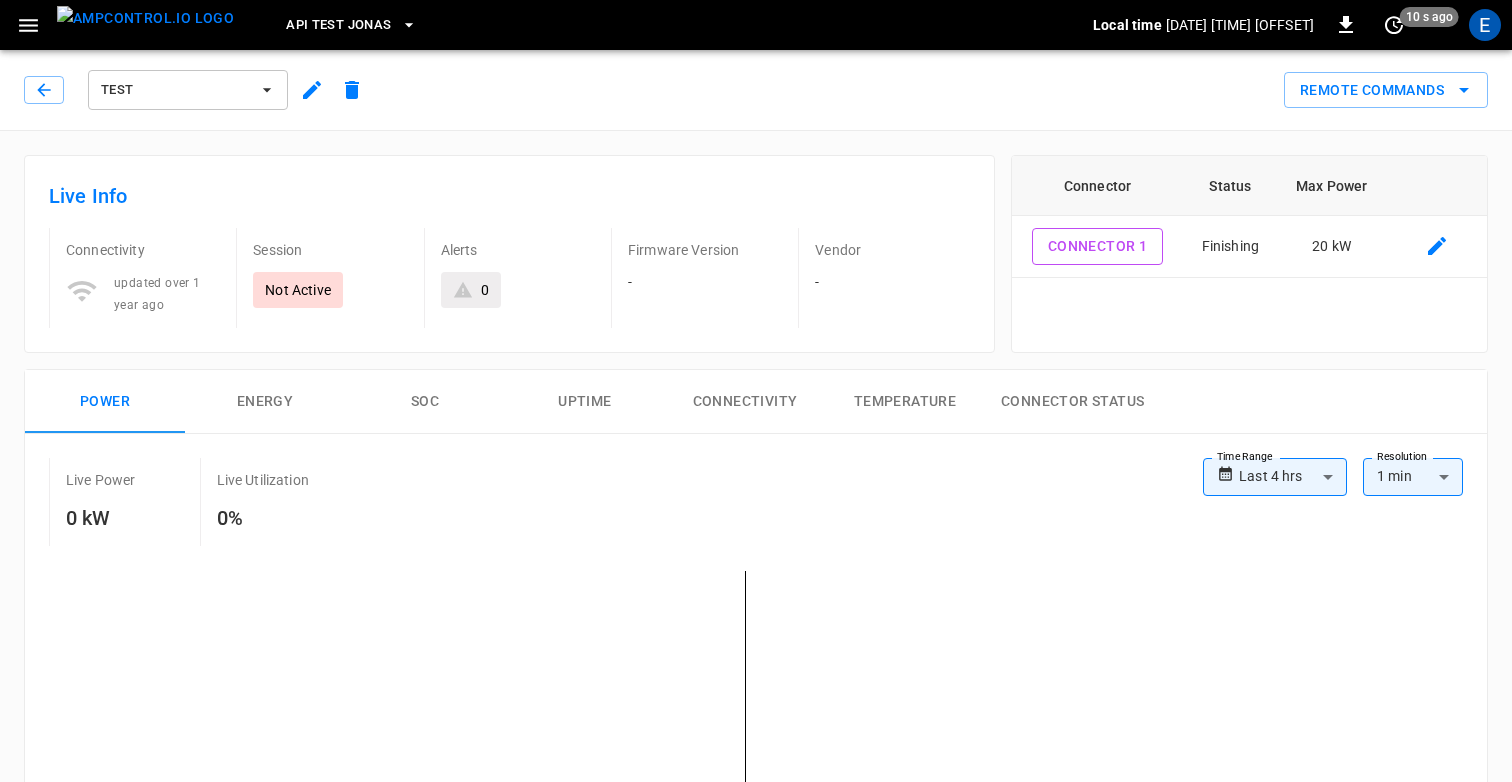 click at bounding box center [145, 18] 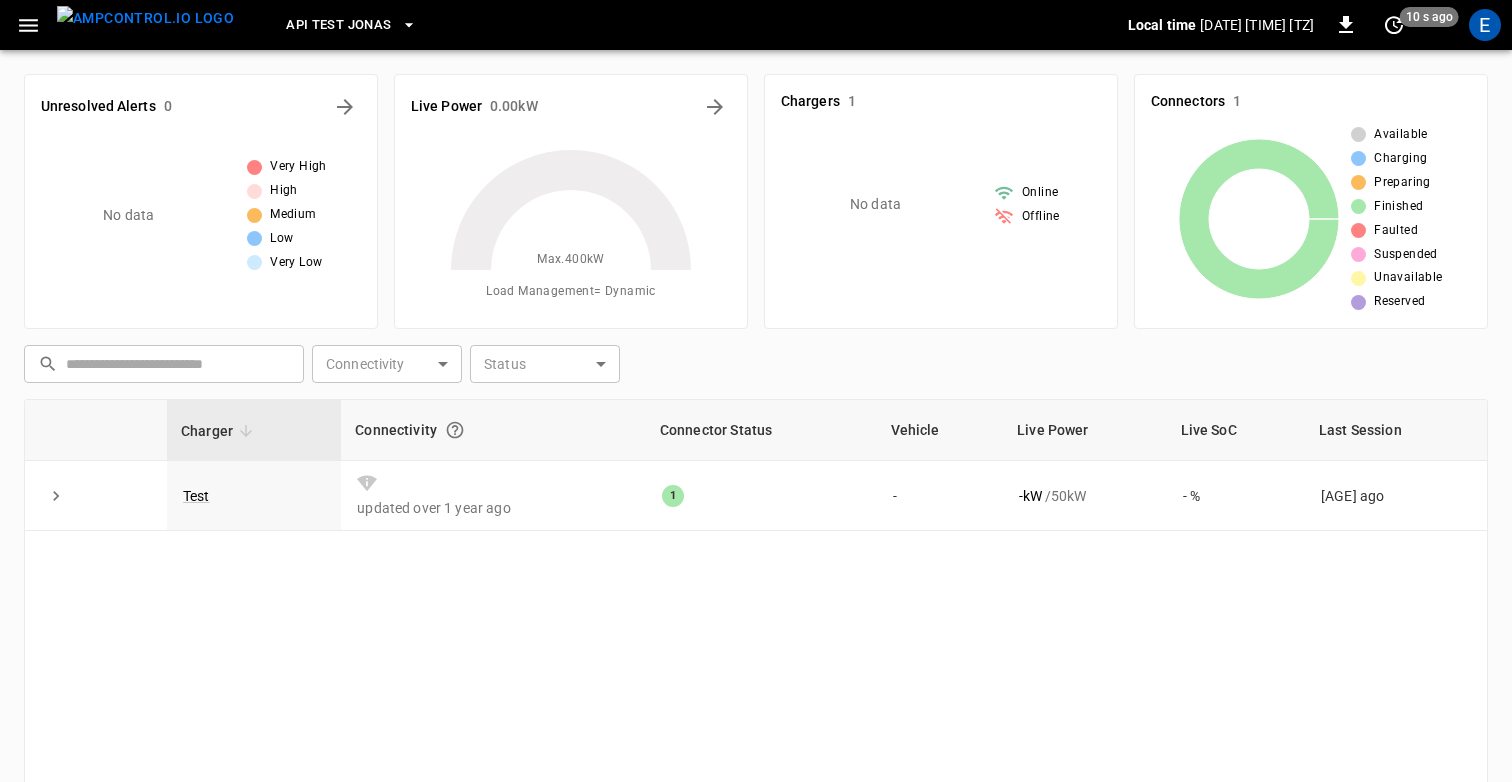 click on "​ ​ Connectivity ​ Connectivity Status ​ Status" at bounding box center (752, 360) 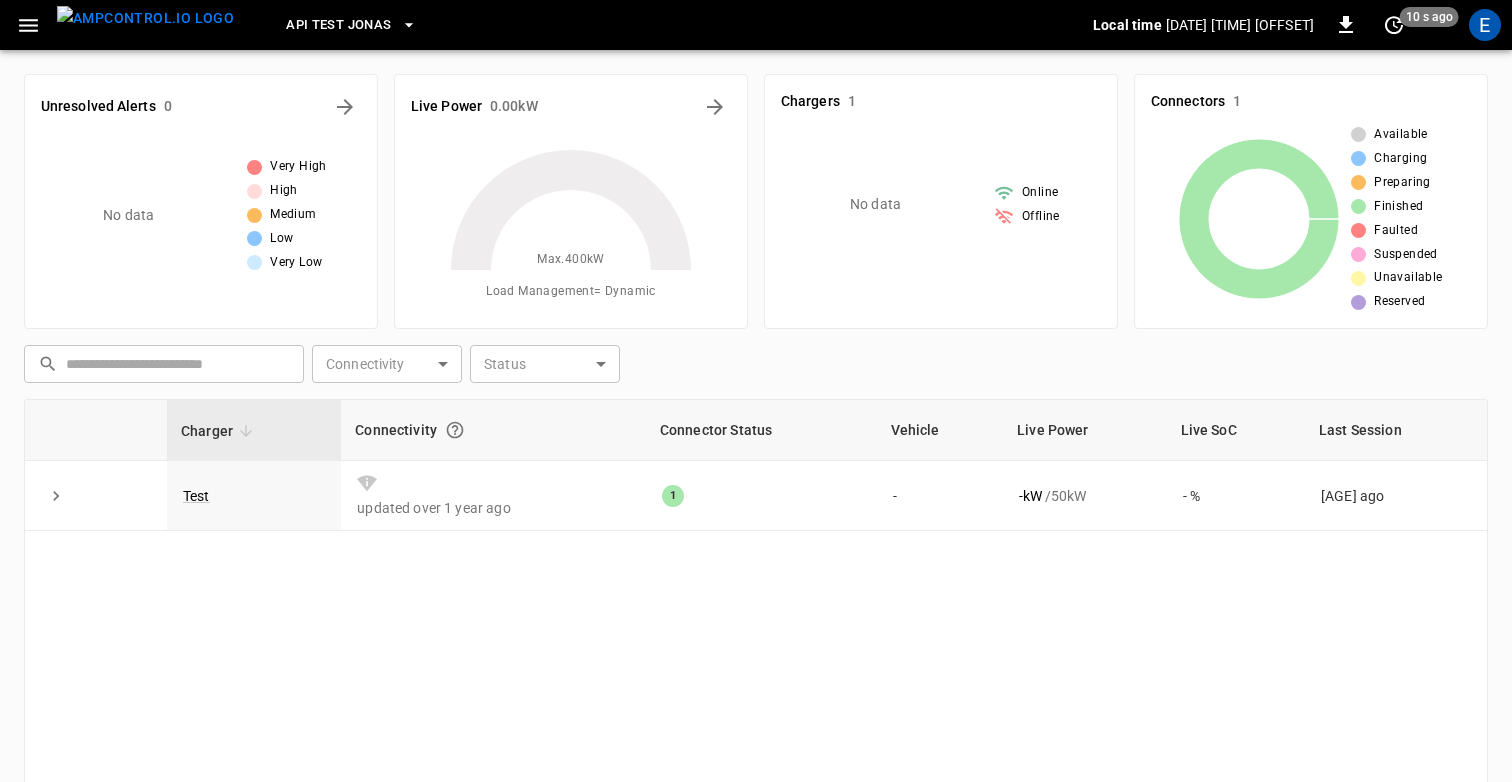 click 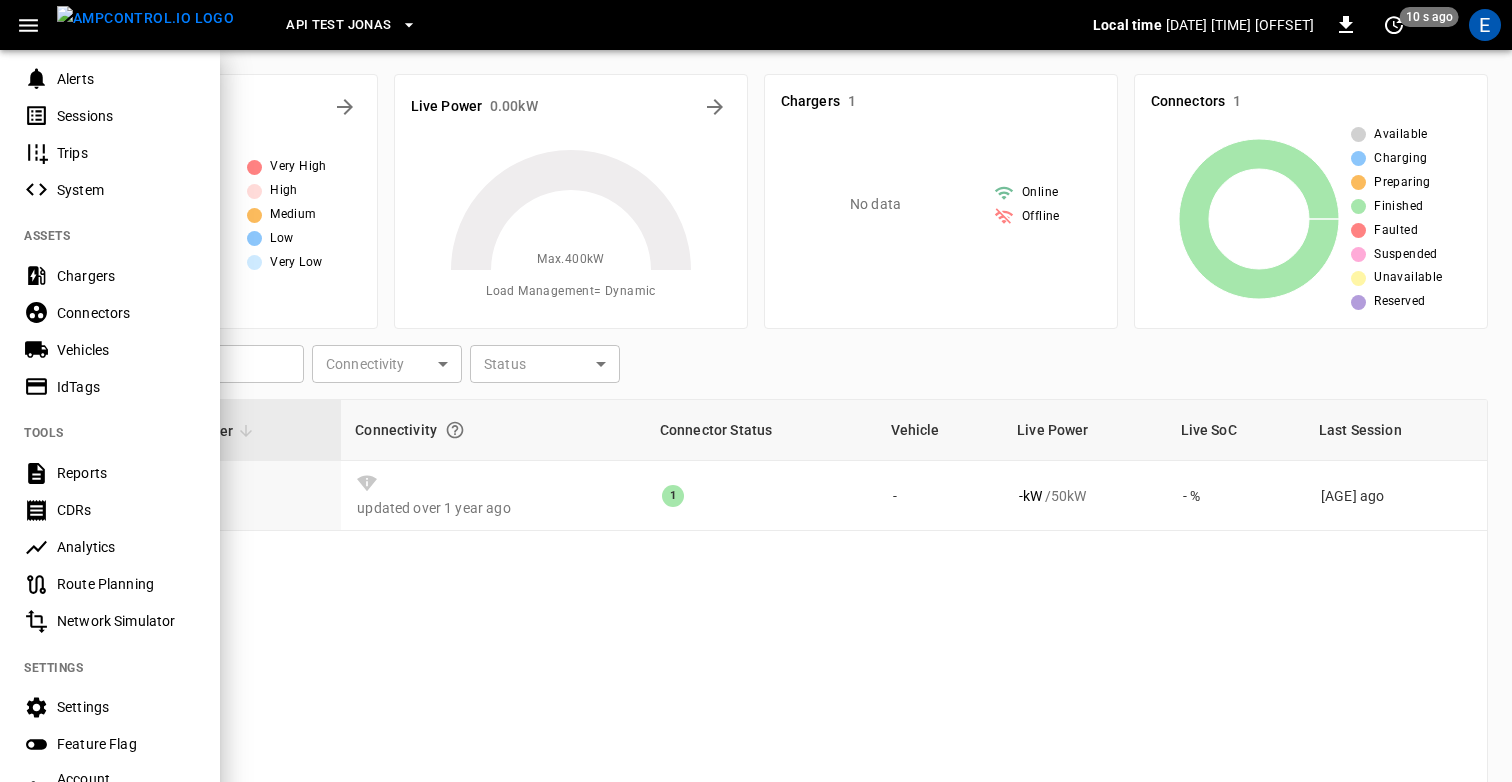 scroll, scrollTop: 471, scrollLeft: 0, axis: vertical 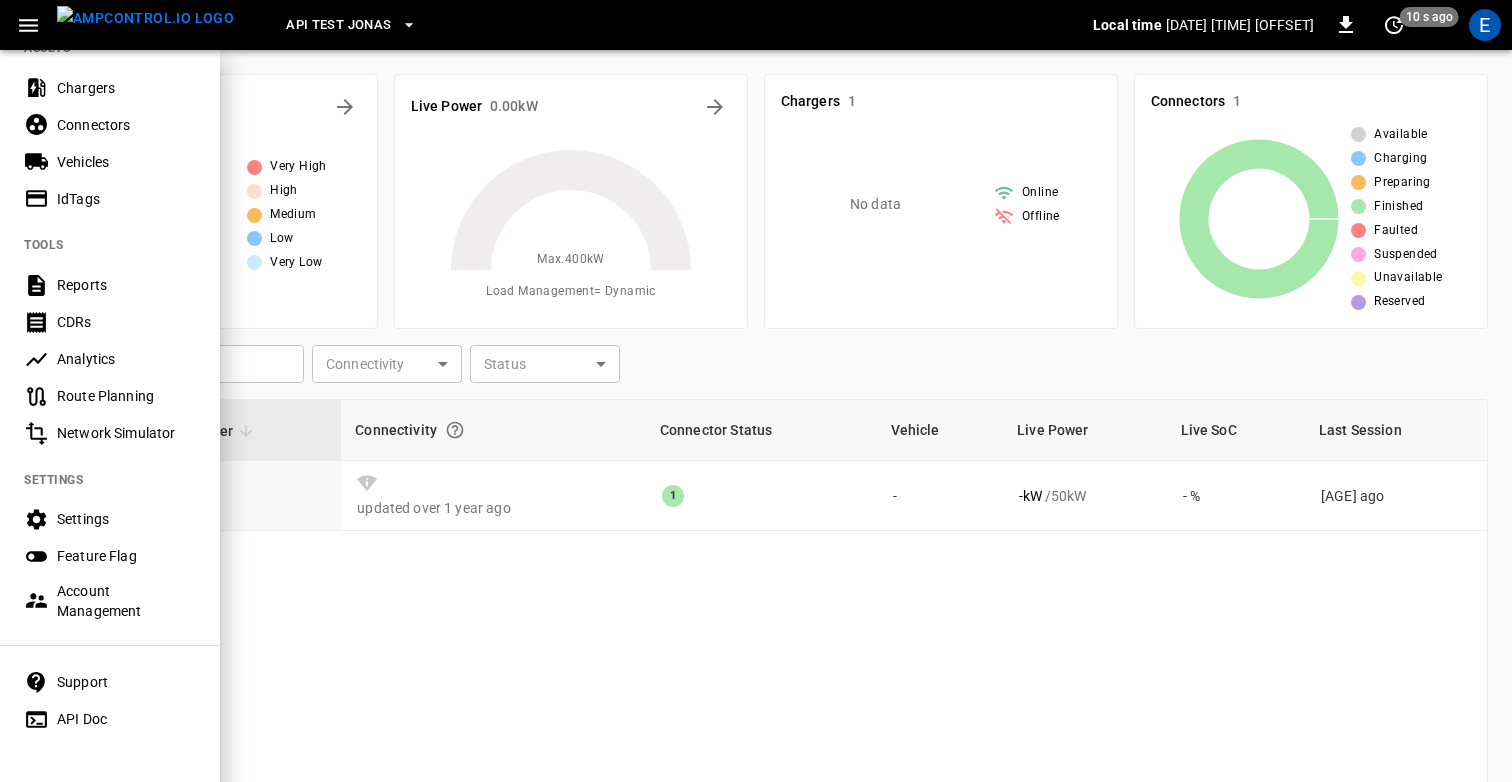 click on "Settings" at bounding box center [126, 519] 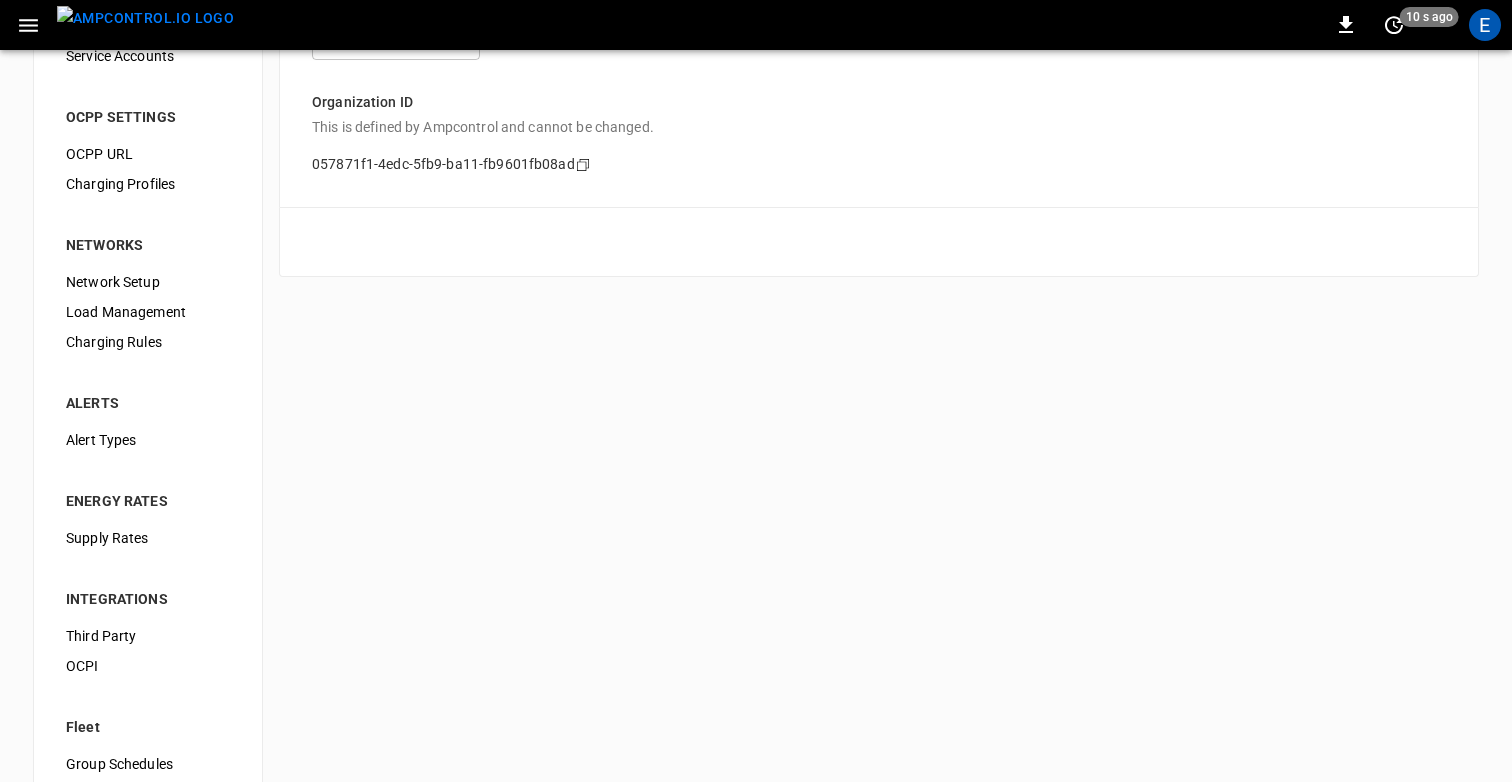 scroll, scrollTop: 184, scrollLeft: 0, axis: vertical 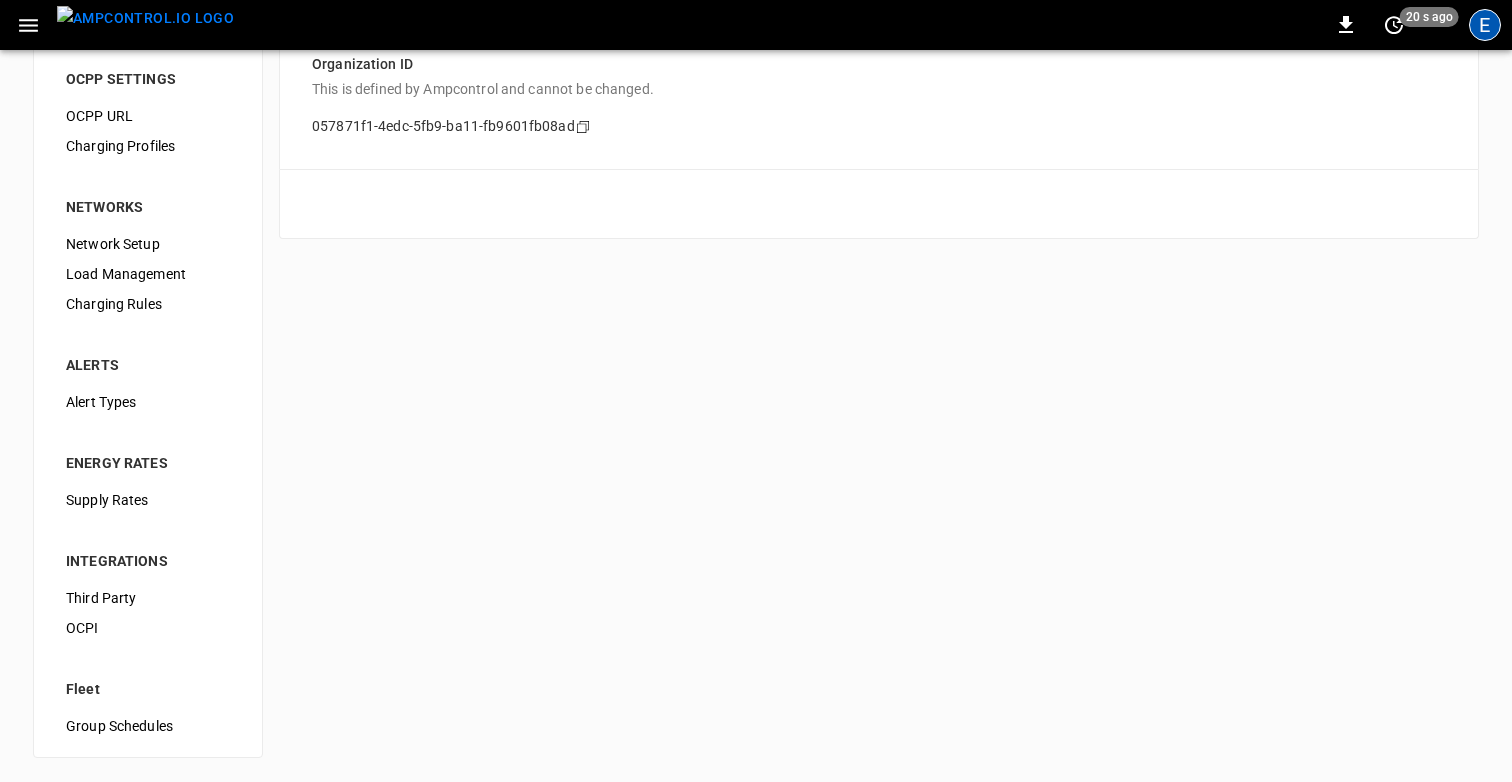 click on "E" at bounding box center (1485, 25) 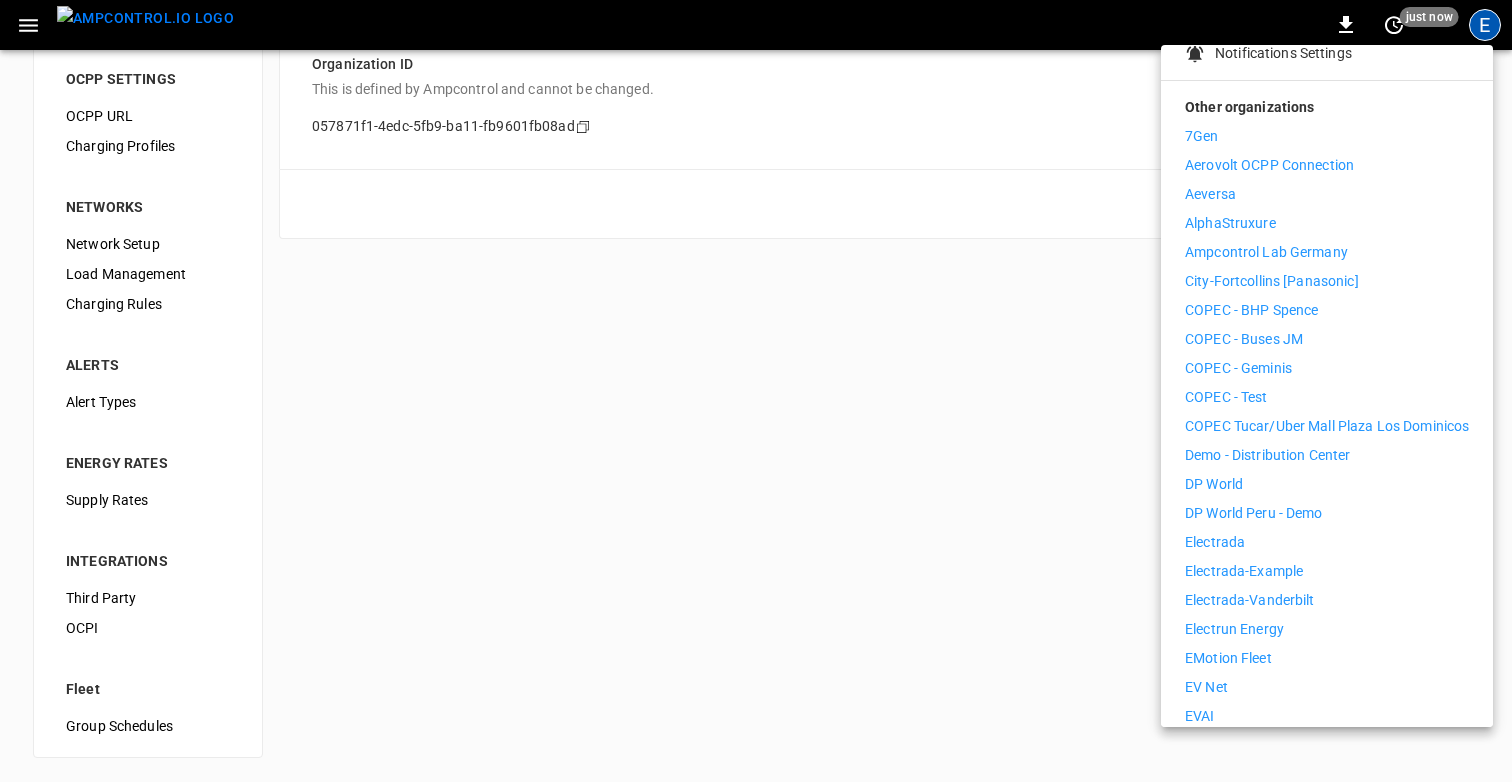 scroll, scrollTop: 0, scrollLeft: 0, axis: both 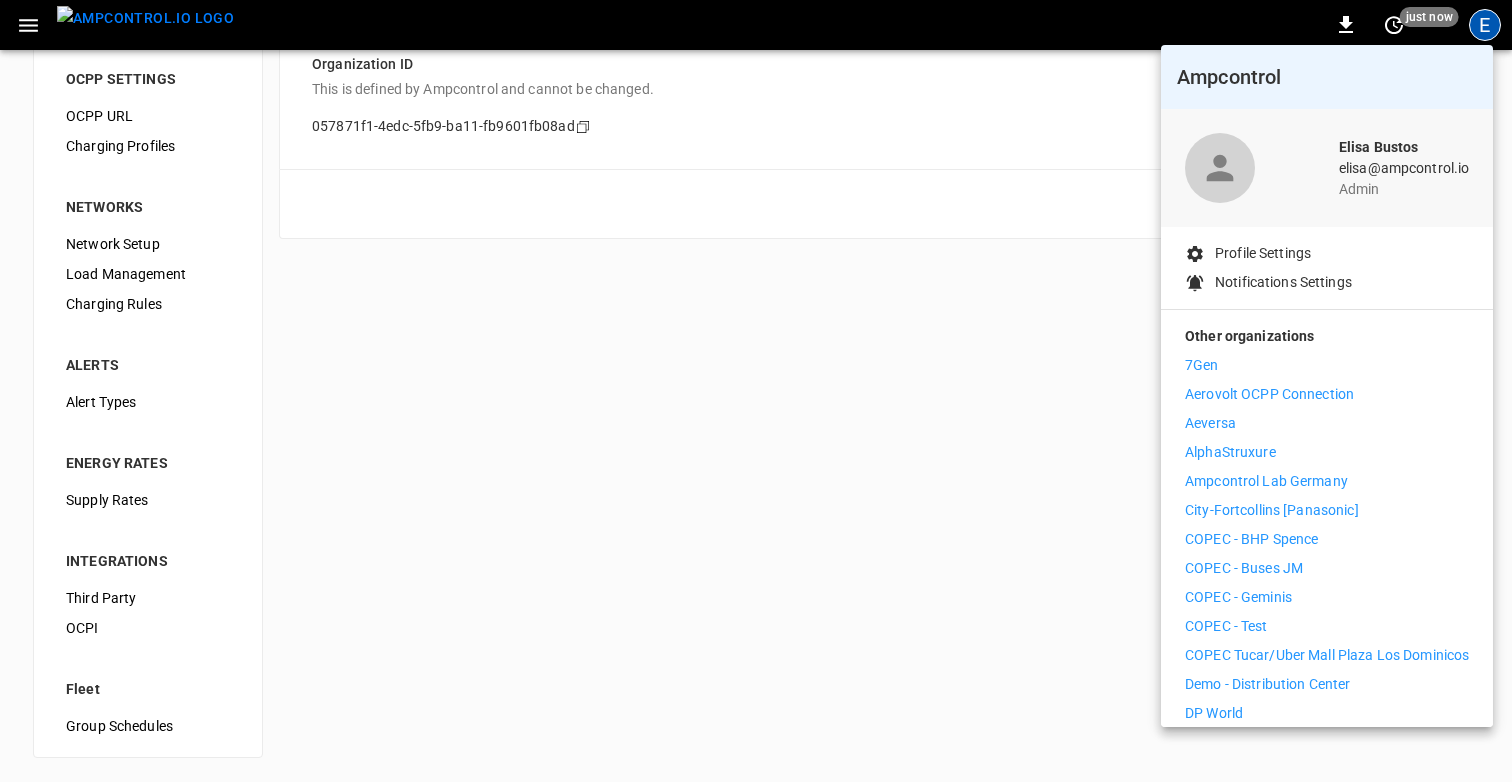 click at bounding box center (756, 391) 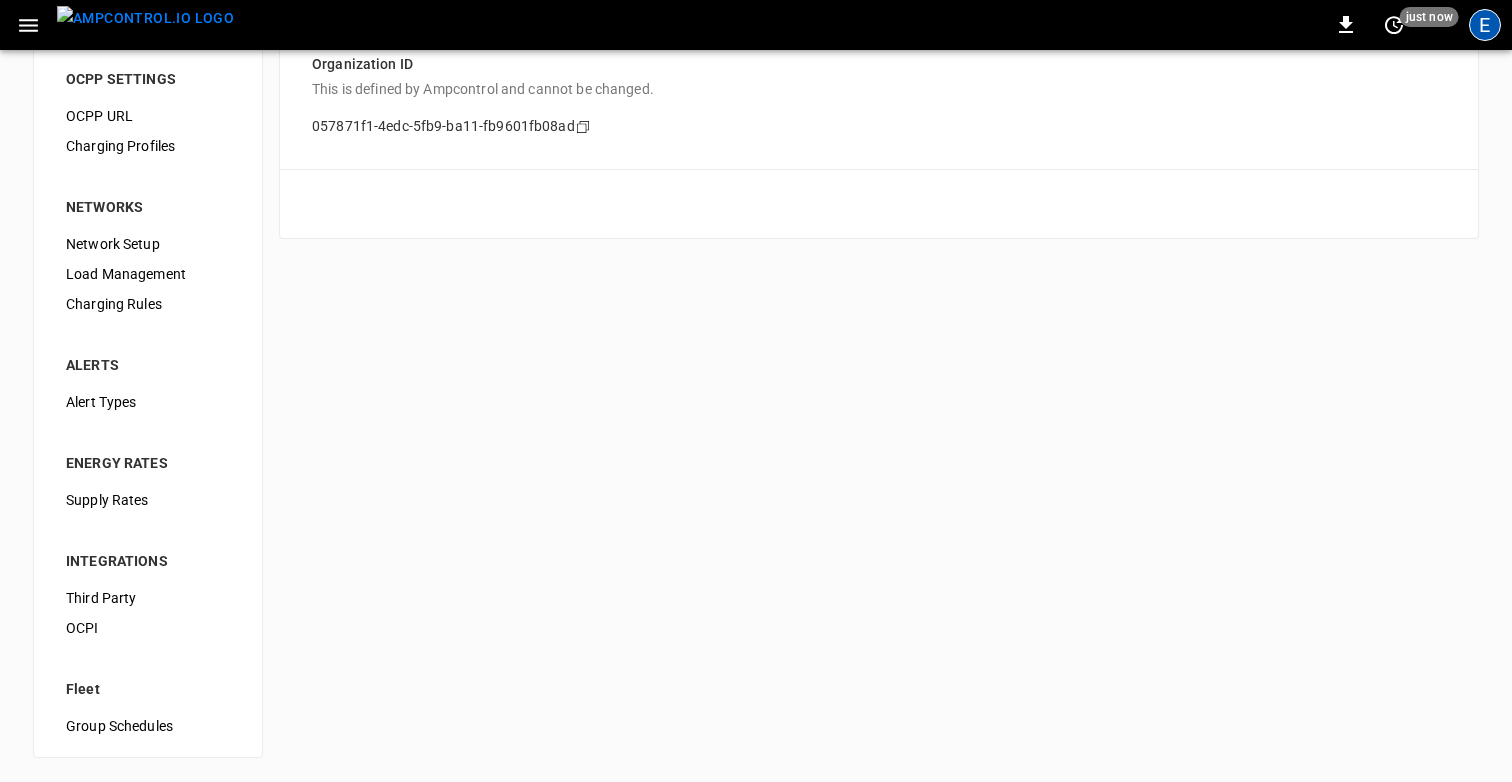 click on "E" at bounding box center [1485, 25] 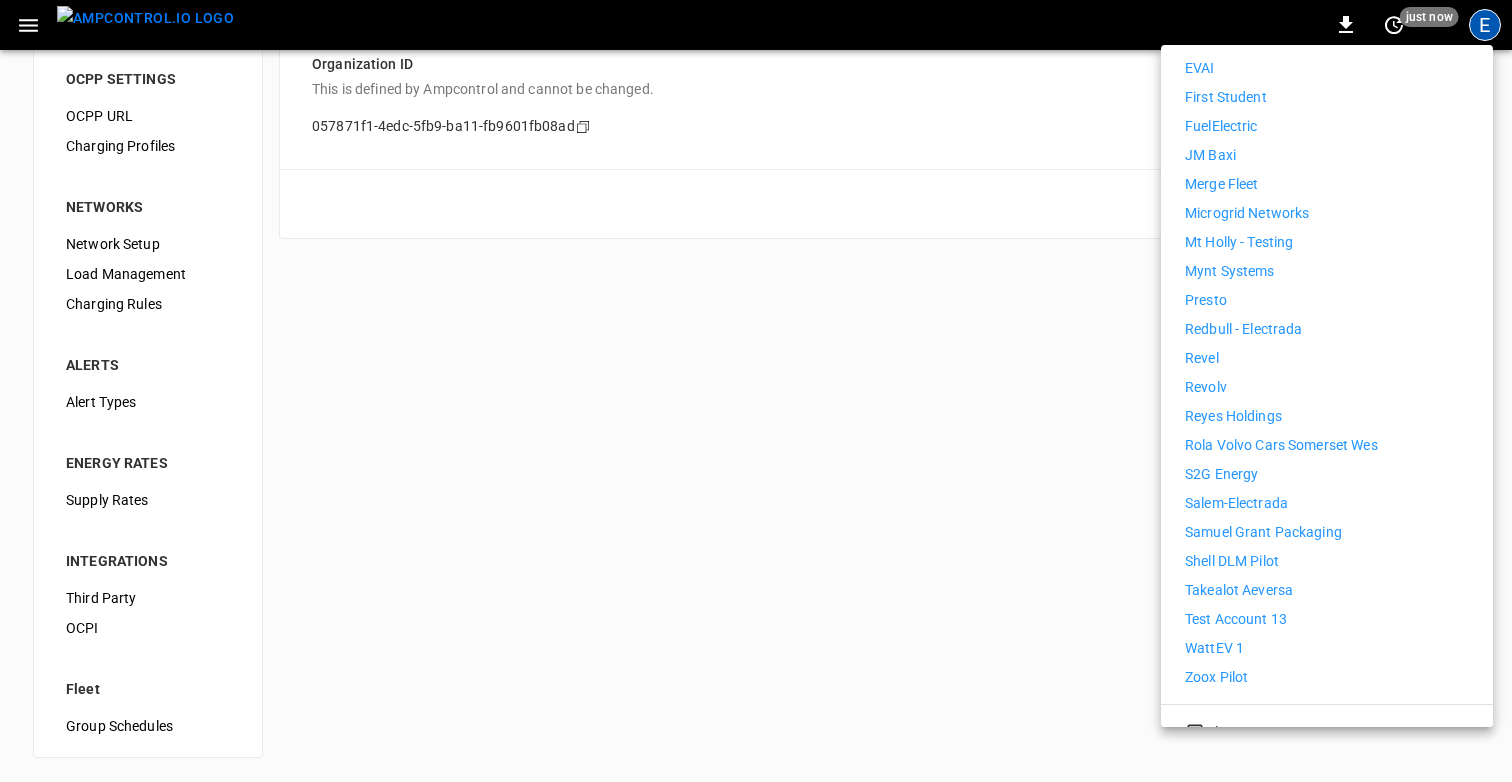 scroll, scrollTop: 883, scrollLeft: 0, axis: vertical 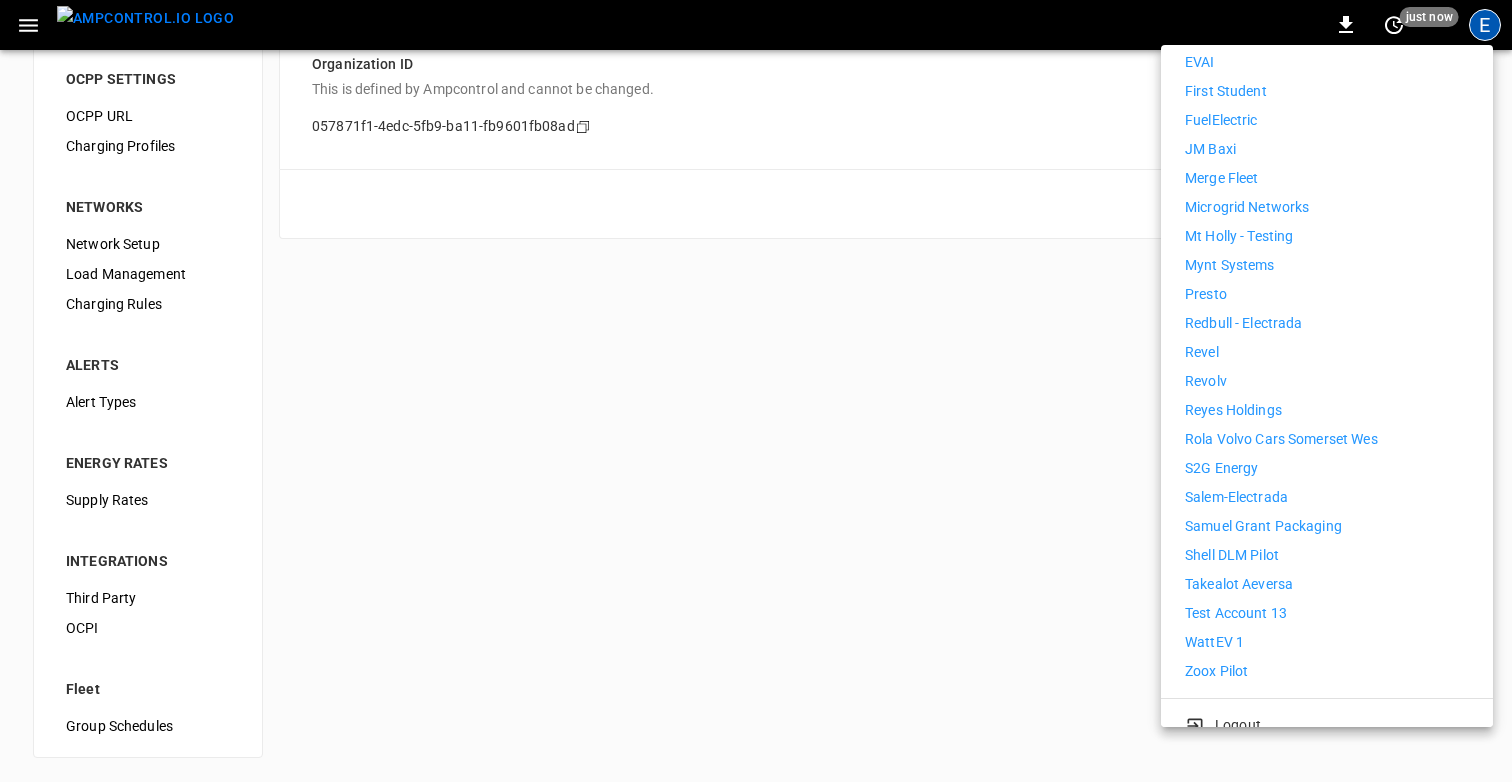 click at bounding box center (756, 391) 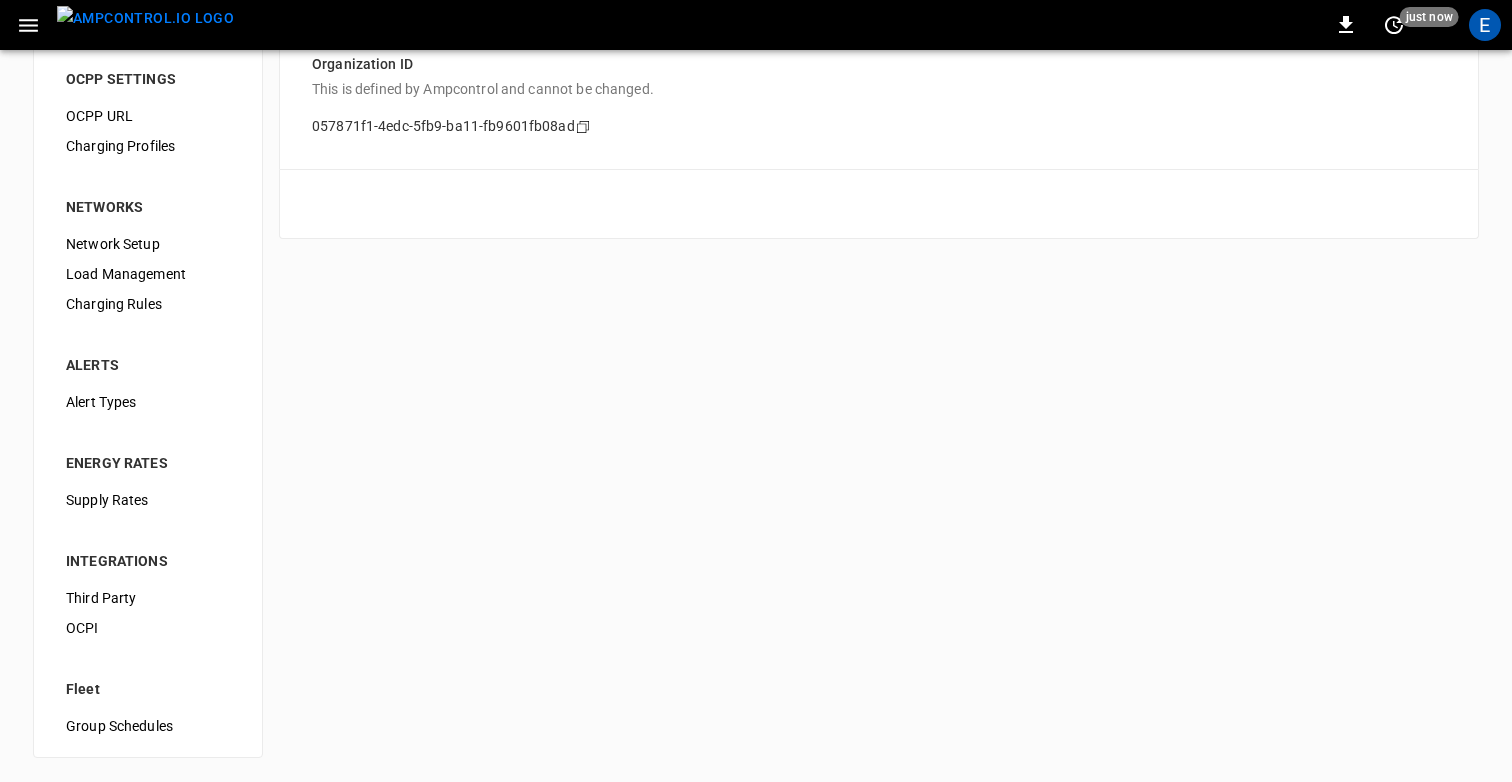 scroll, scrollTop: 0, scrollLeft: 0, axis: both 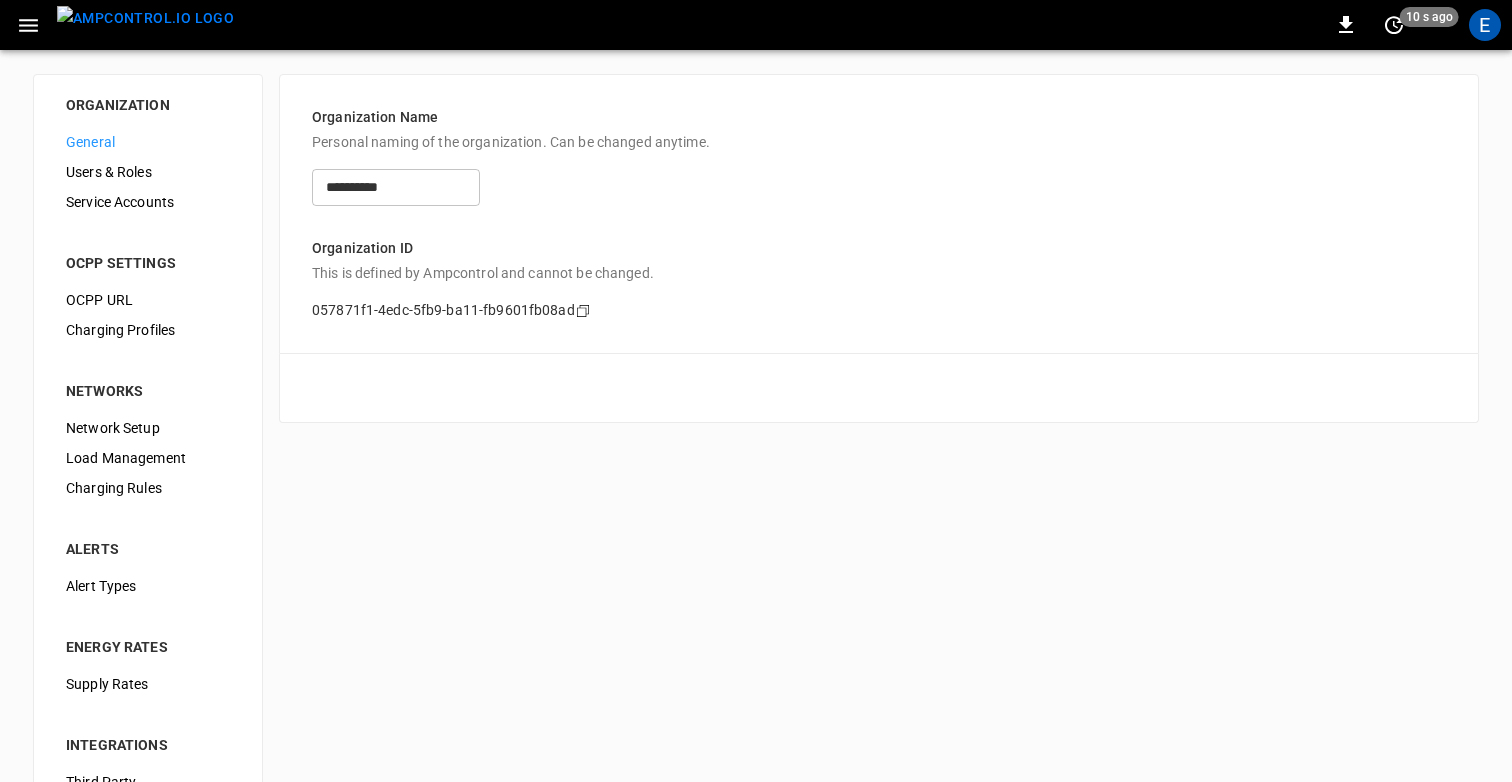 click at bounding box center [145, 18] 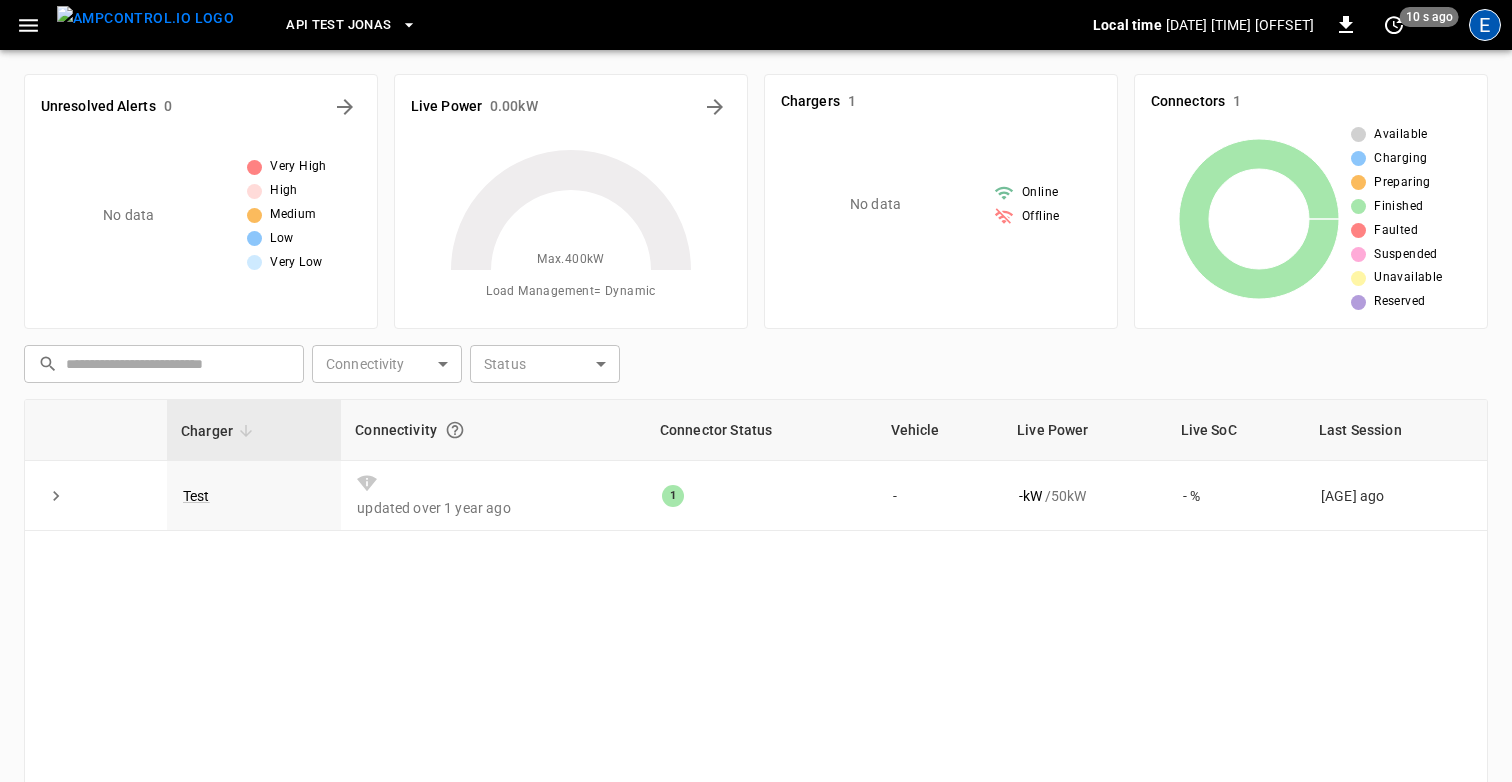 click on "E" at bounding box center [1485, 25] 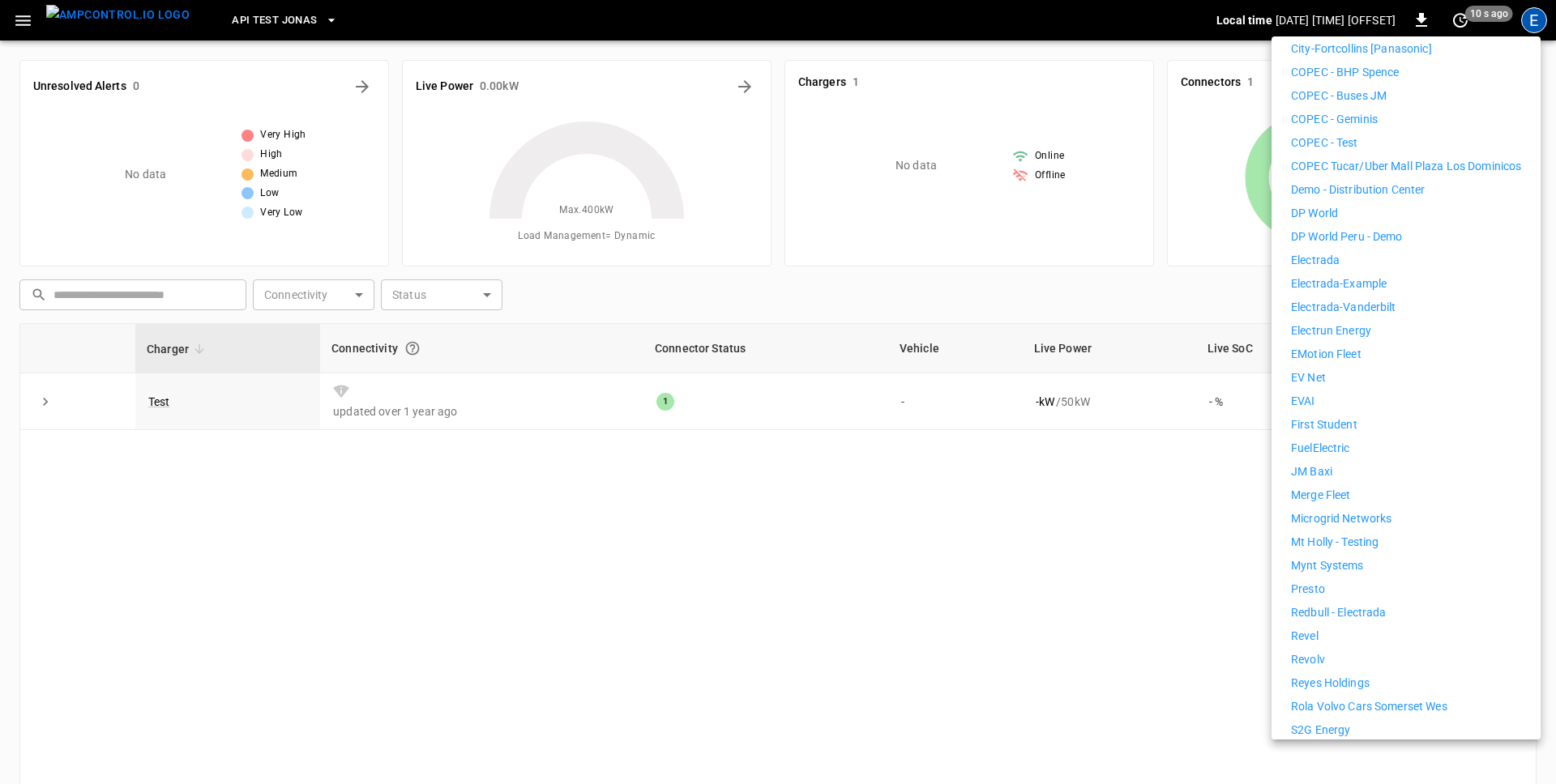 scroll, scrollTop: 377, scrollLeft: 0, axis: vertical 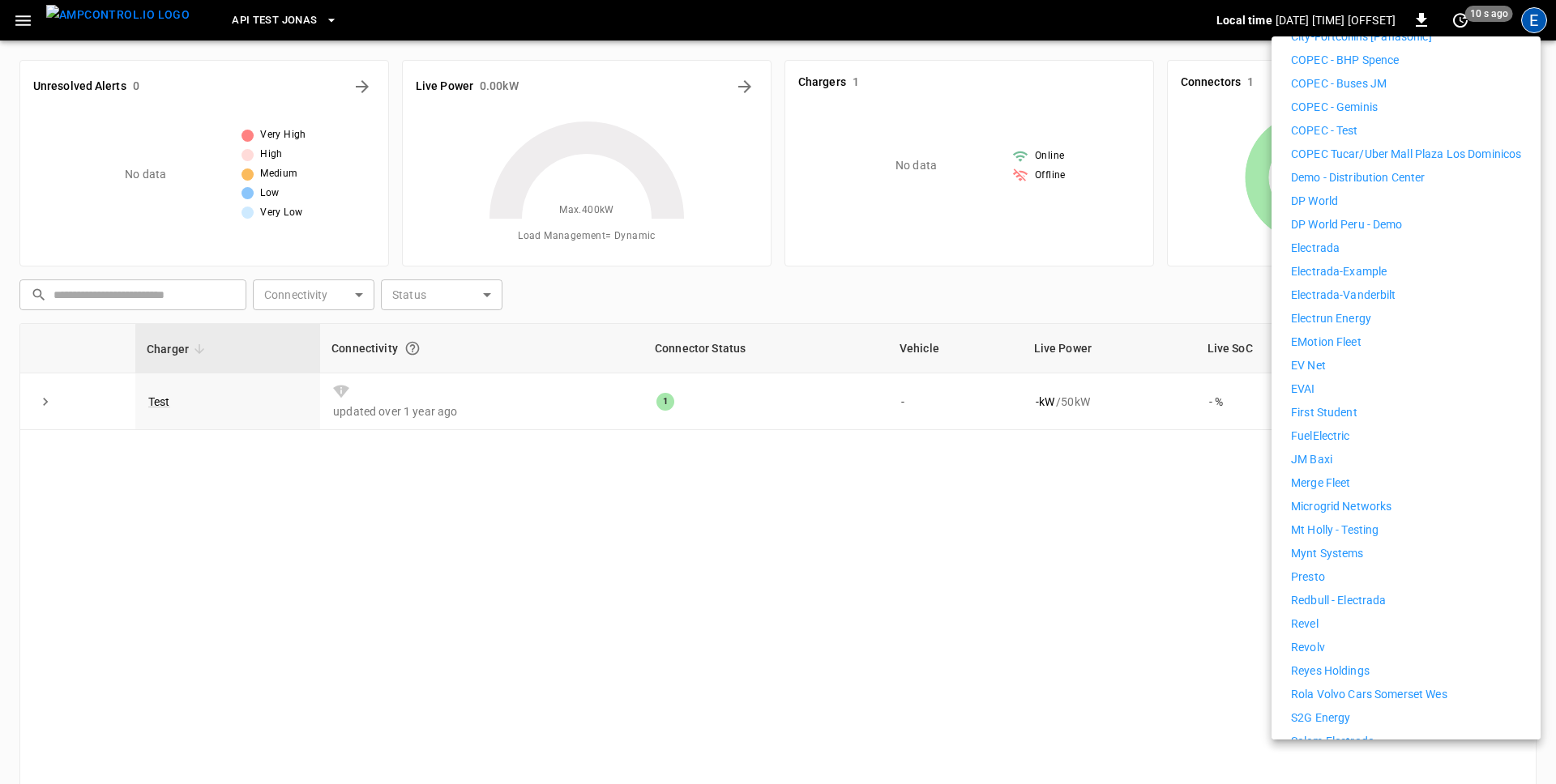 click at bounding box center [778, 392] 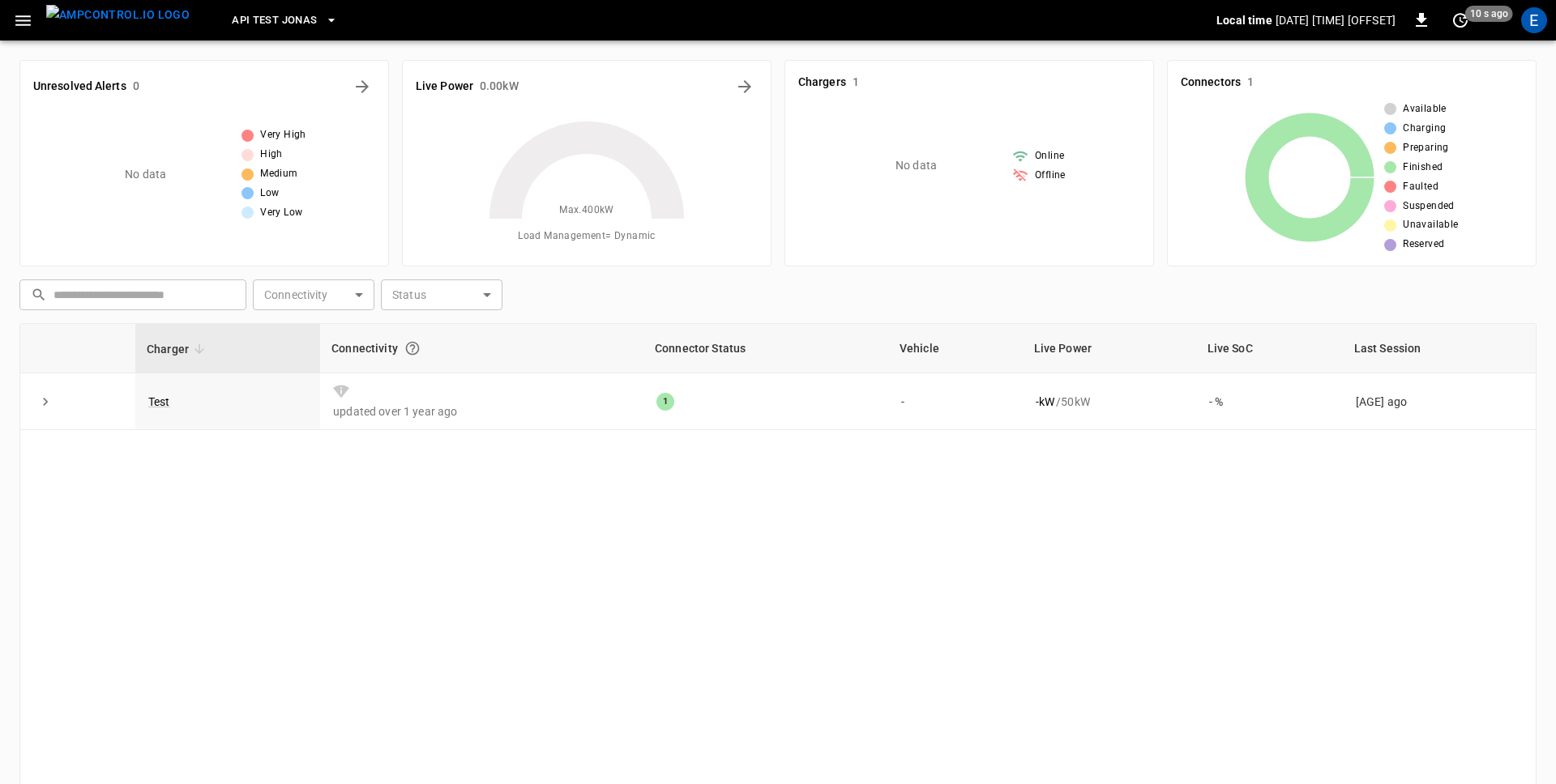 click 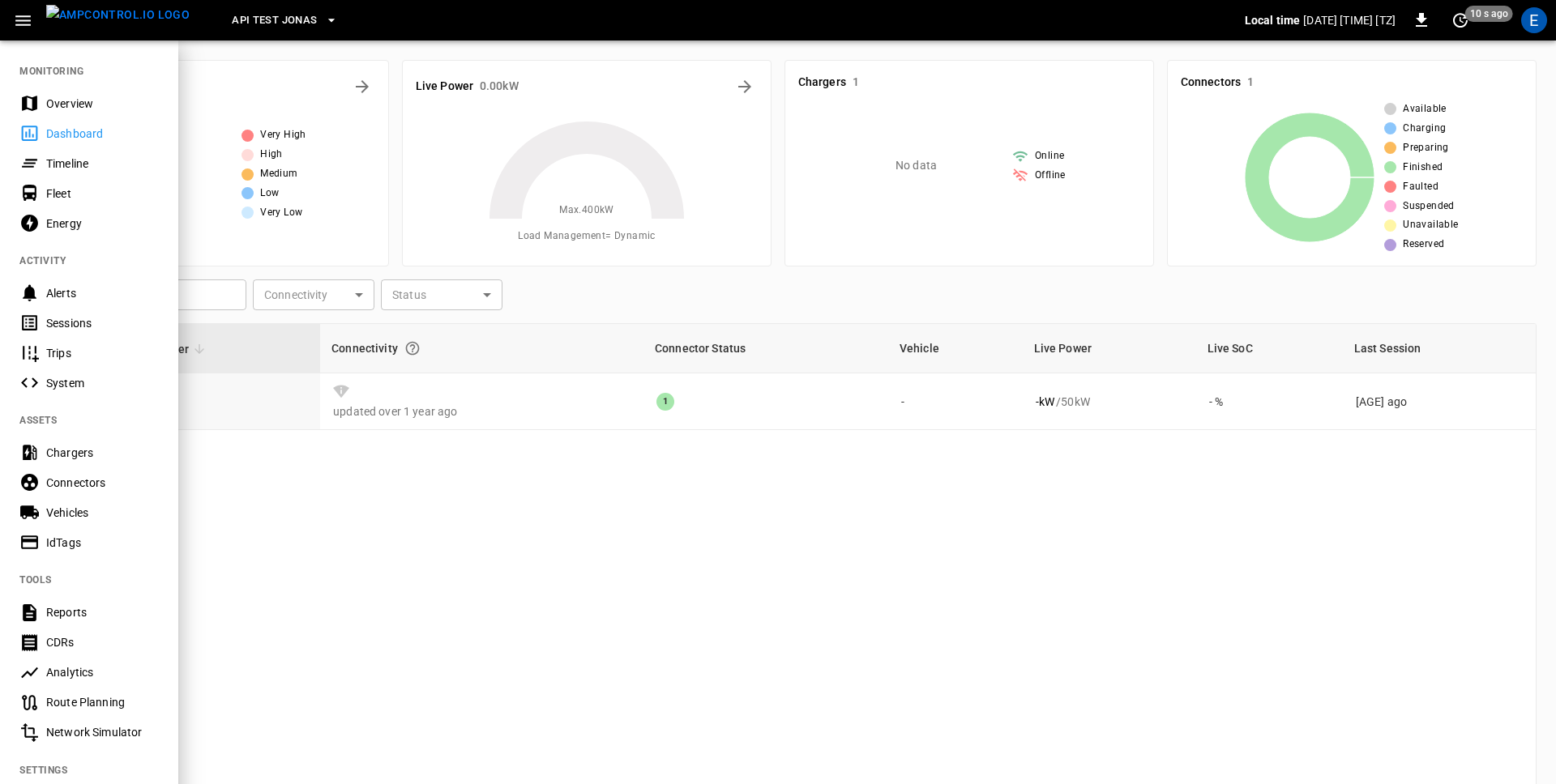 click on "Chargers" at bounding box center (102, 453) 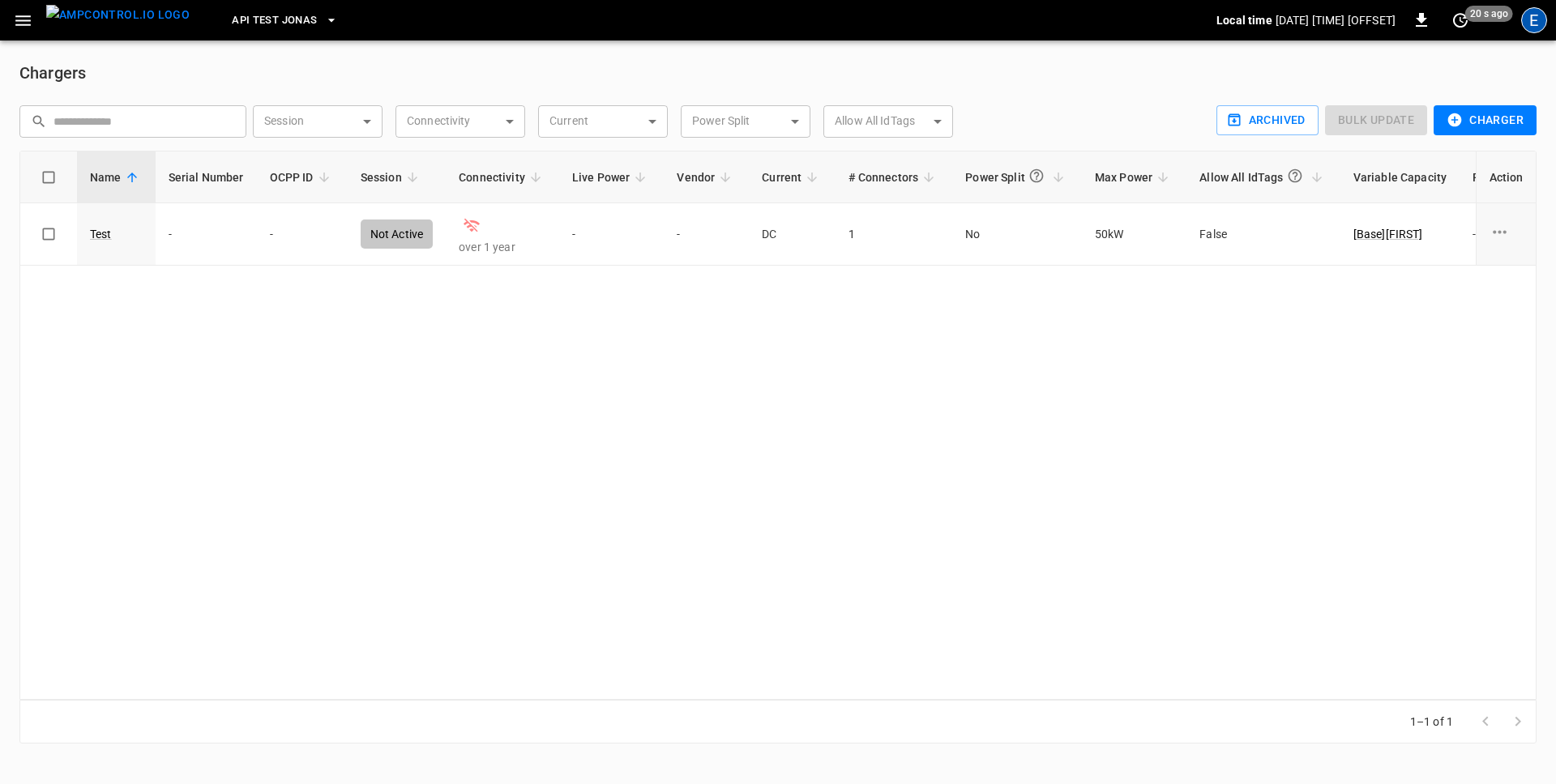 click on "E" at bounding box center [1534, 20] 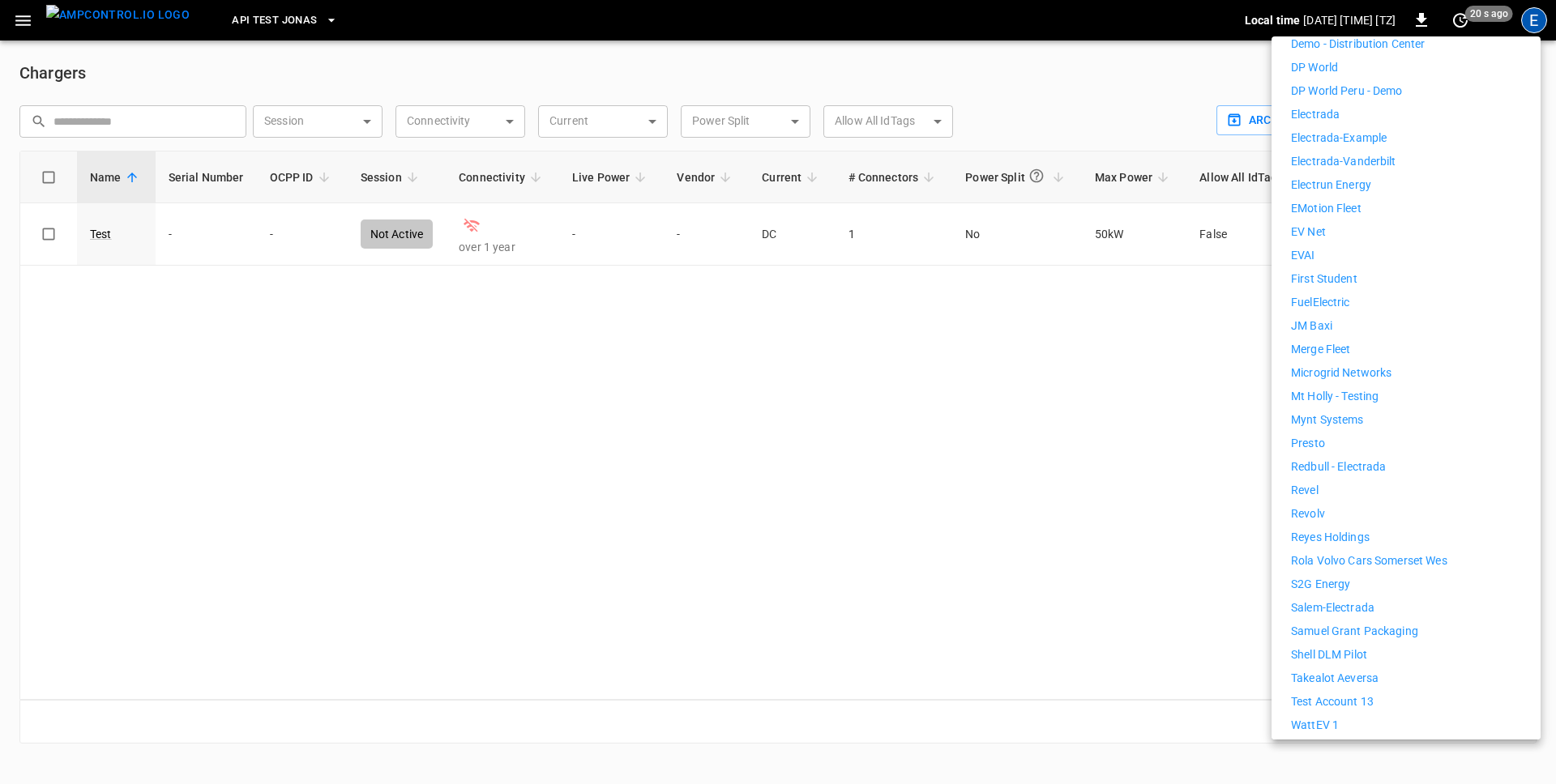 scroll, scrollTop: 517, scrollLeft: 0, axis: vertical 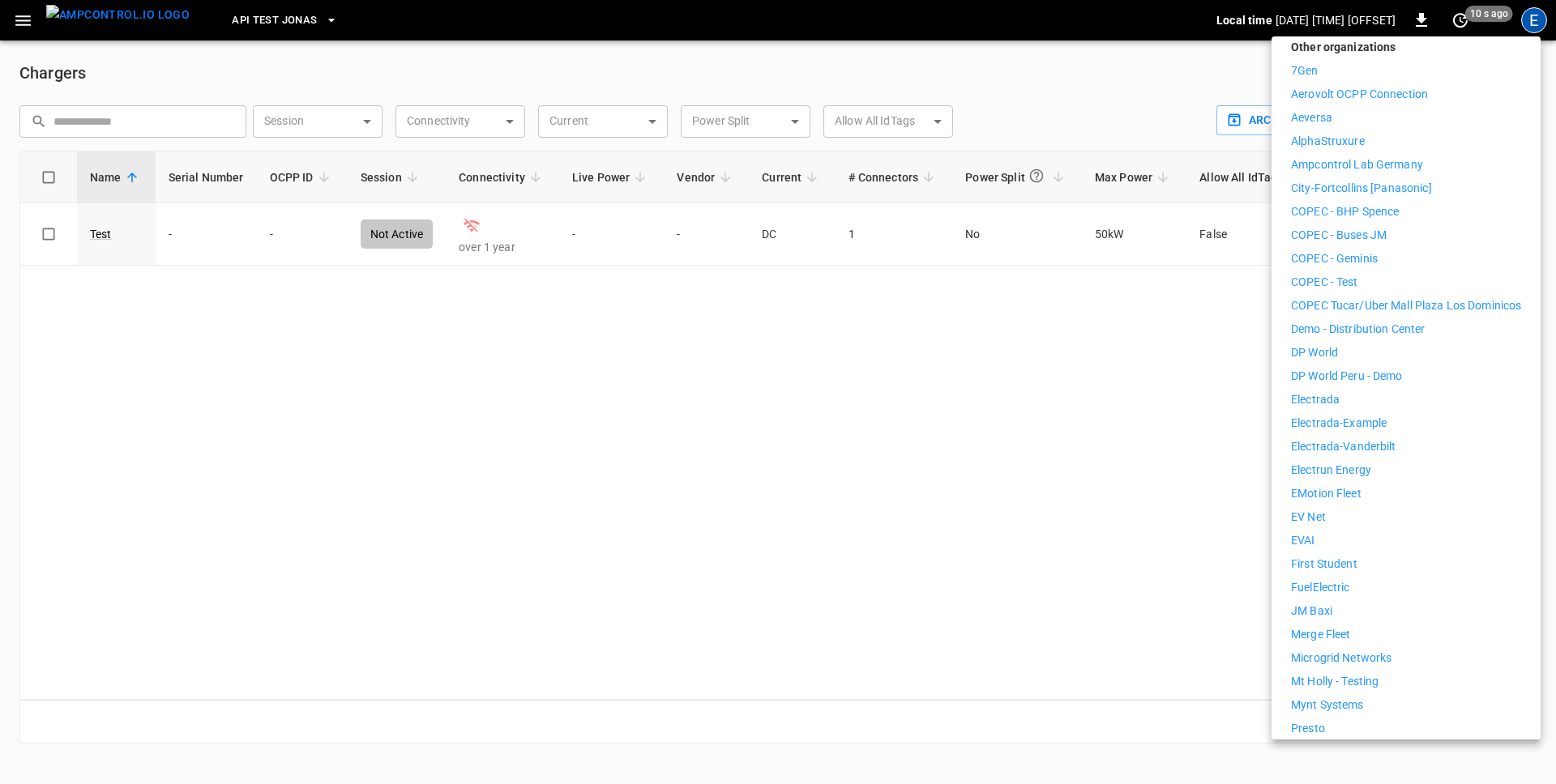 click on "Demo - Distribution Center" at bounding box center [1357, 329] 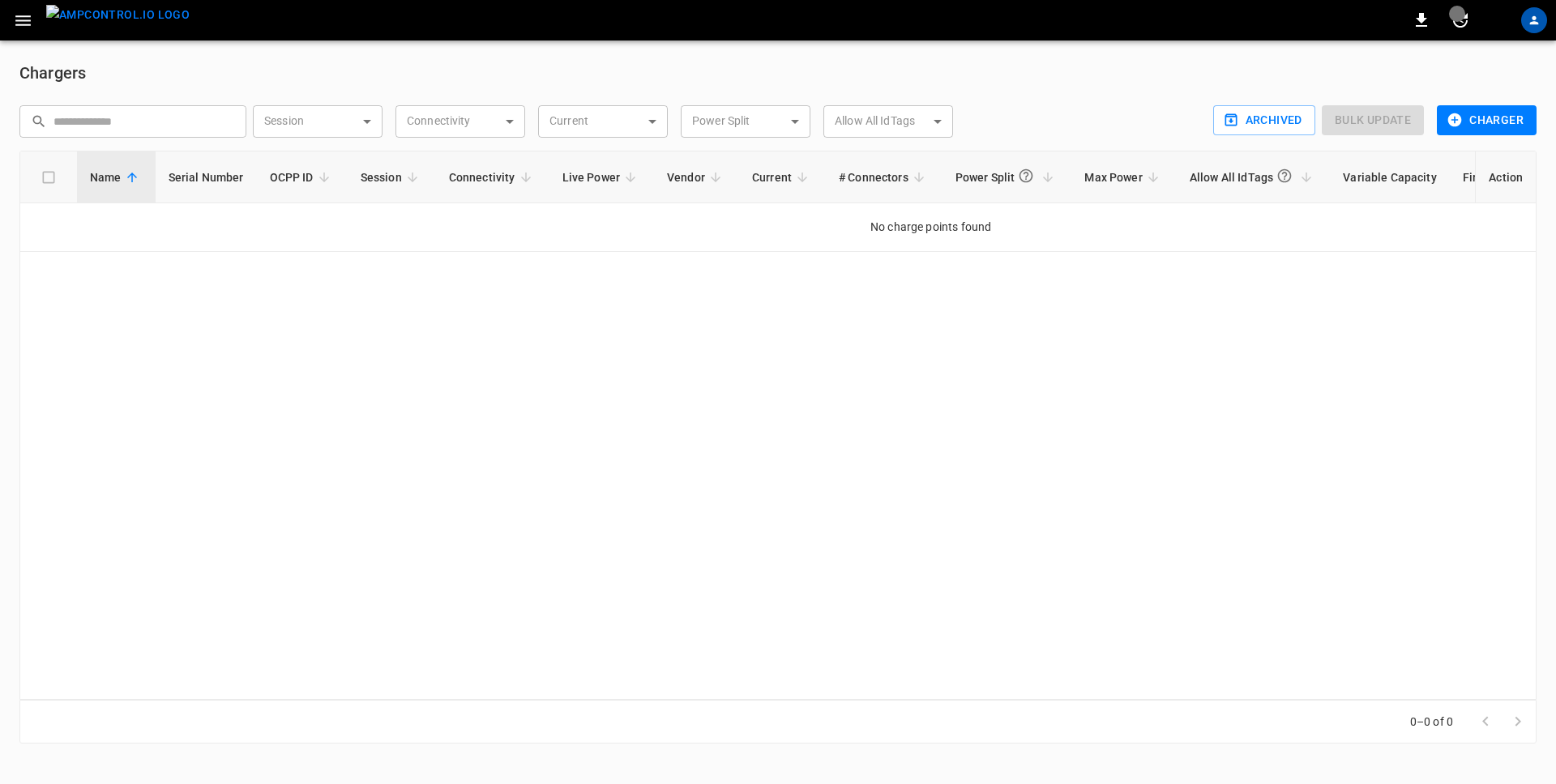 scroll, scrollTop: 0, scrollLeft: 0, axis: both 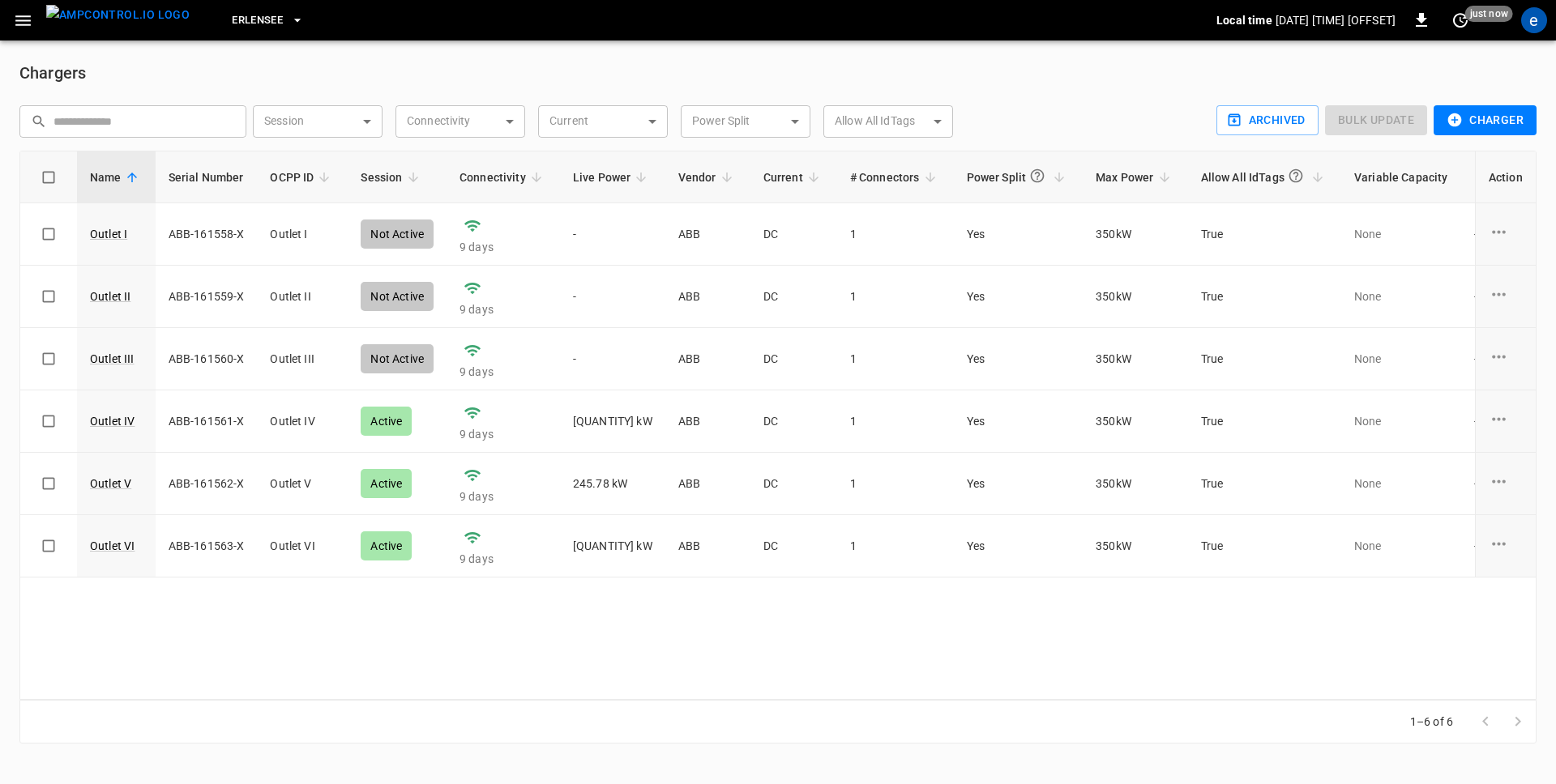 click on "Chargers" at bounding box center [778, 73] 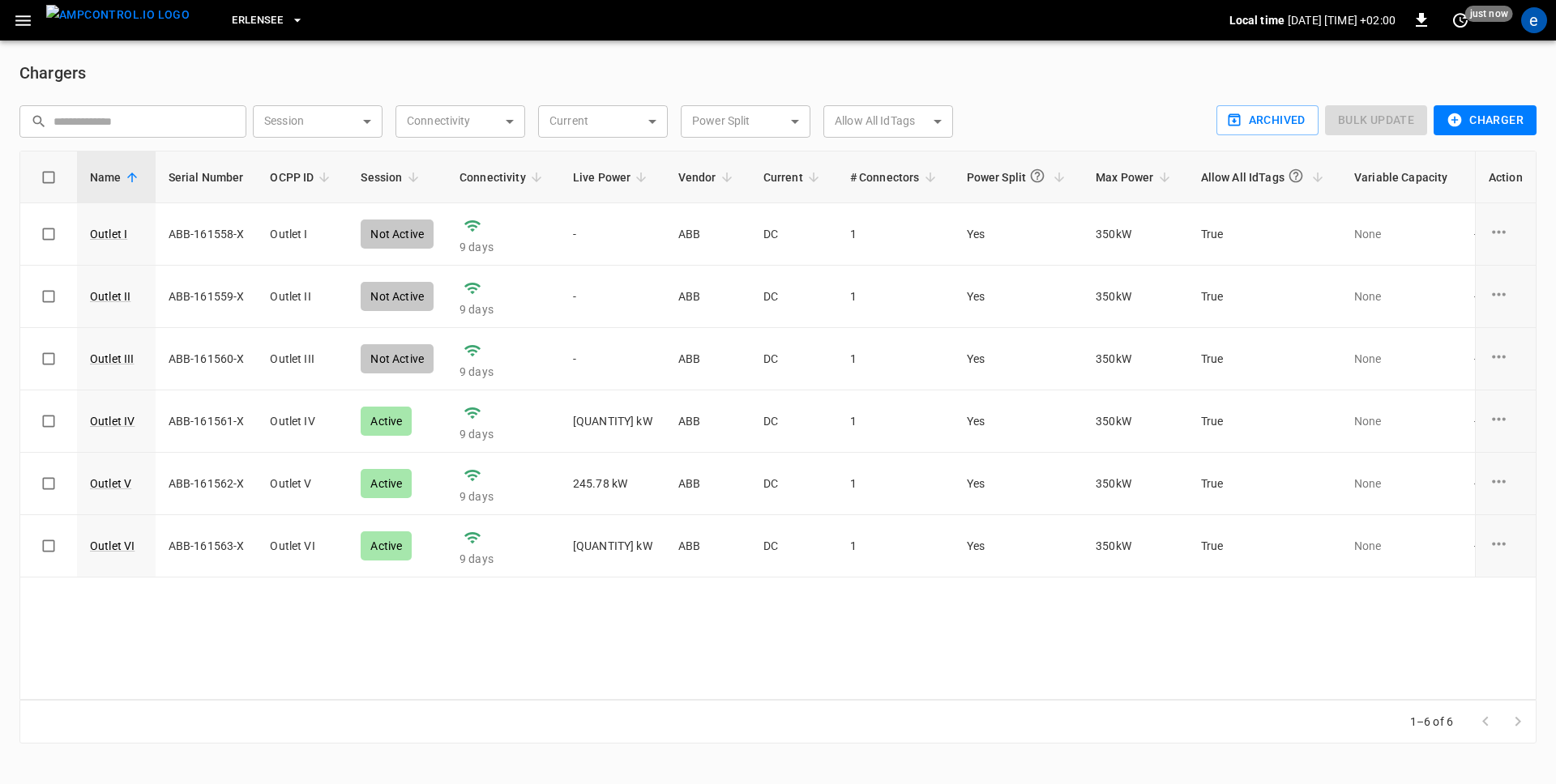 click on "Erlensee" at bounding box center [257, 20] 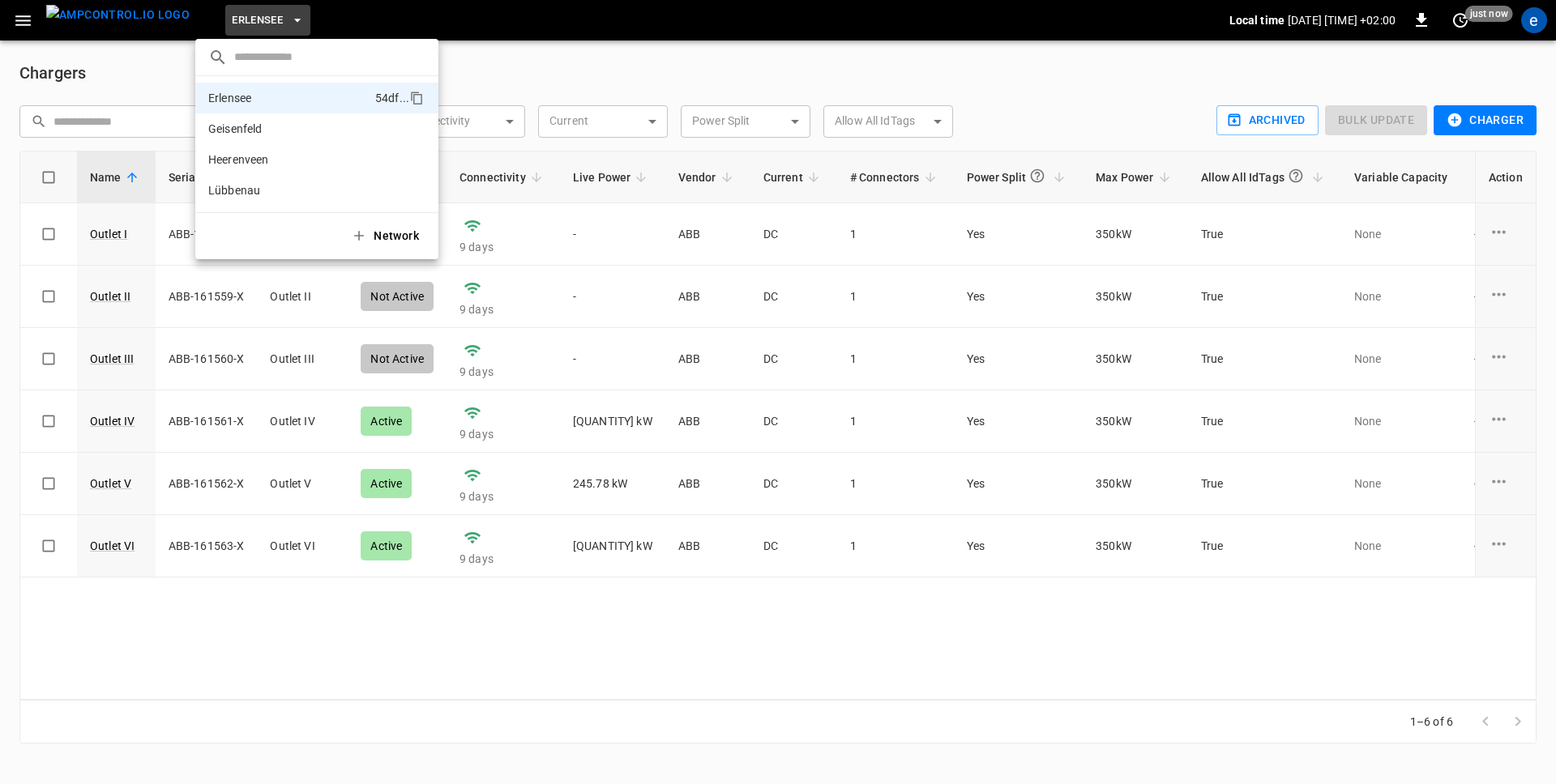 click at bounding box center [778, 392] 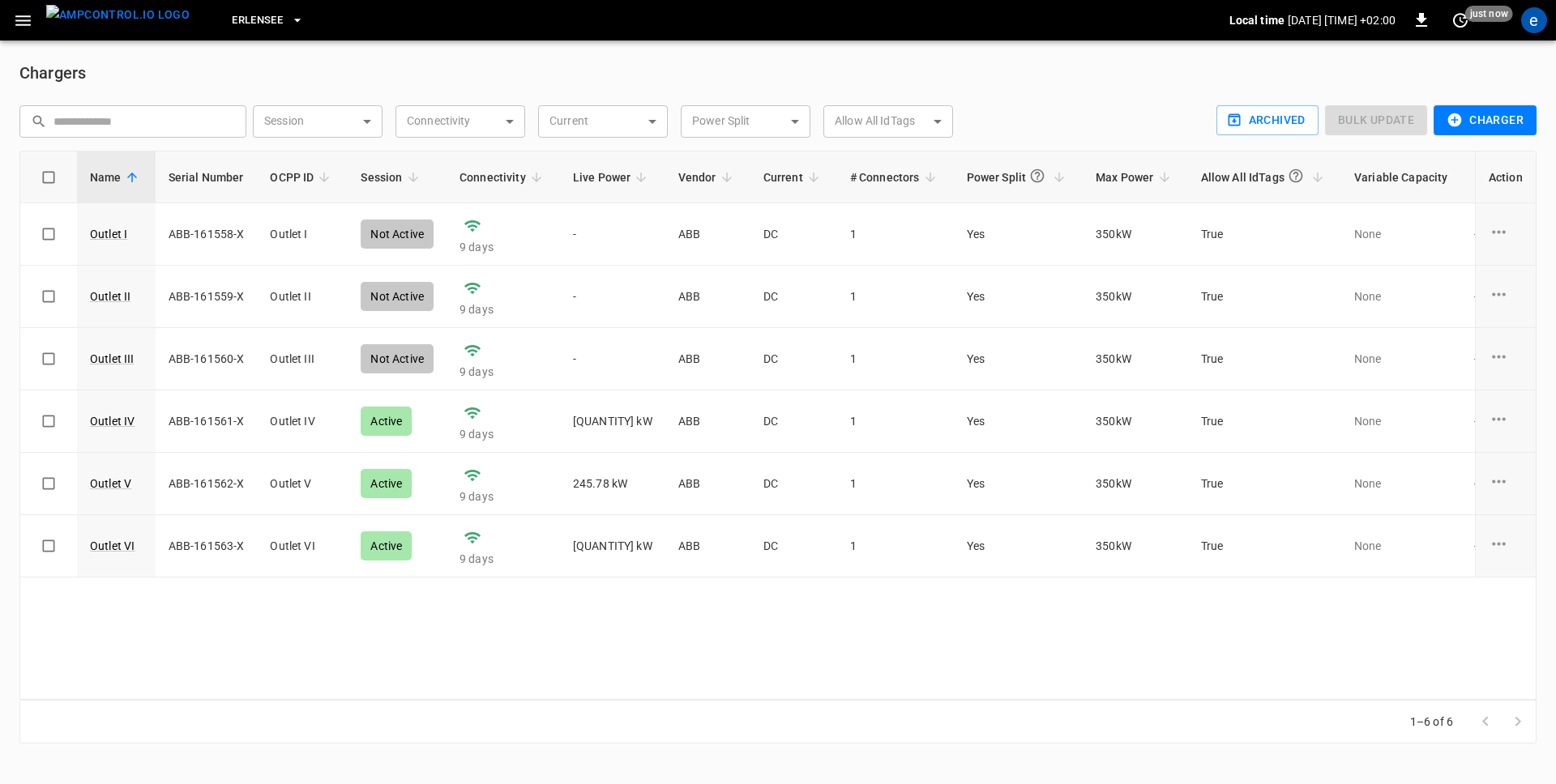 click on "Chargers" at bounding box center [778, 73] 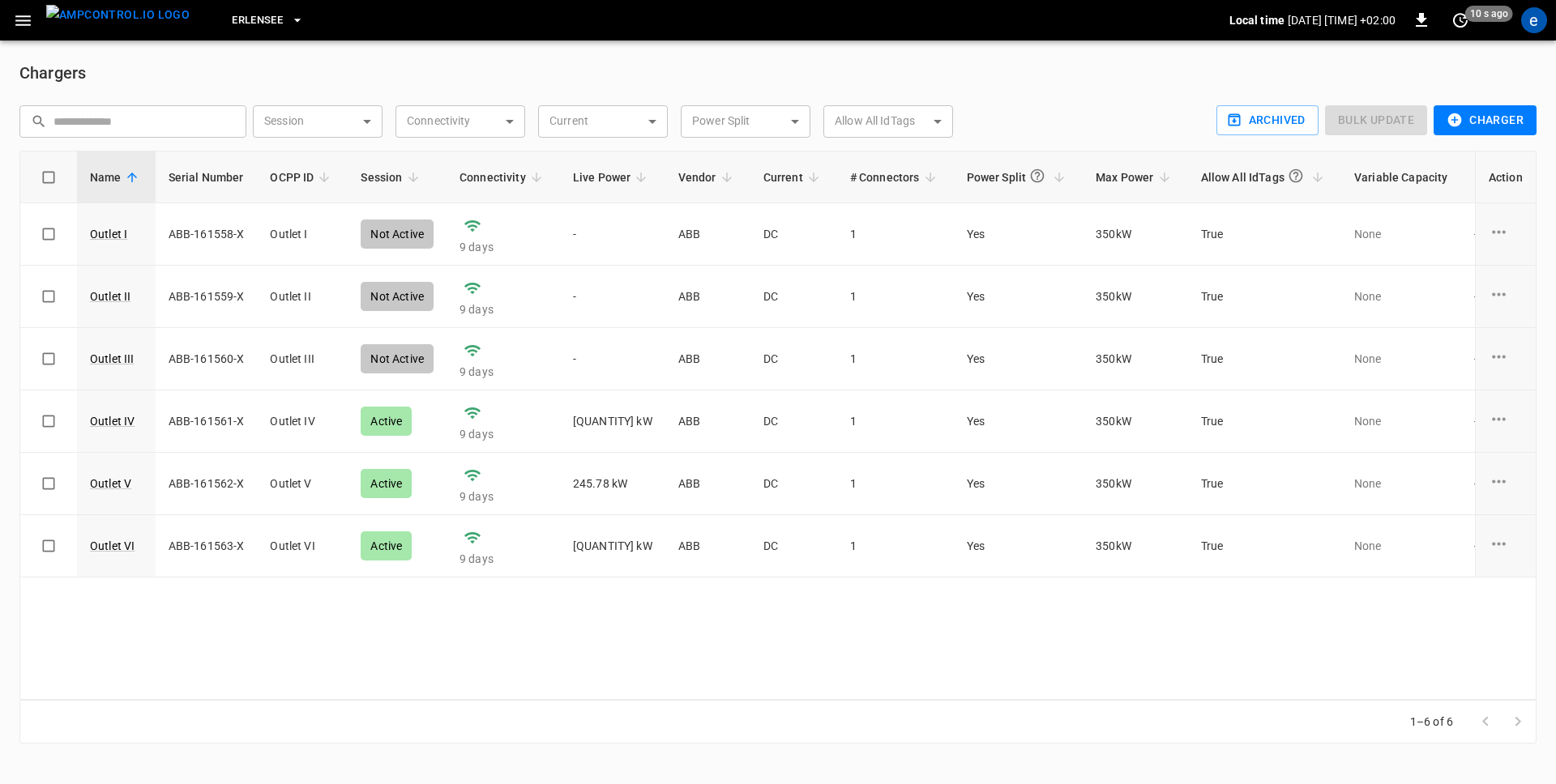 click 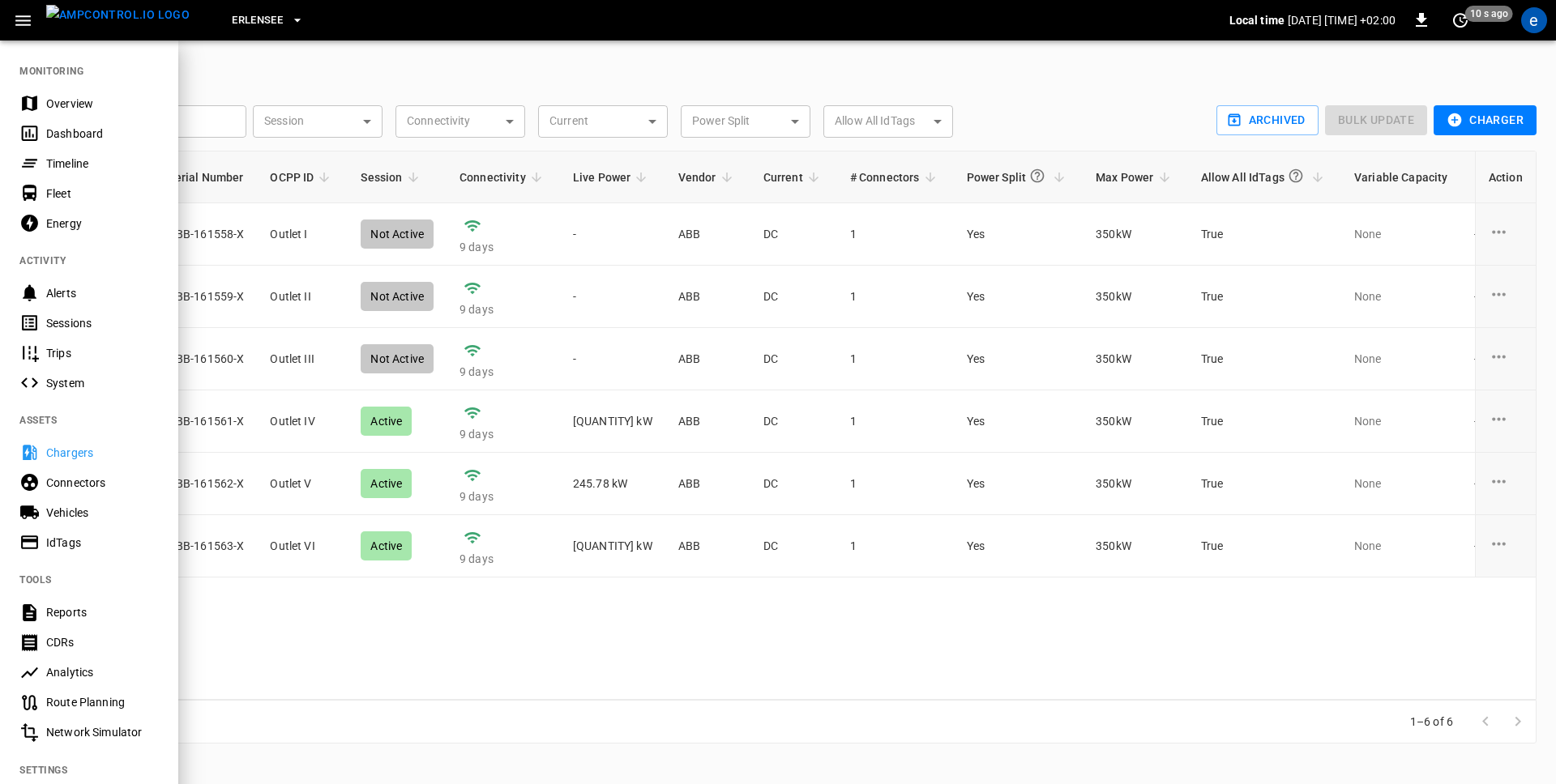 click on "Overview" at bounding box center (102, 104) 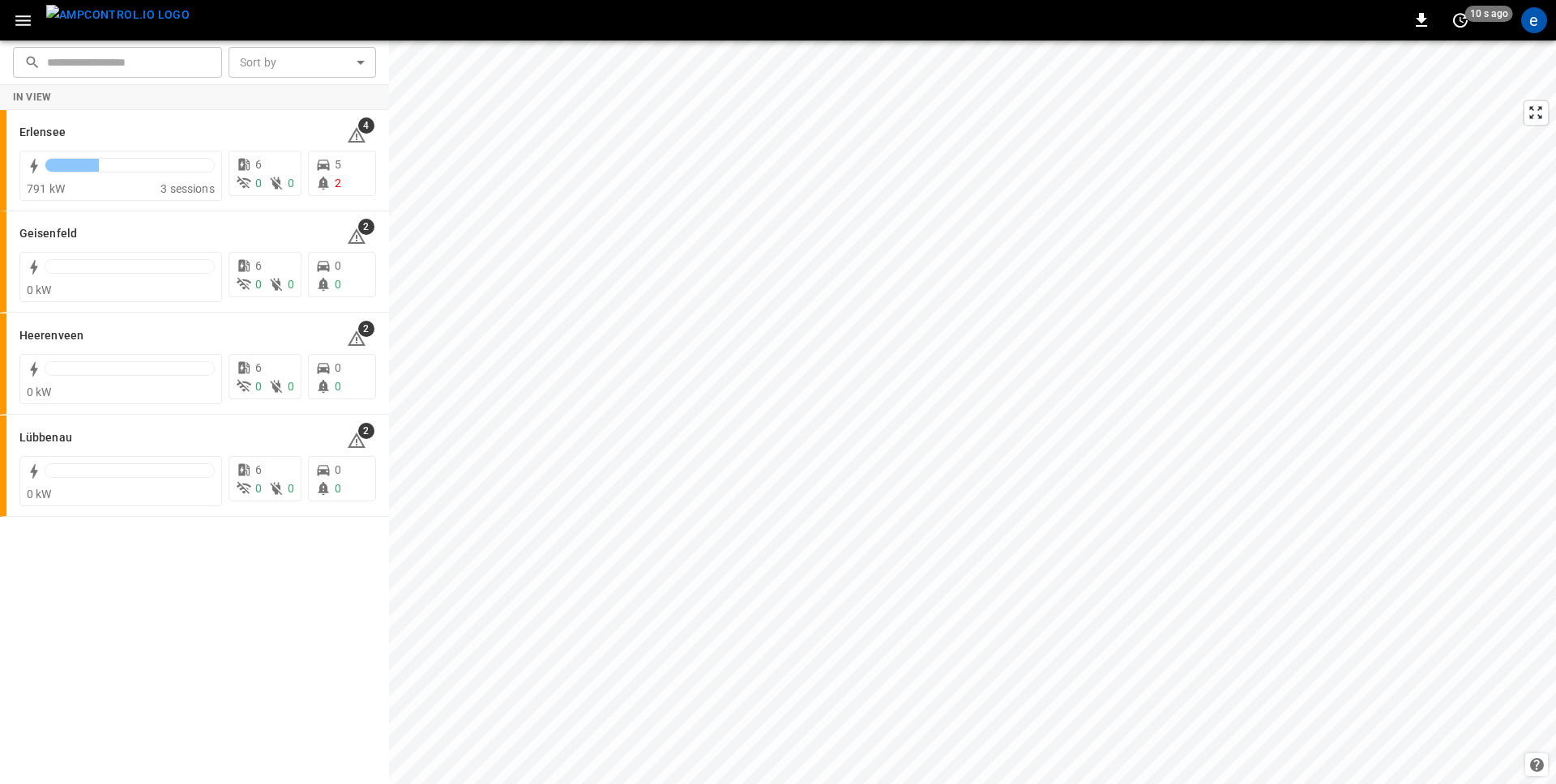 click 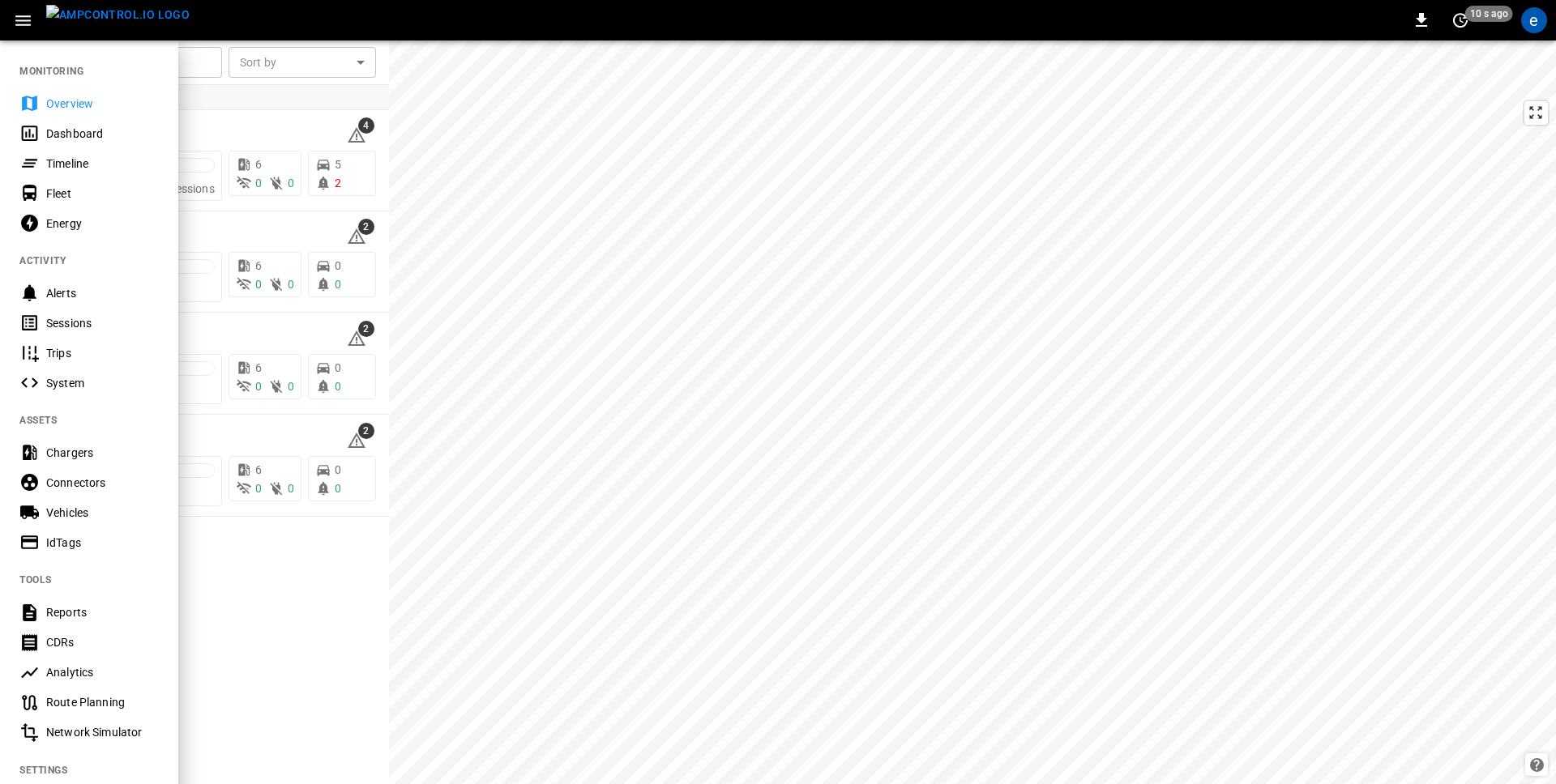 scroll, scrollTop: 159, scrollLeft: 0, axis: vertical 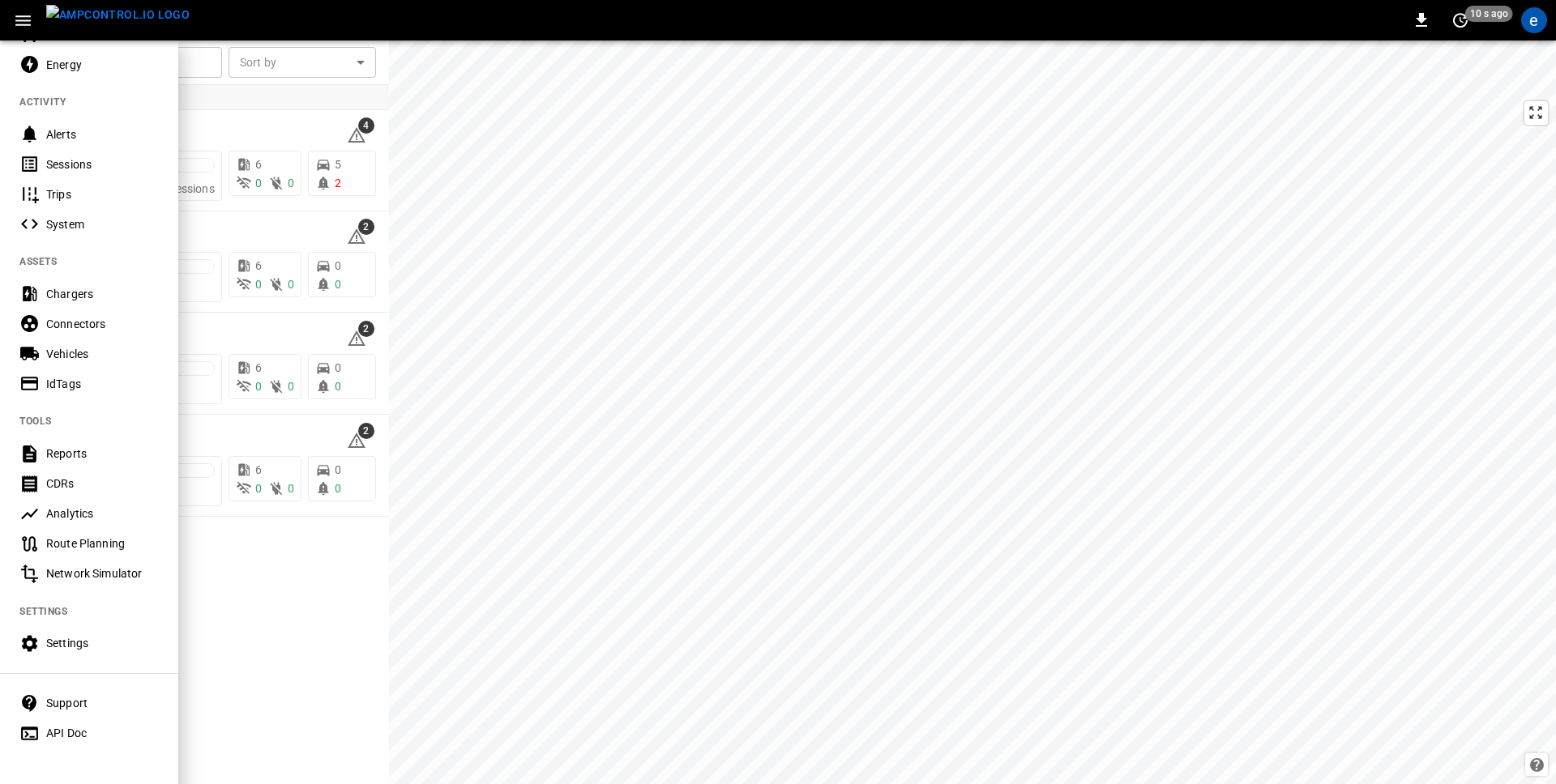 click on "Settings" at bounding box center [102, 643] 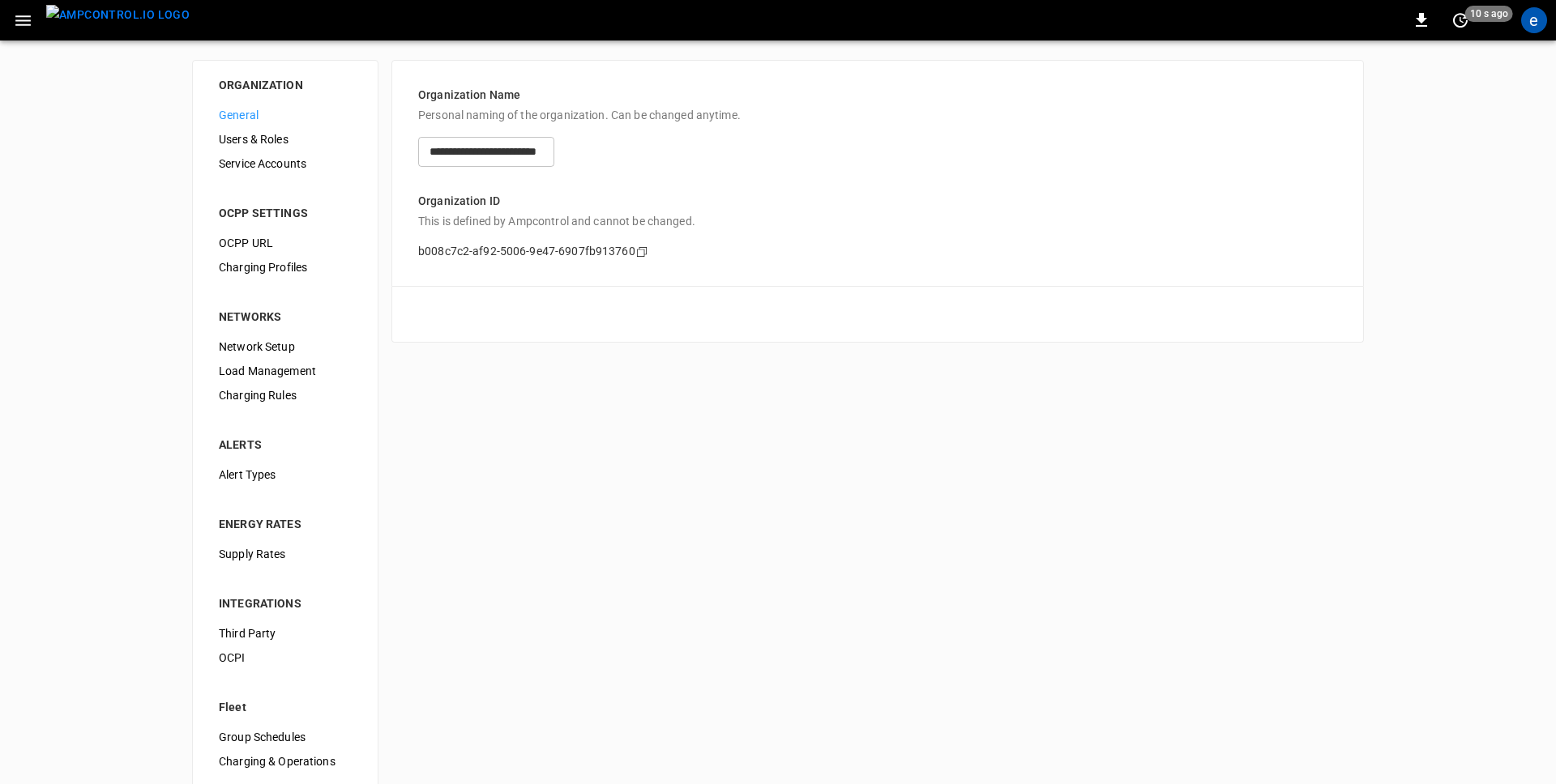 scroll, scrollTop: 23, scrollLeft: 0, axis: vertical 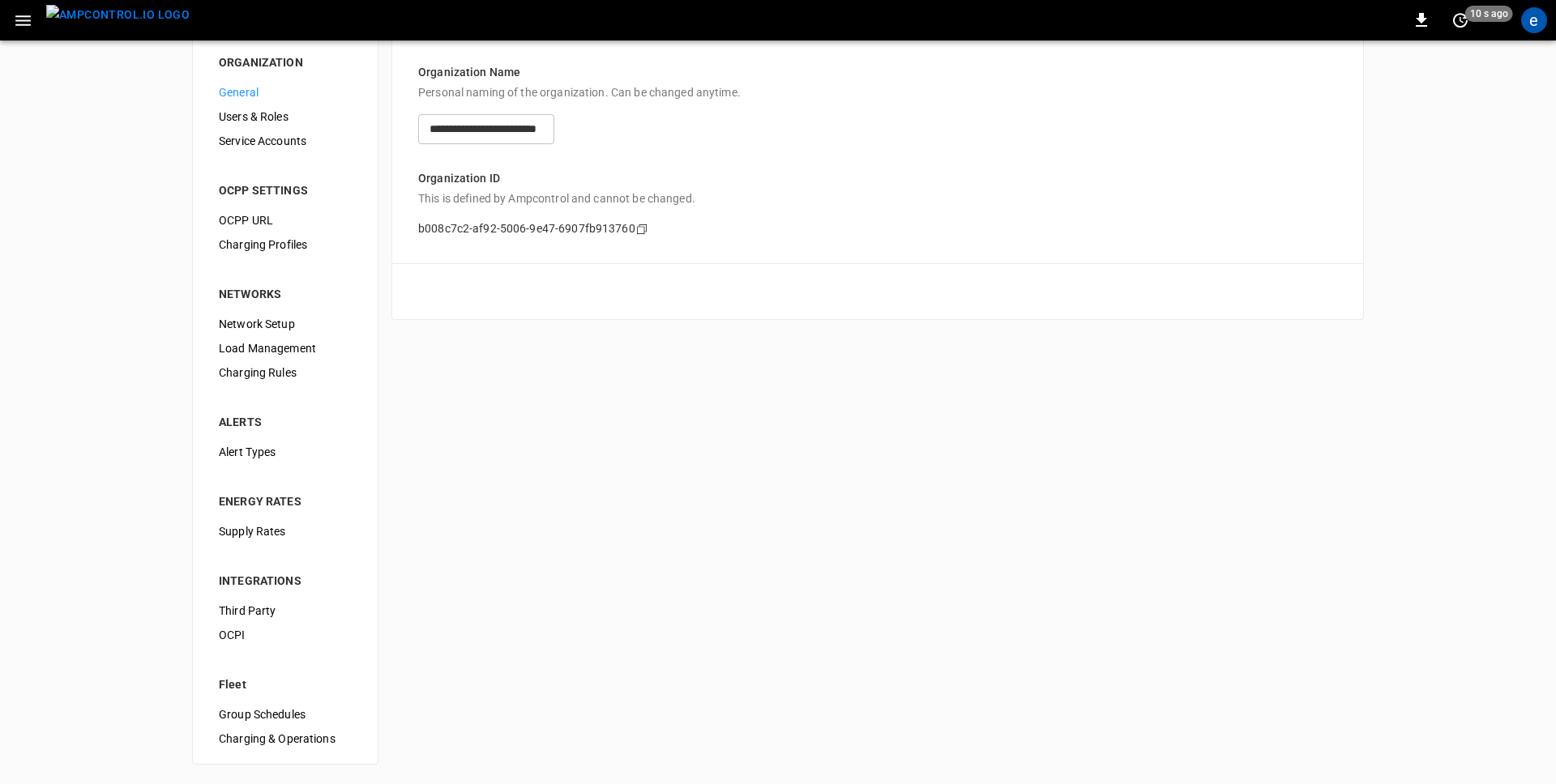 click on "Charging & Operations" at bounding box center [285, 739] 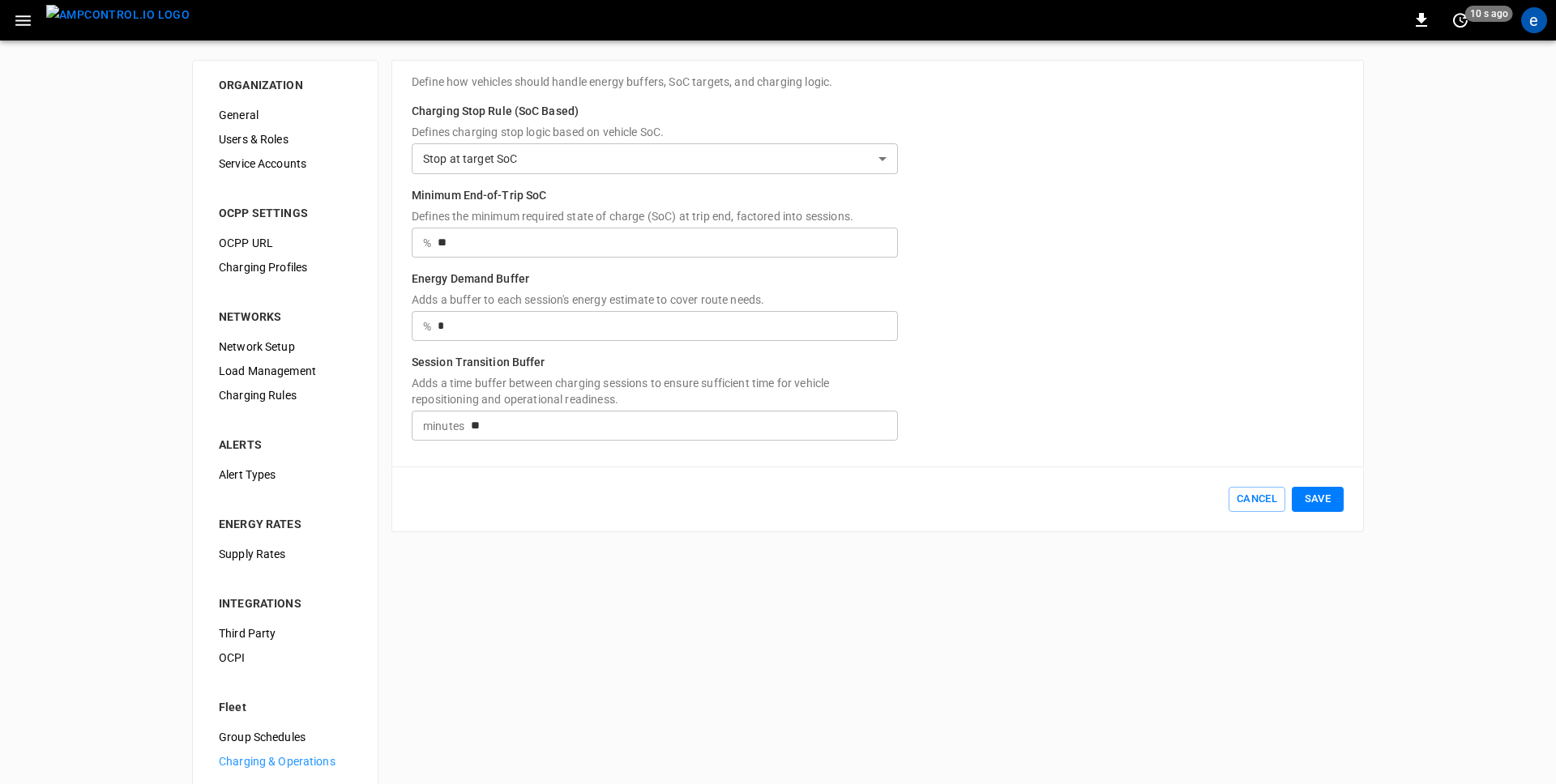 click on "[DATETIME] elisa@[REDACTED].com elisa@[REDACTED].com" at bounding box center [778, 403] 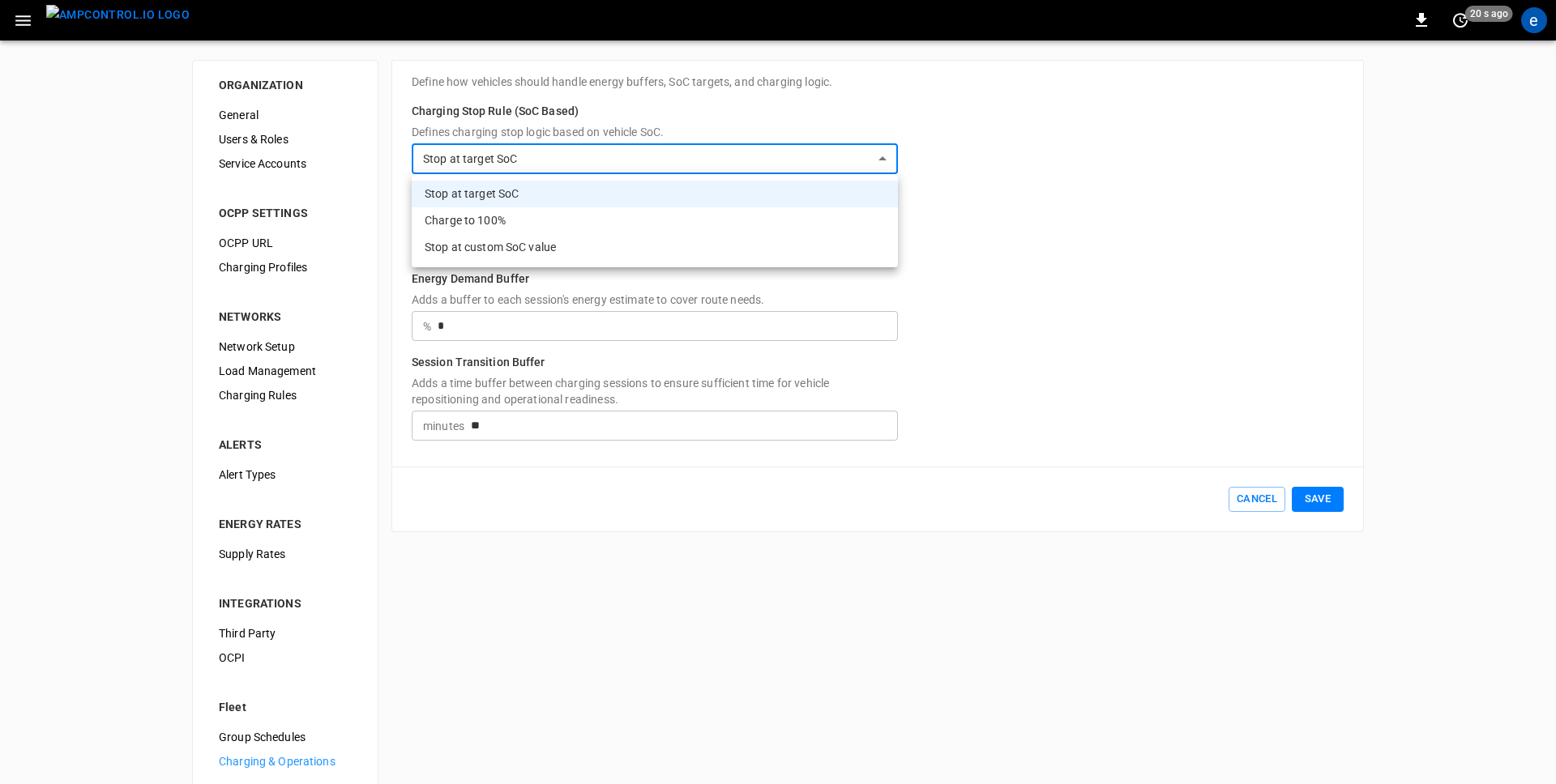 click at bounding box center (778, 392) 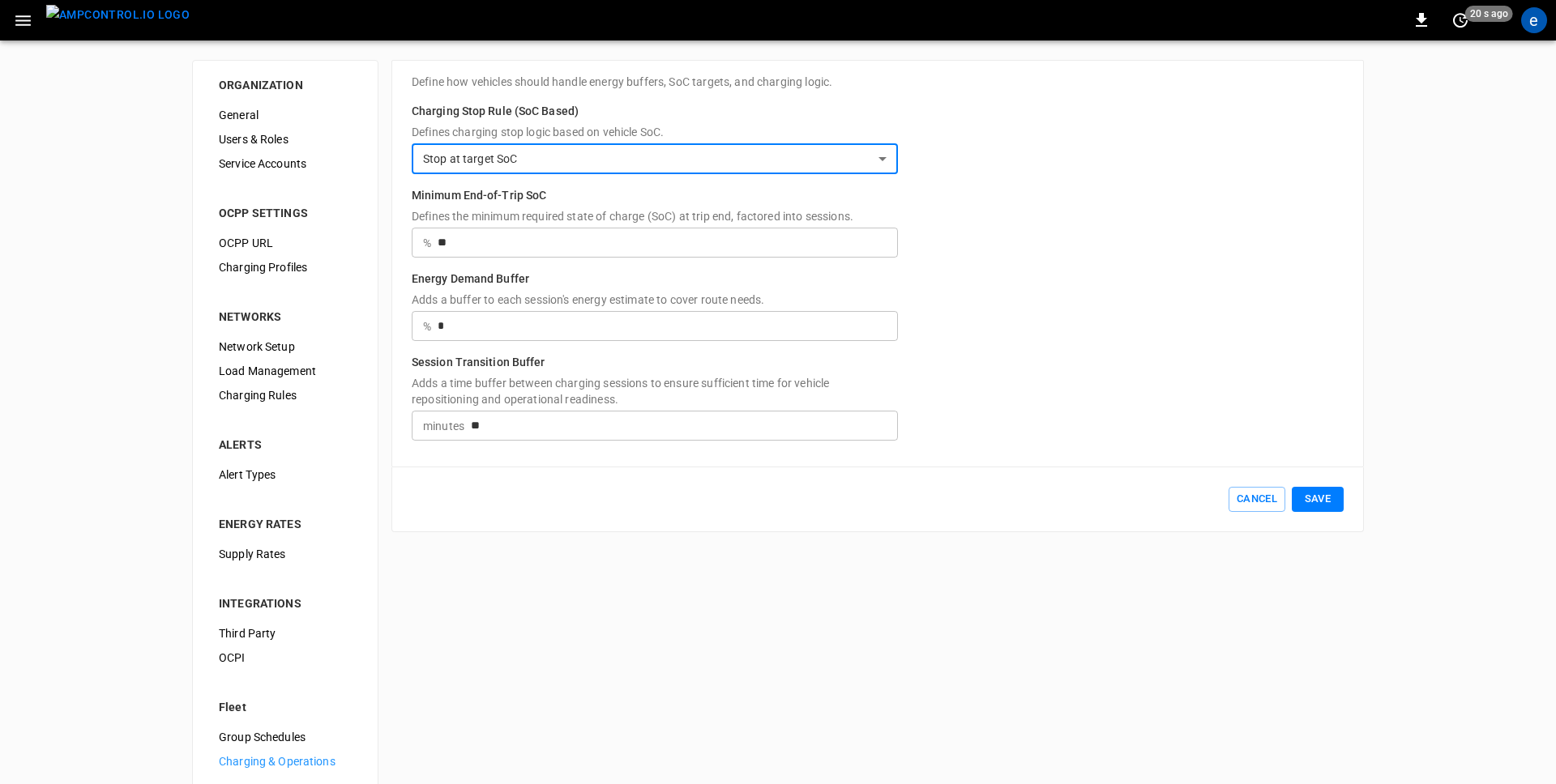 click on "**********" at bounding box center [878, 263] 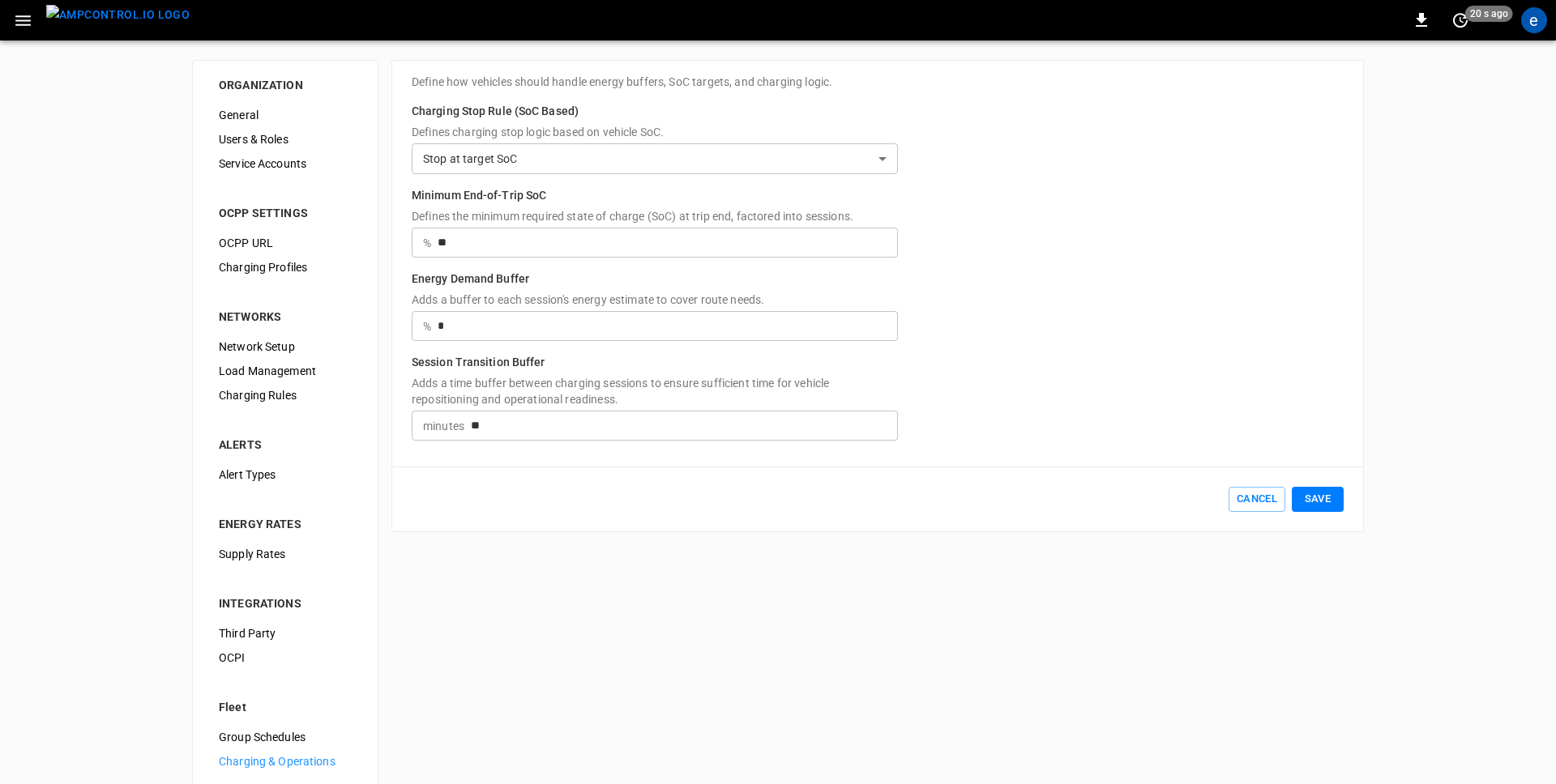 click on "**********" at bounding box center (778, 403) 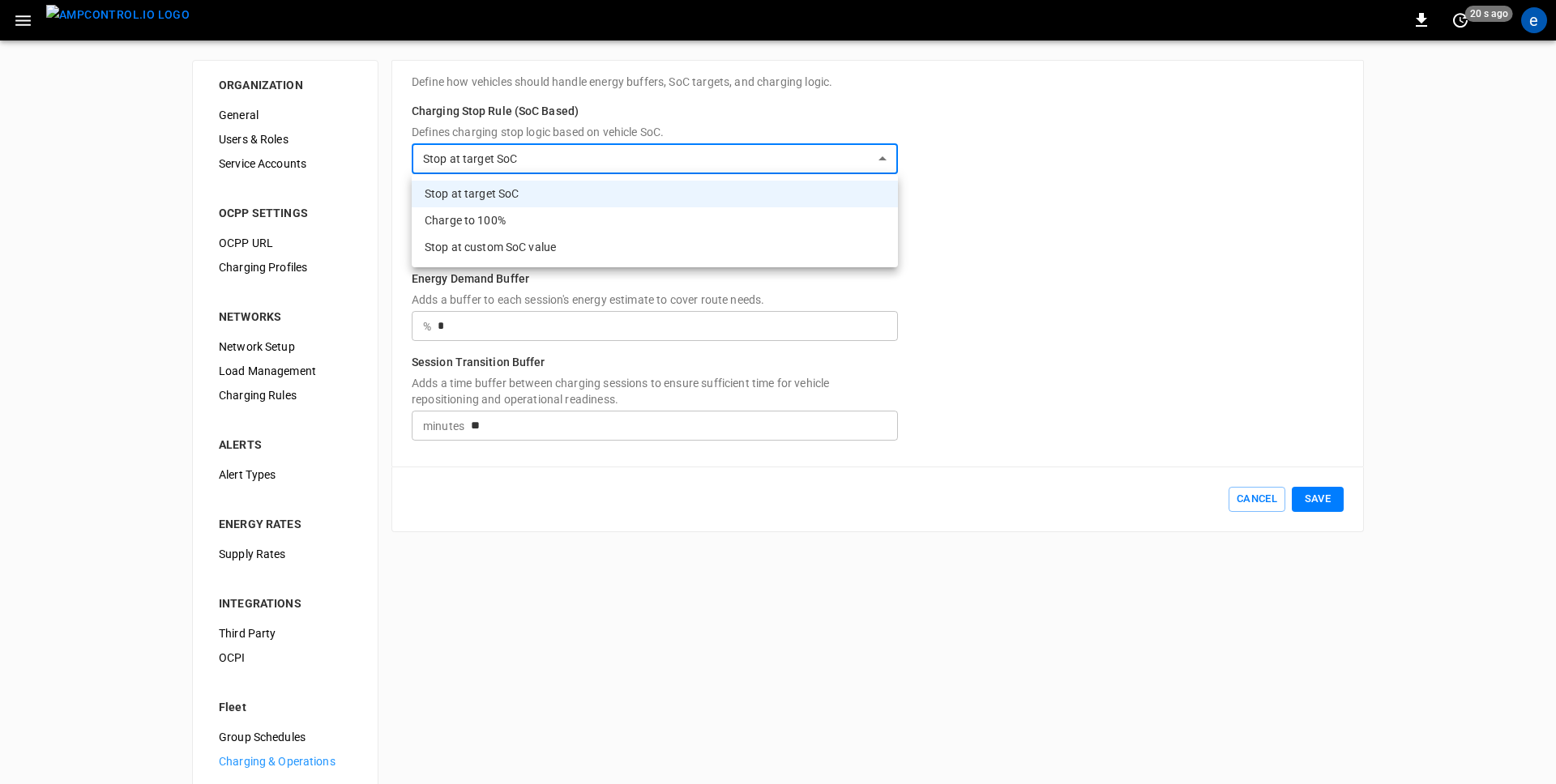 click at bounding box center (778, 392) 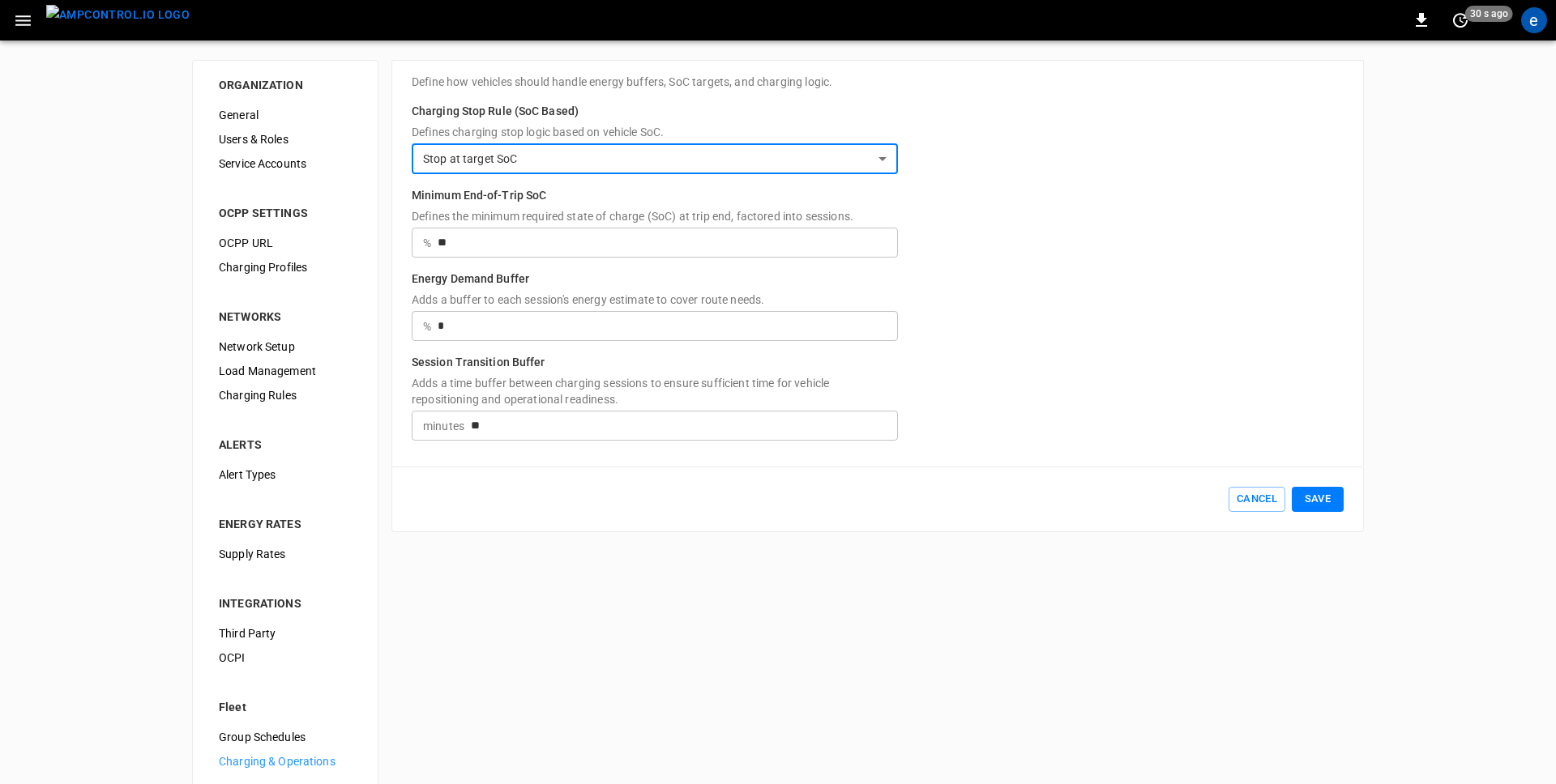 click on "**********" at bounding box center (878, 263) 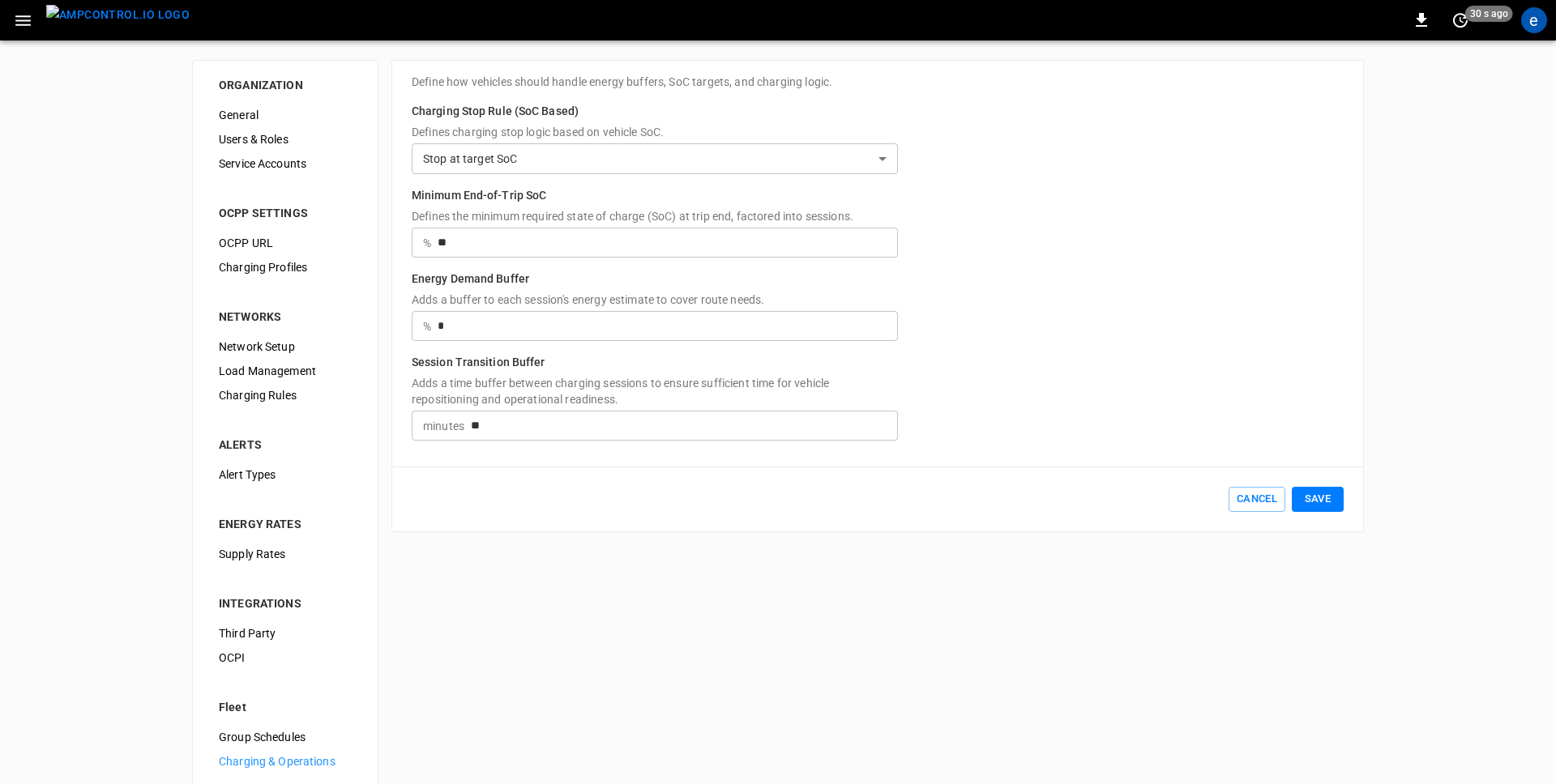 click on "**********" at bounding box center (878, 263) 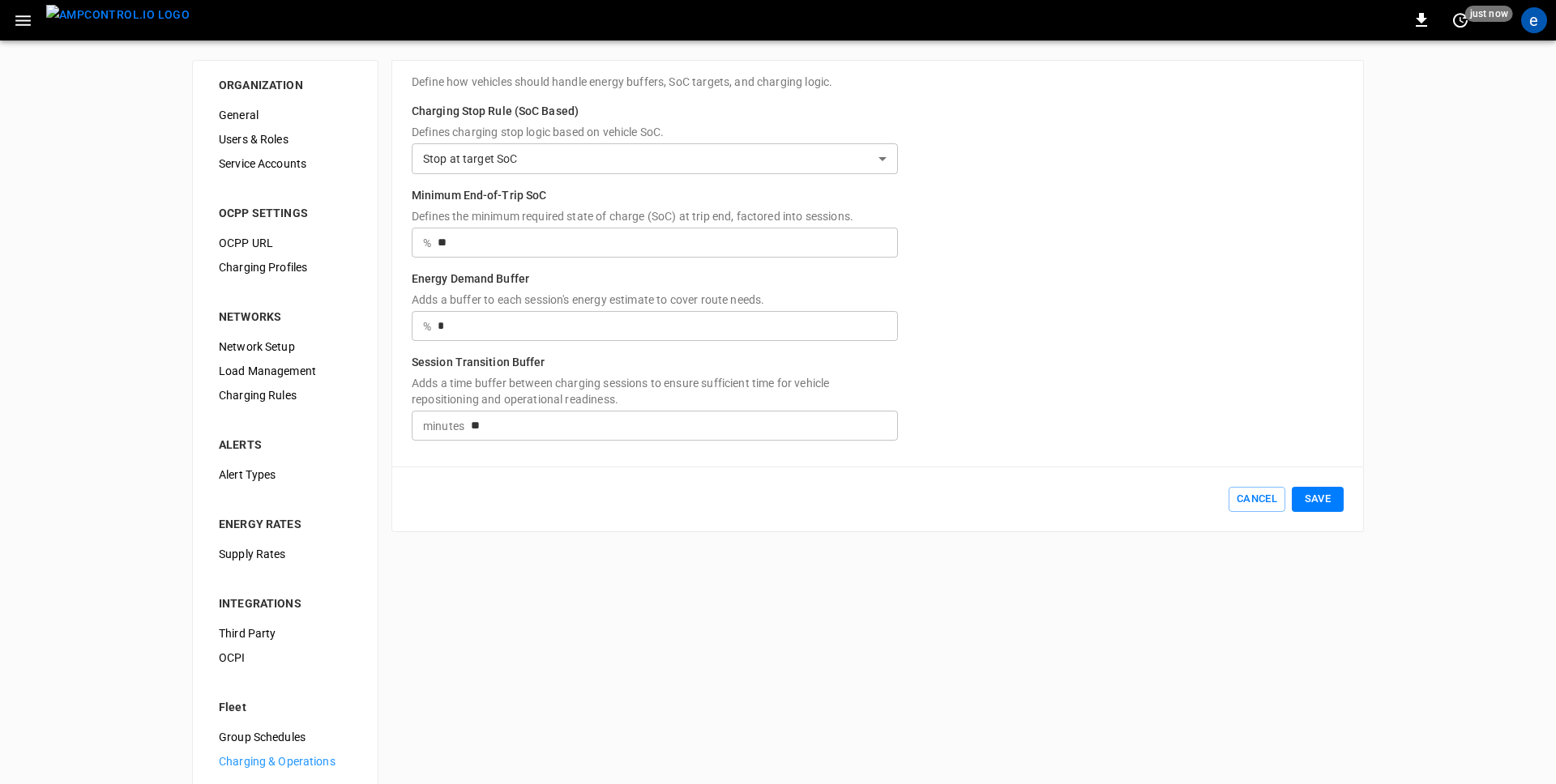 click on "elisa@[DOMAIN]" at bounding box center (778, 424) 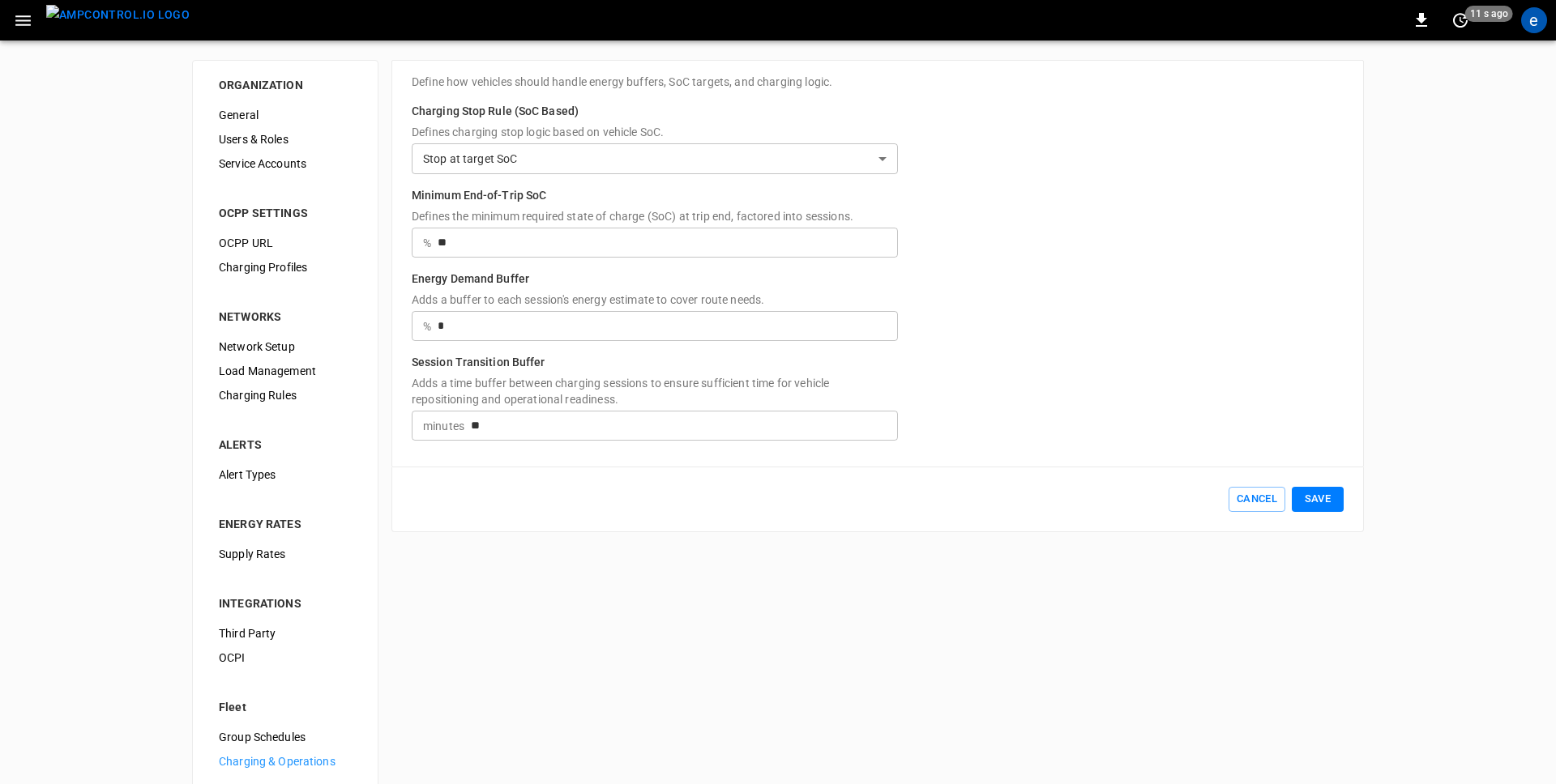 click on "elisa@[DOMAIN]" at bounding box center (778, 424) 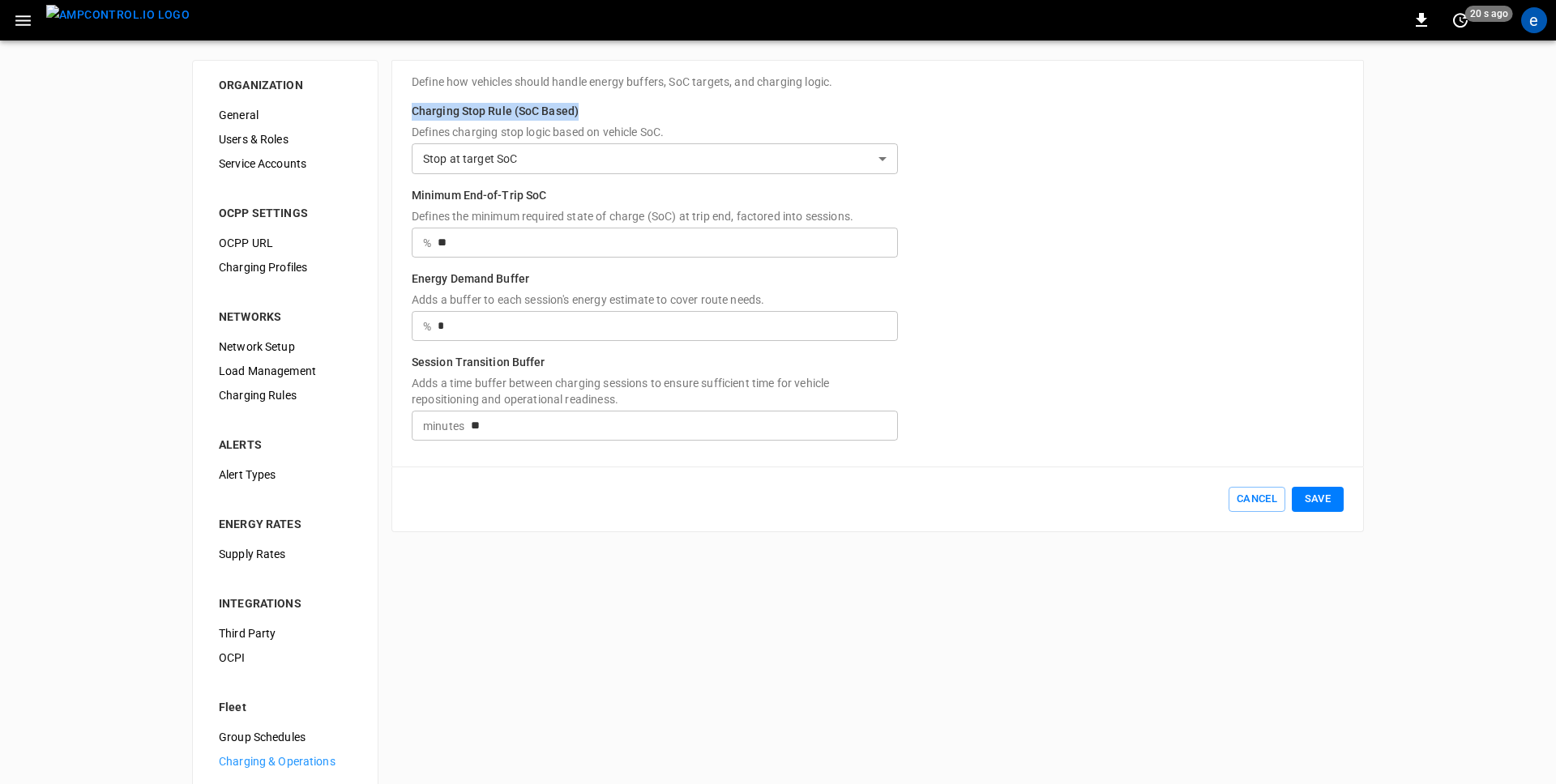 drag, startPoint x: 412, startPoint y: 110, endPoint x: 588, endPoint y: 105, distance: 176.07101 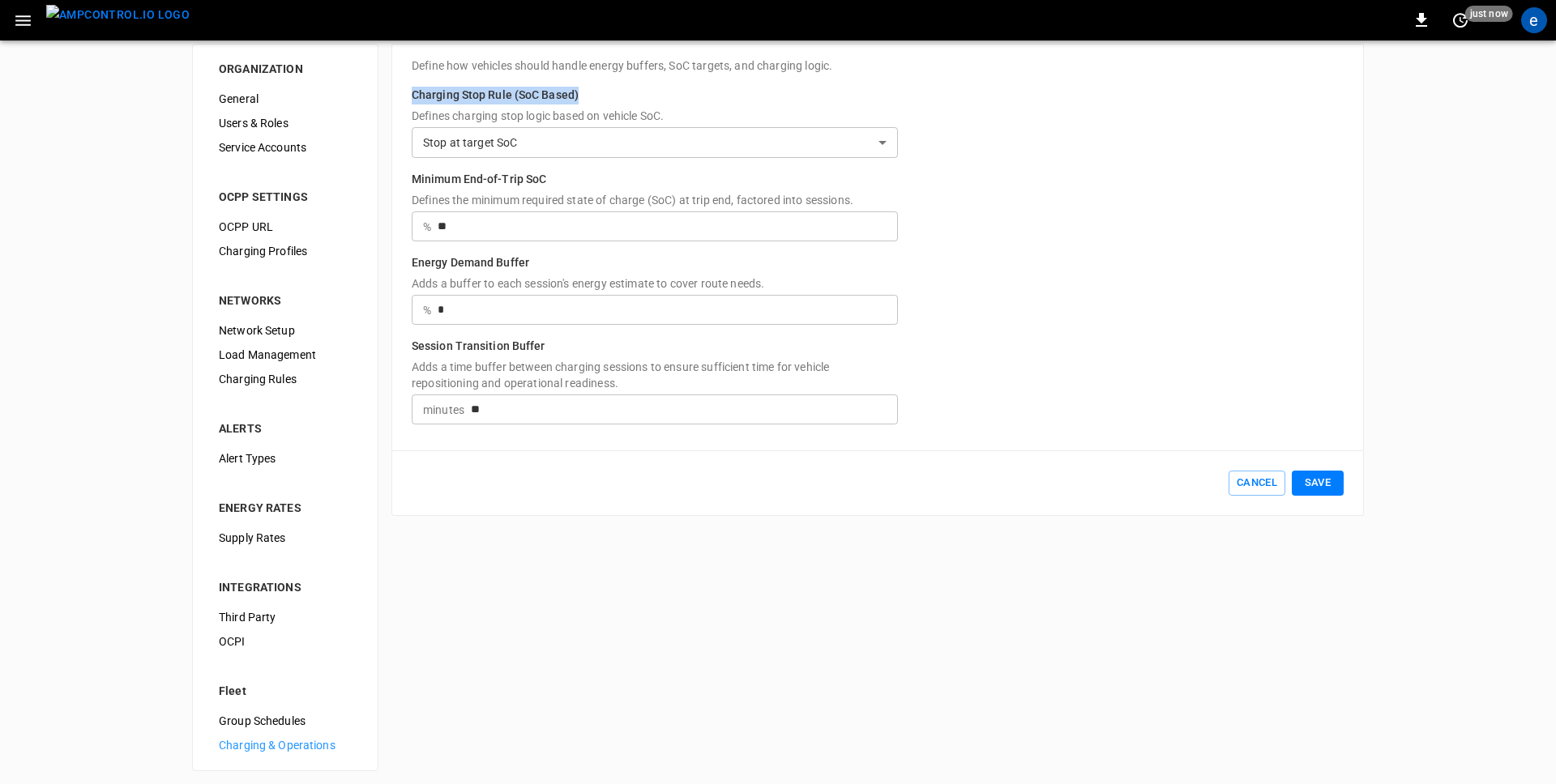 click on "Charging Stop Rule (SoC Based)" at bounding box center (655, 97) 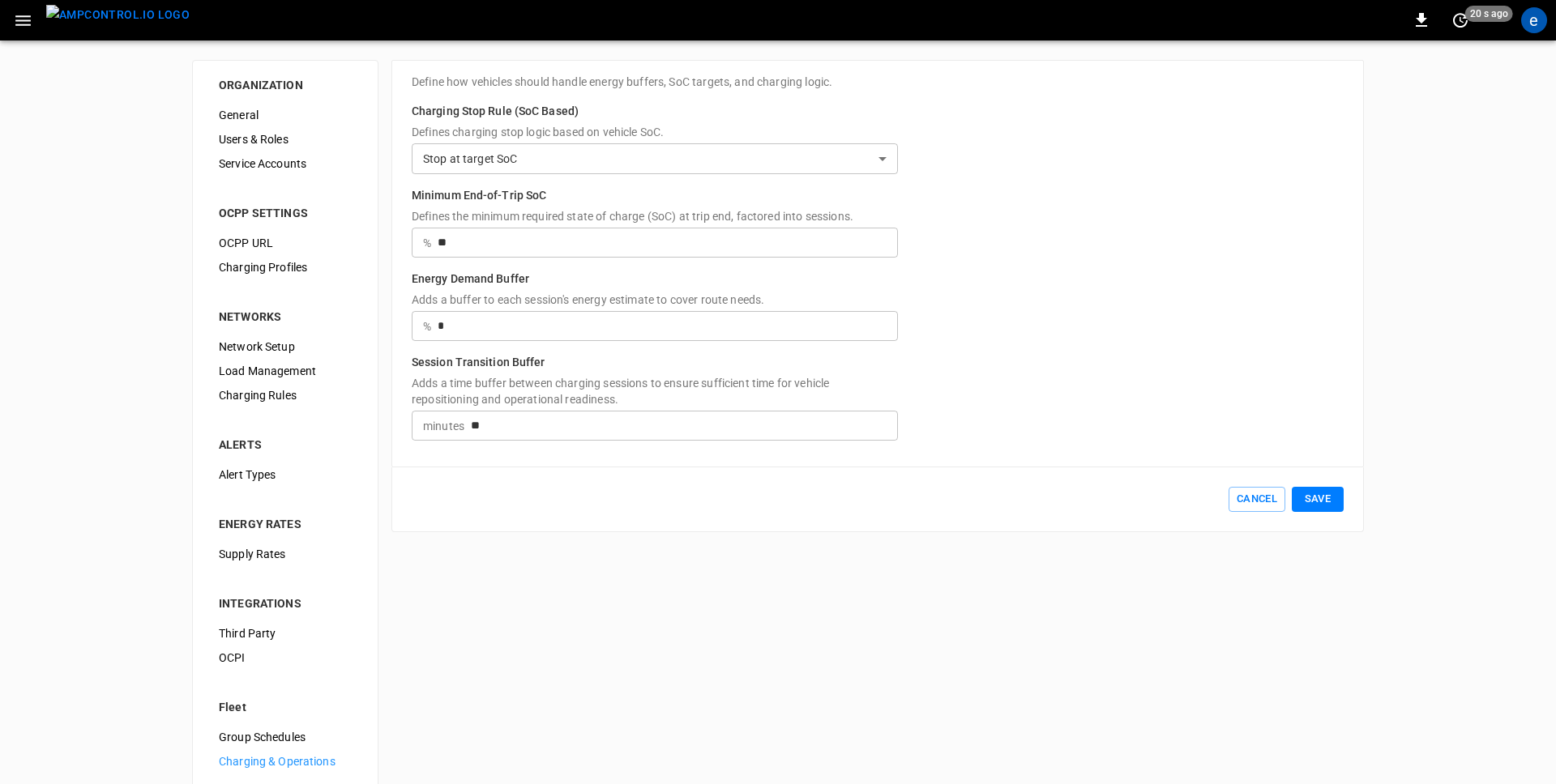 scroll, scrollTop: 23, scrollLeft: 0, axis: vertical 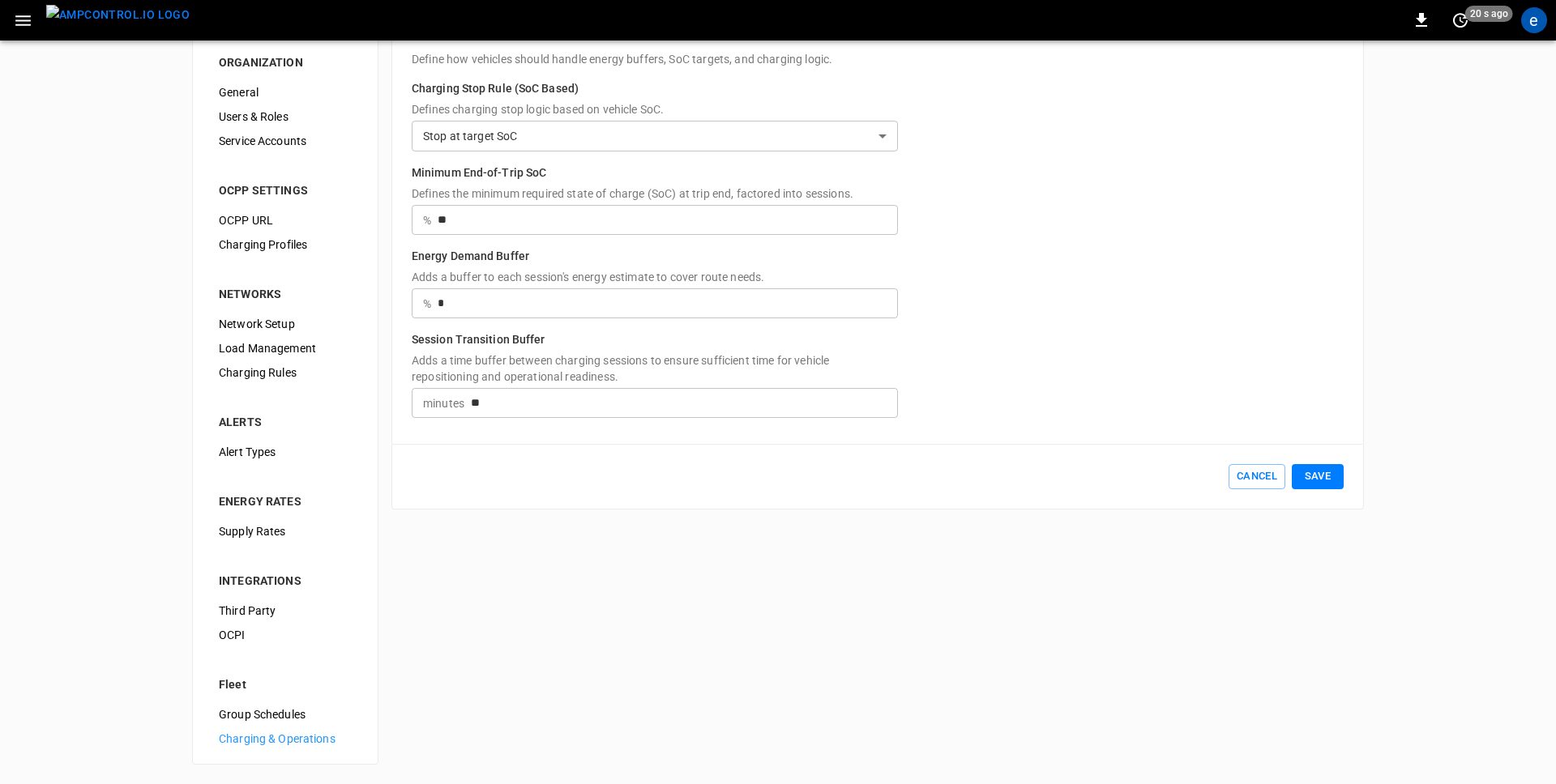 click on "Charging Rules" at bounding box center (285, 373) 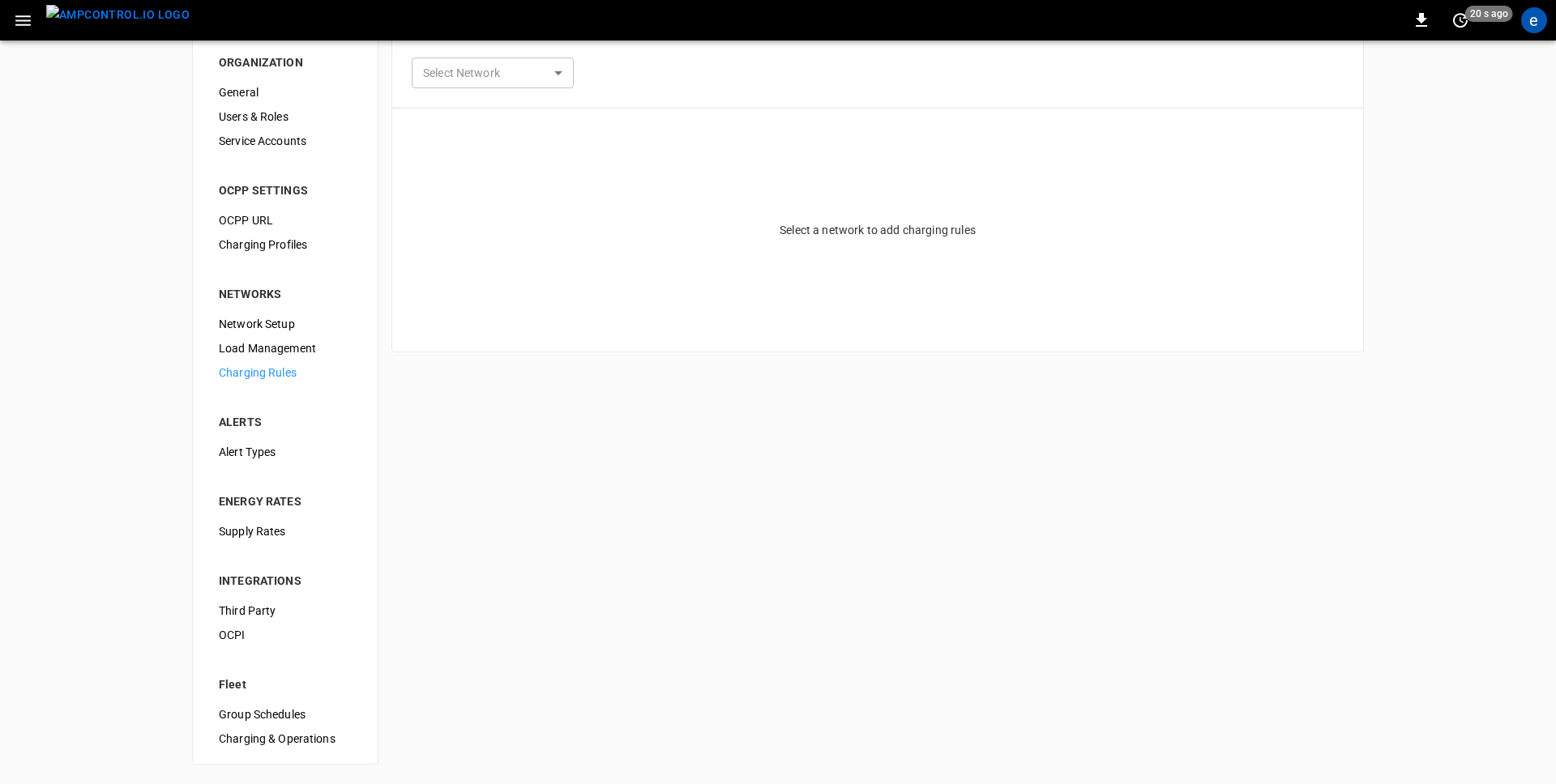 scroll, scrollTop: 0, scrollLeft: 0, axis: both 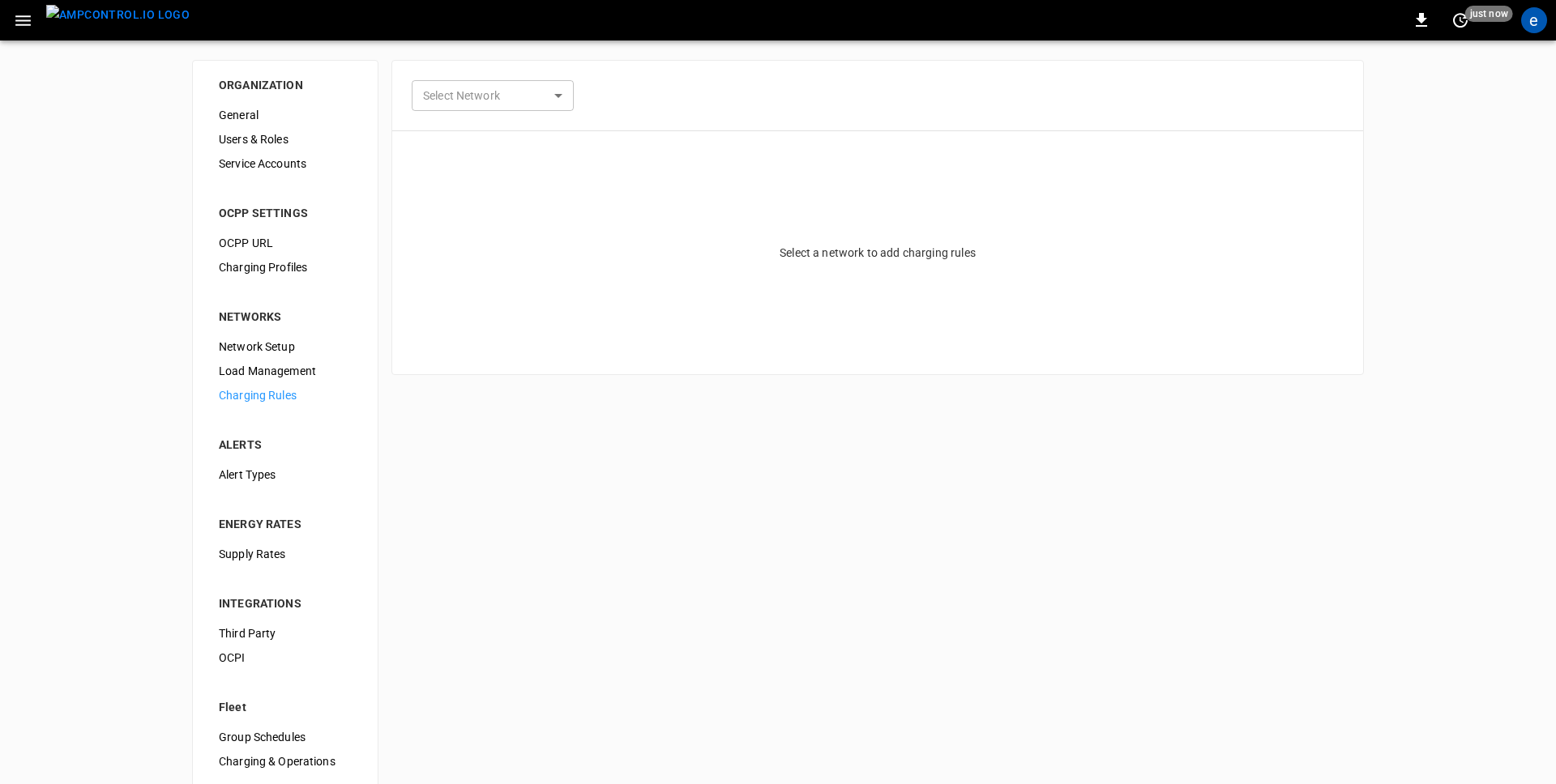 click on "0 just now e ORGANIZATION General Users & Roles Service Accounts OCPP SETTINGS OCPP URL Charging Profiles NETWORKS Network Setup Load Management Charging Rules ALERTS Alert Types ENERGY RATES Supply Rates INTEGRATIONS Third Party OCPI Fleet Group Schedules Charging & Operations Select Network ​ Select Network Select a network to add charging rules Refresh now Update every 5 sec Update every 30 sec Off Demo - Distribution Center [EMAIL] [EMAIL] [EMAIL] audit Profile Settings Notifications Settings Other organizations 7Gen Aerovolt OCPP Connection Aeversa AlphaStruxure Ampcontrol Ampcontrol Lab Germany City-Fortcollins [Panasonic] COPEC - BHP Spence COPEC - Buses JM COPEC - Geminis COPEC - Test COPEC Tucar/Uber Mall Plaza Los Dominicos DP World DP World Peru - Demo Electrada Electrada-Example Electrada-Vanderbilt Electrun Energy eMotion Fleet EV Net EVAI First Student FuelElectric JM Baxi Merge Fleet Microgrid Networks Mt Holly - Testing Mynt Systems Presto Revel Revolv" at bounding box center (778, 403) 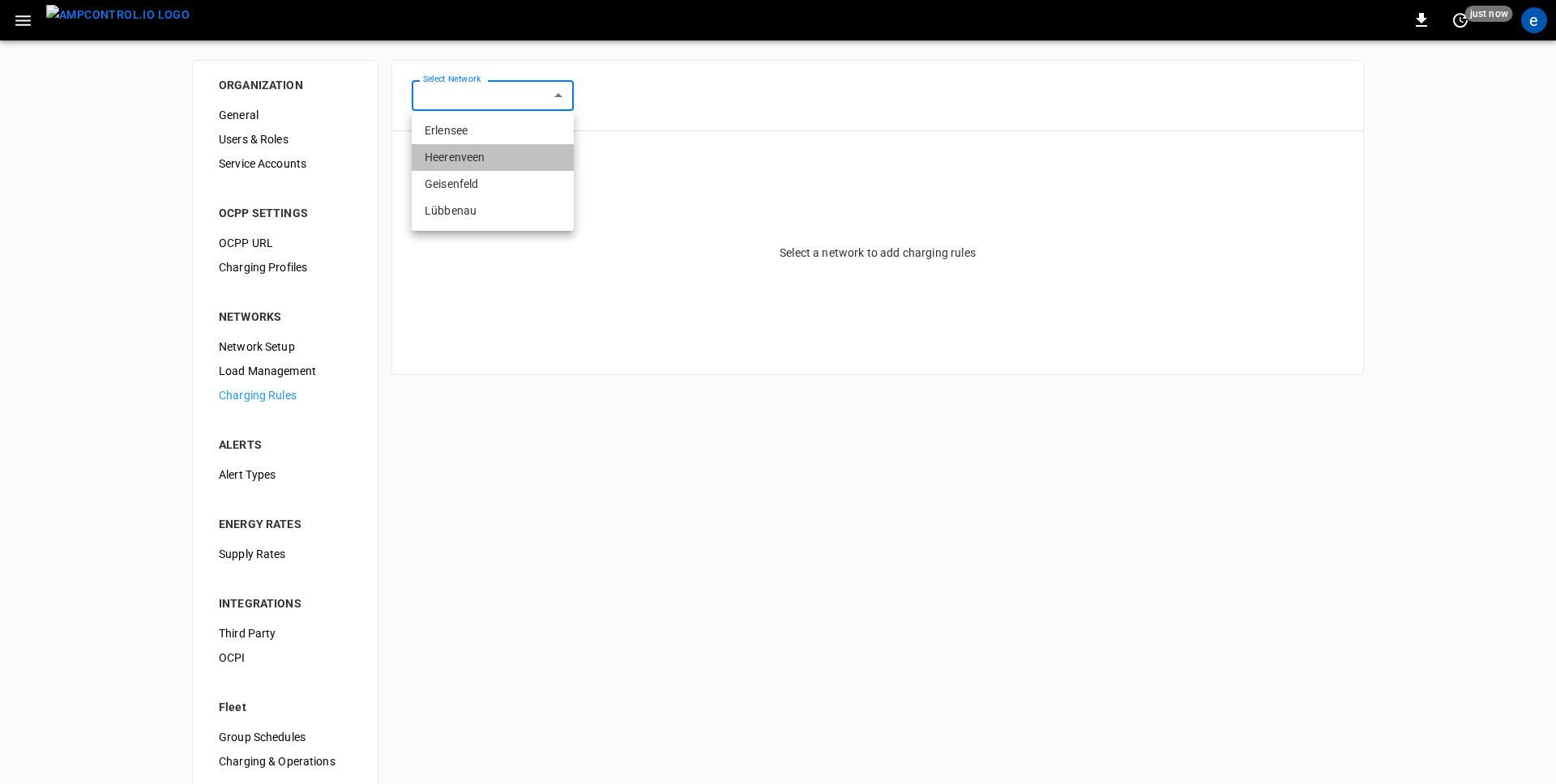 click on "Heerenveen" at bounding box center [493, 157] 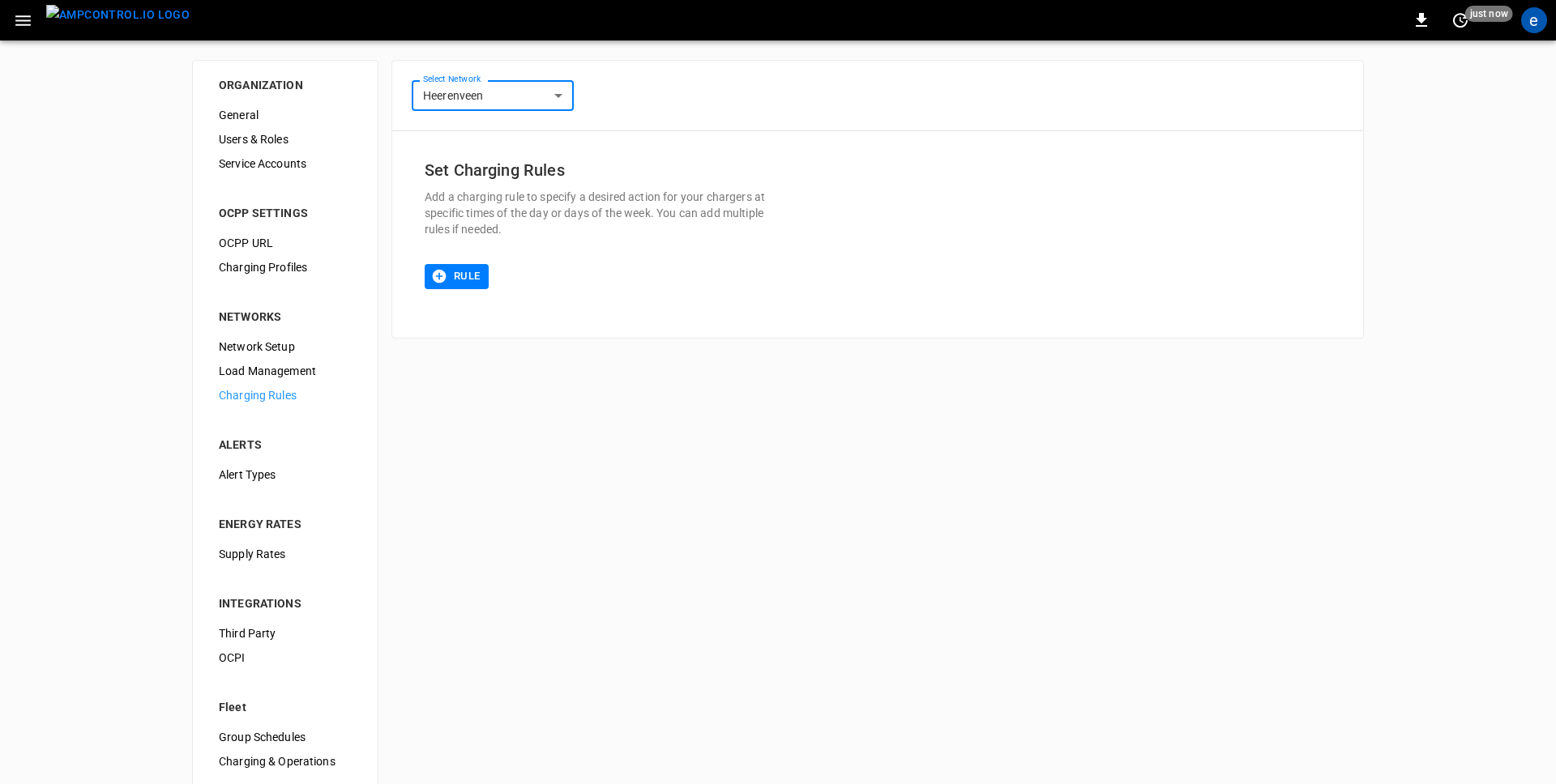 click on "Rule" at bounding box center [456, 276] 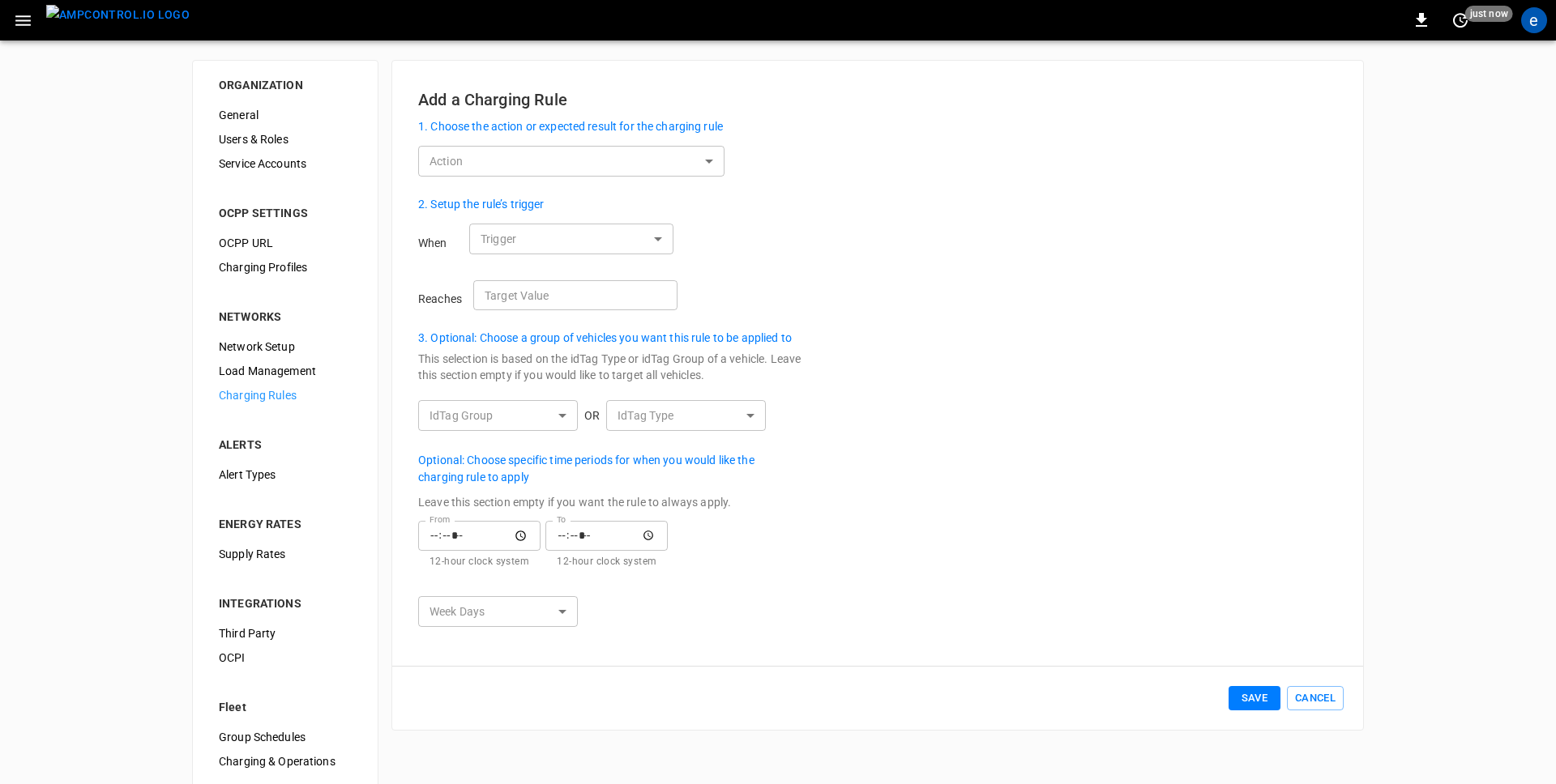 scroll, scrollTop: 23, scrollLeft: 0, axis: vertical 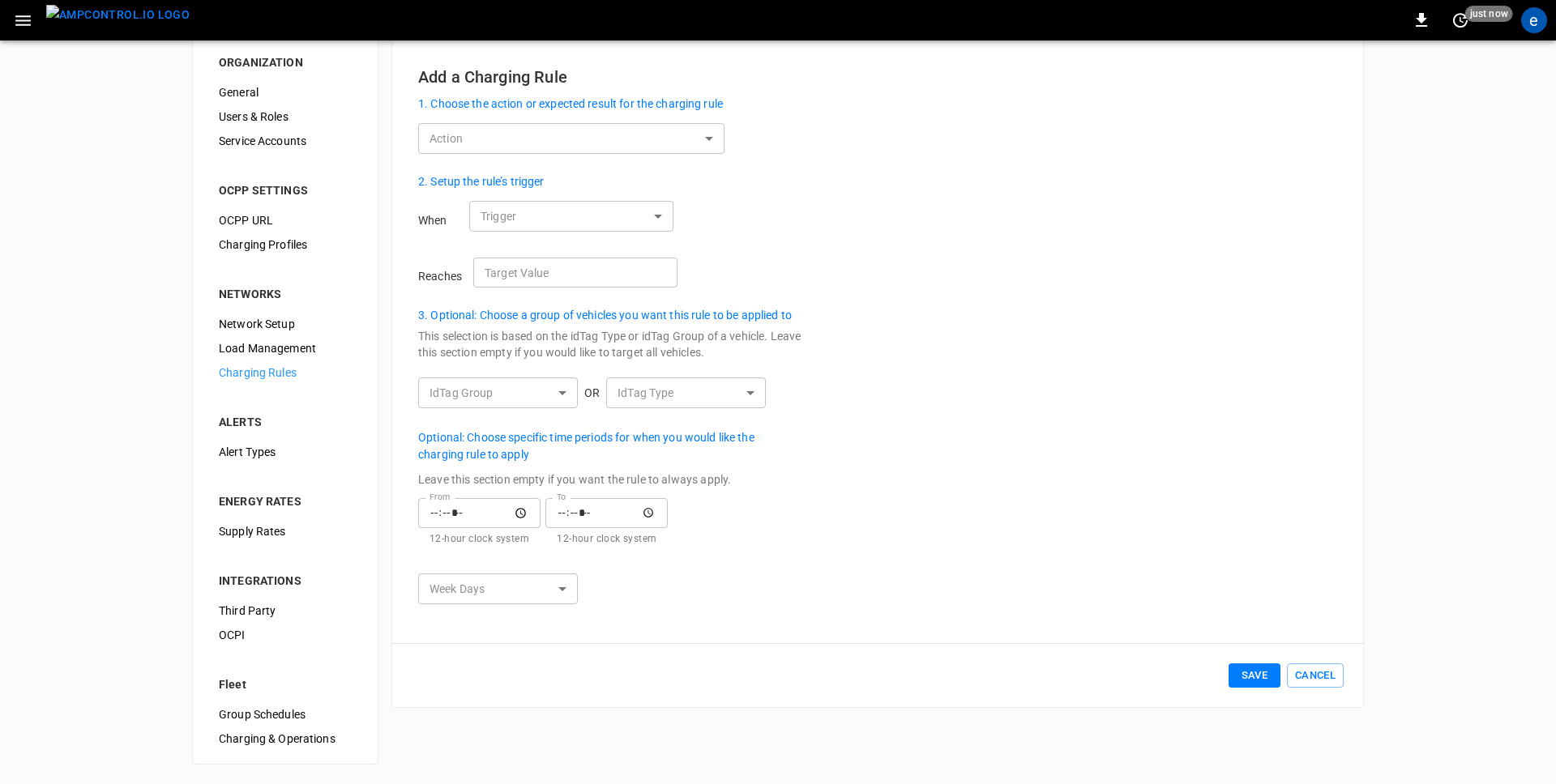 click on "Charging & Operations" at bounding box center [285, 739] 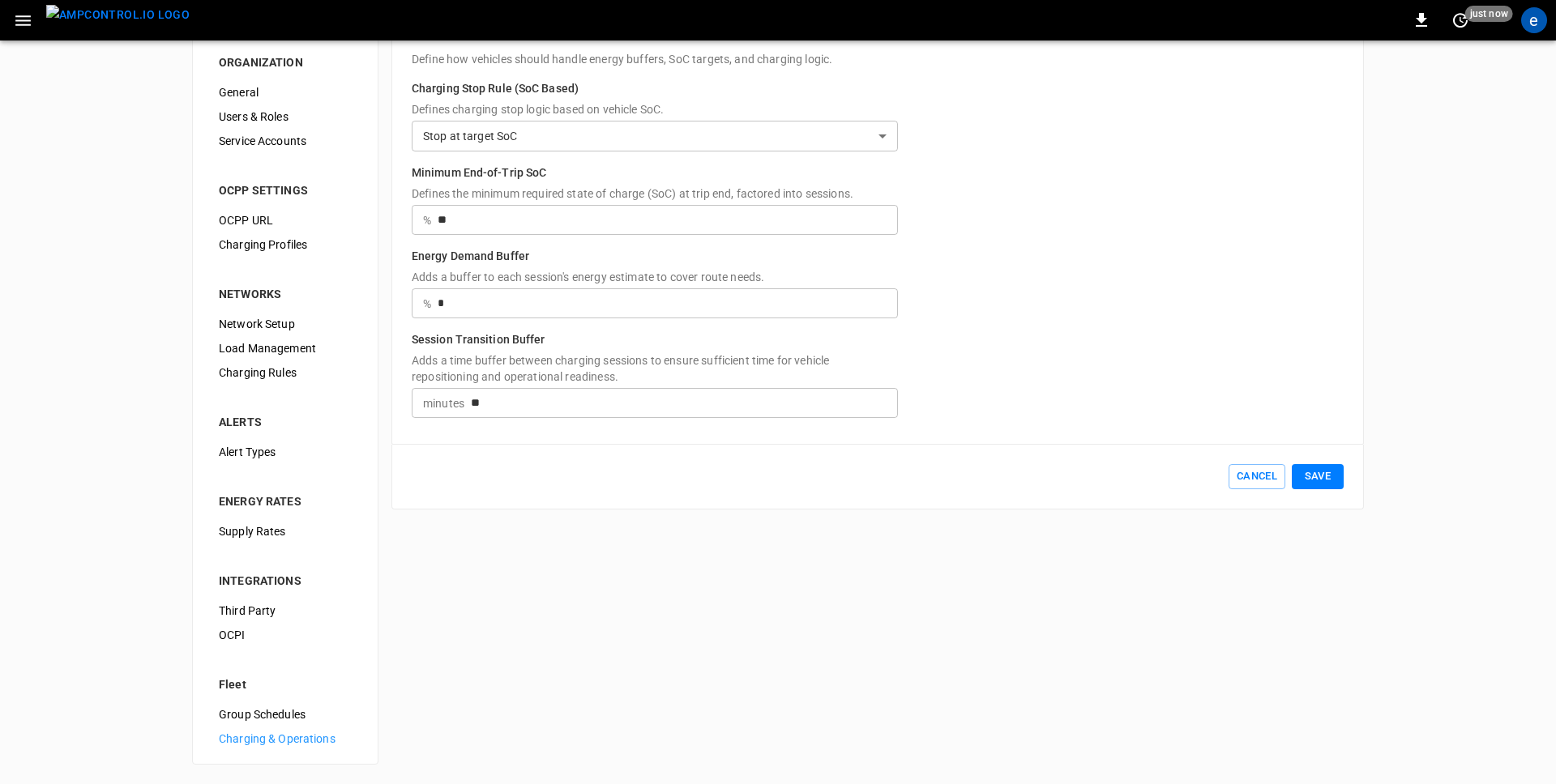 scroll, scrollTop: 0, scrollLeft: 0, axis: both 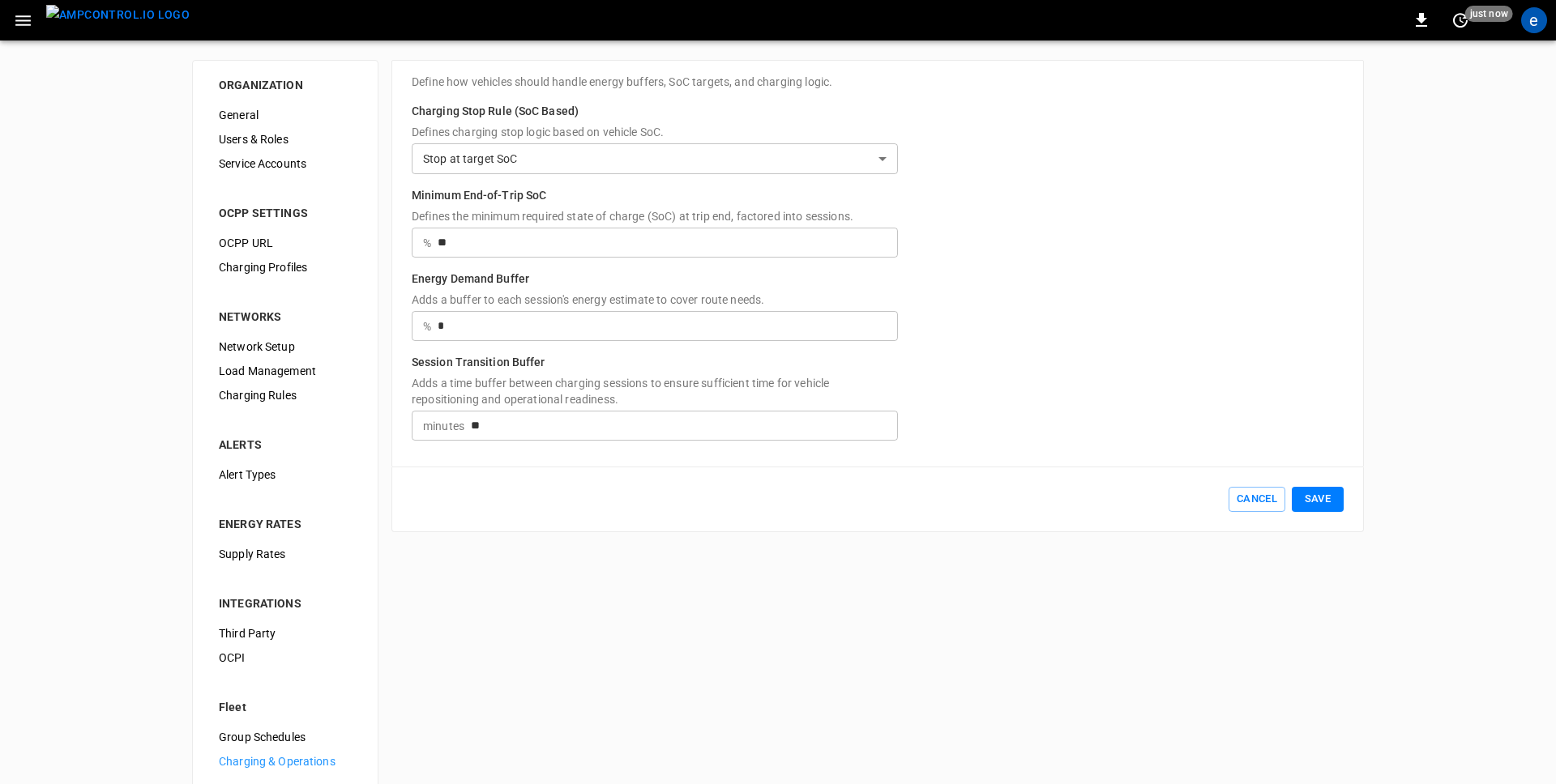 click on "**********" at bounding box center [778, 403] 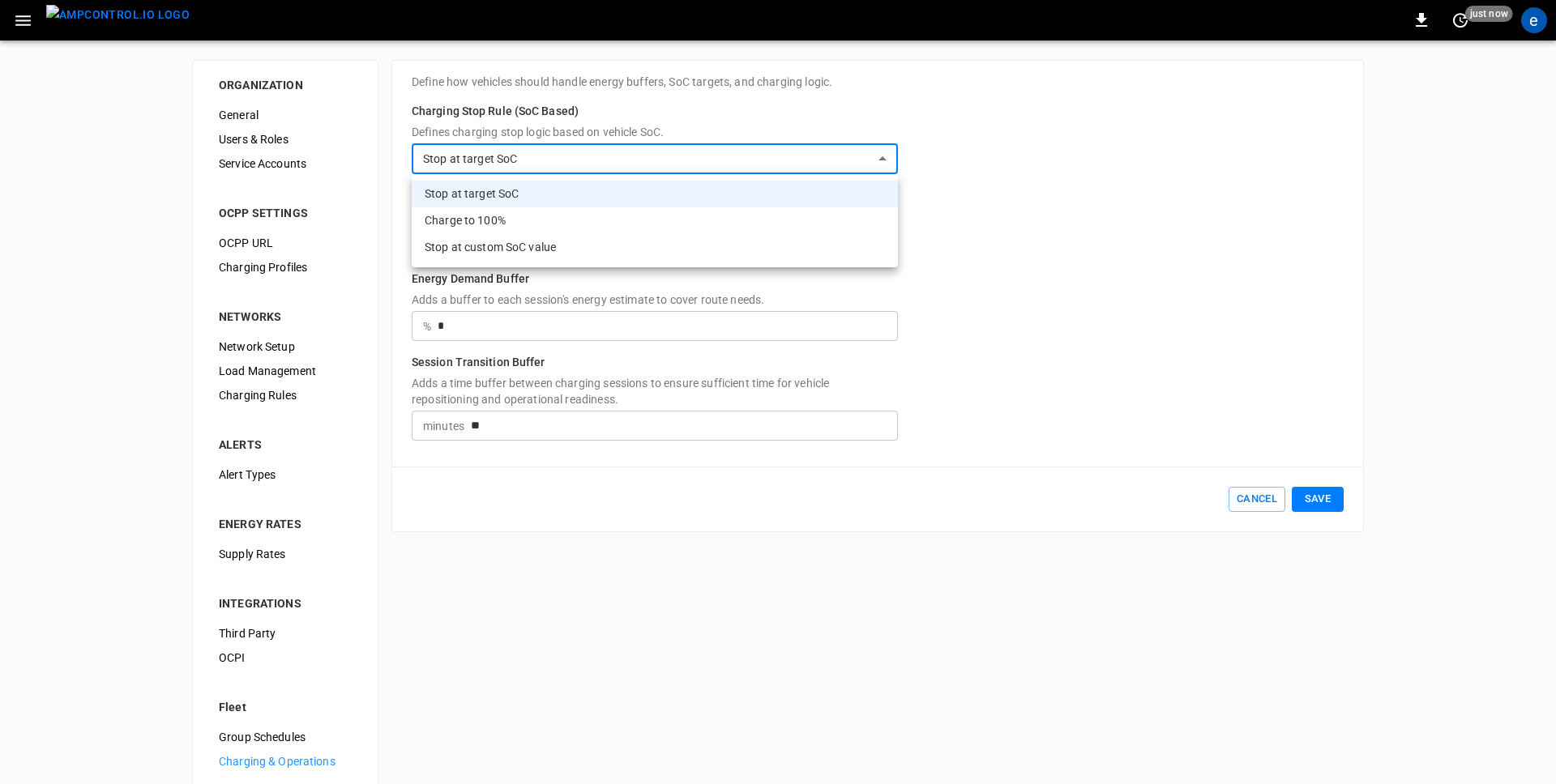 click on "Stop at custom SoC value" at bounding box center [655, 247] 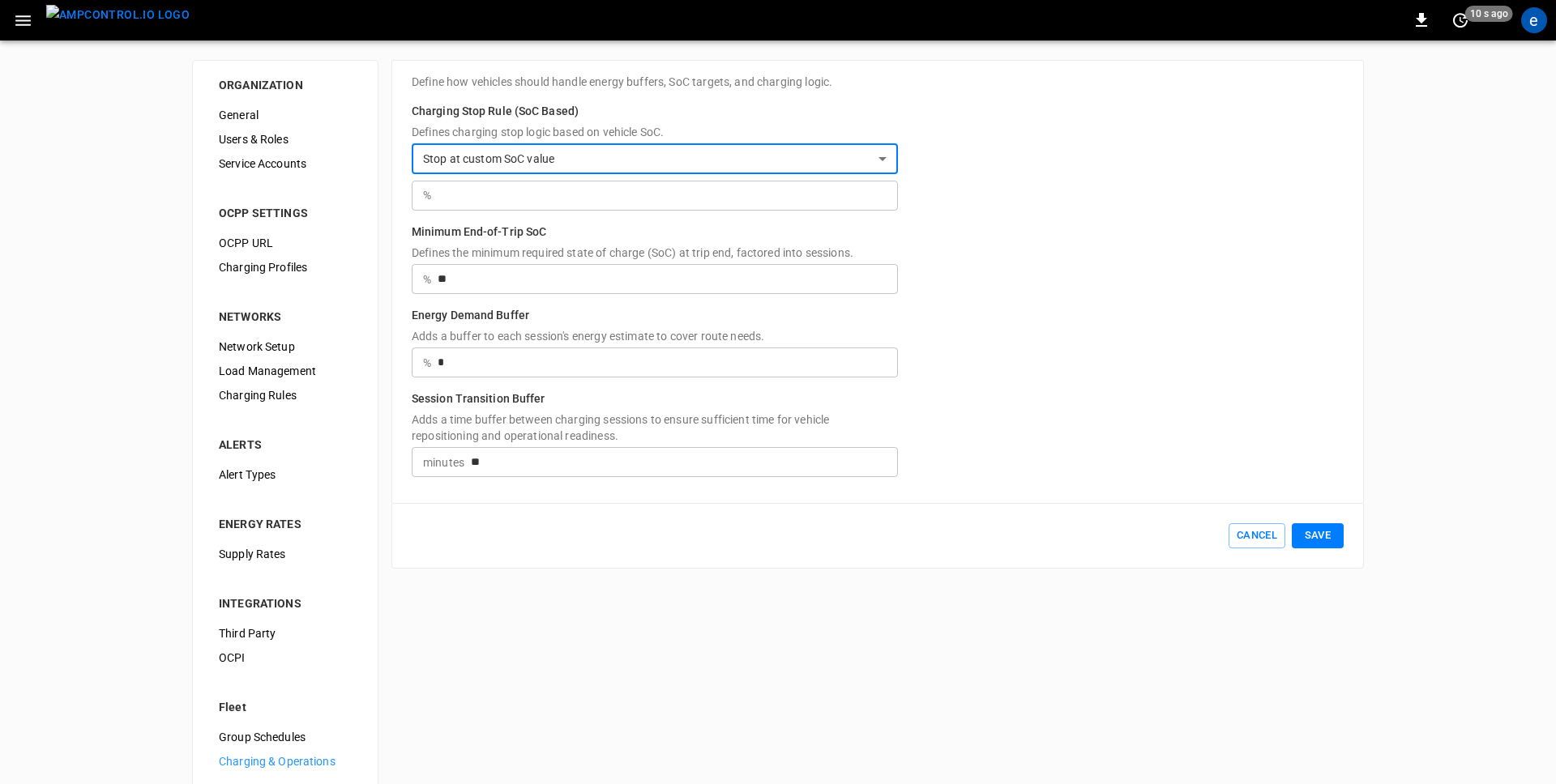 scroll, scrollTop: 23, scrollLeft: 0, axis: vertical 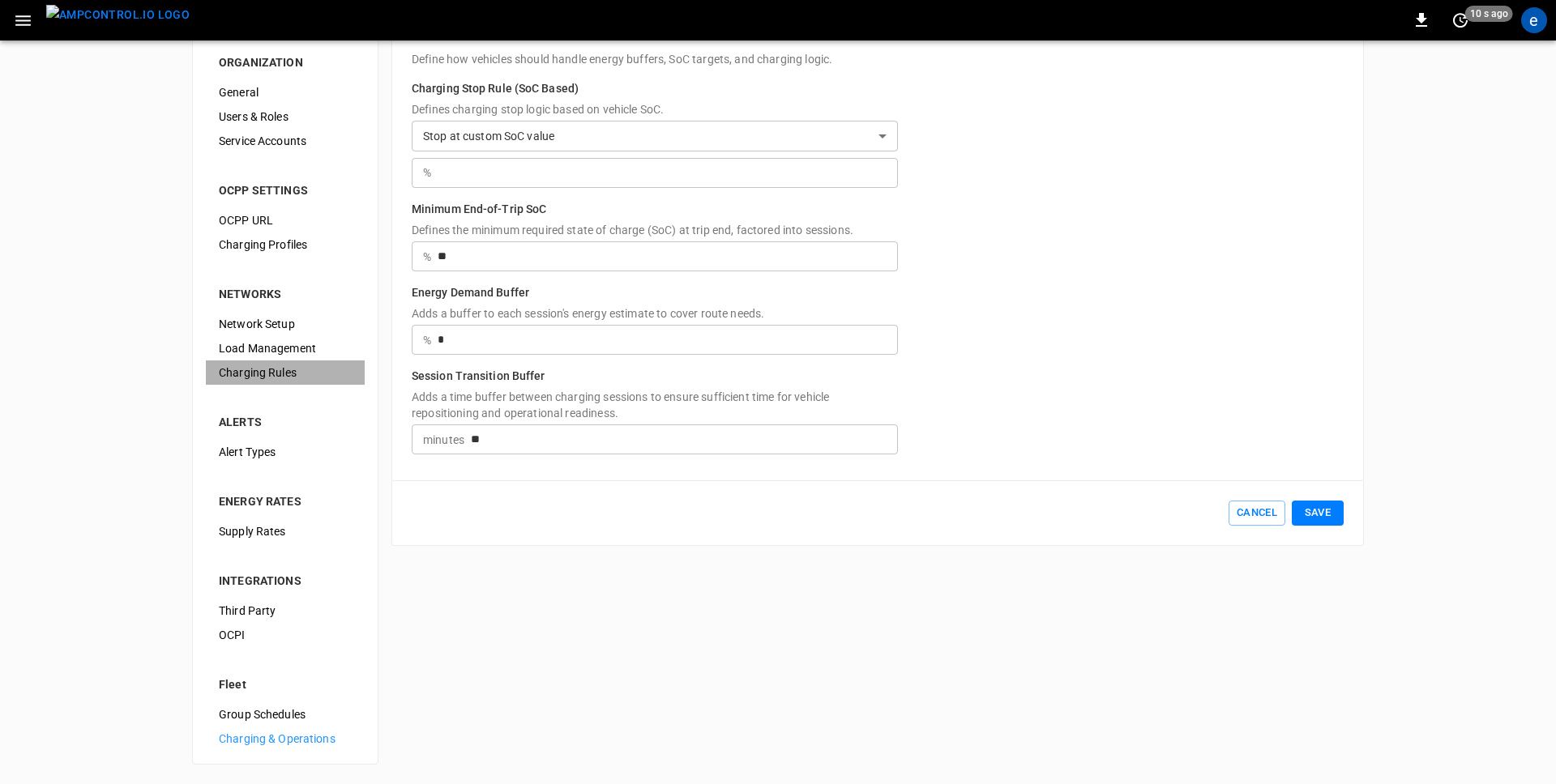 click on "Charging Rules" at bounding box center [285, 373] 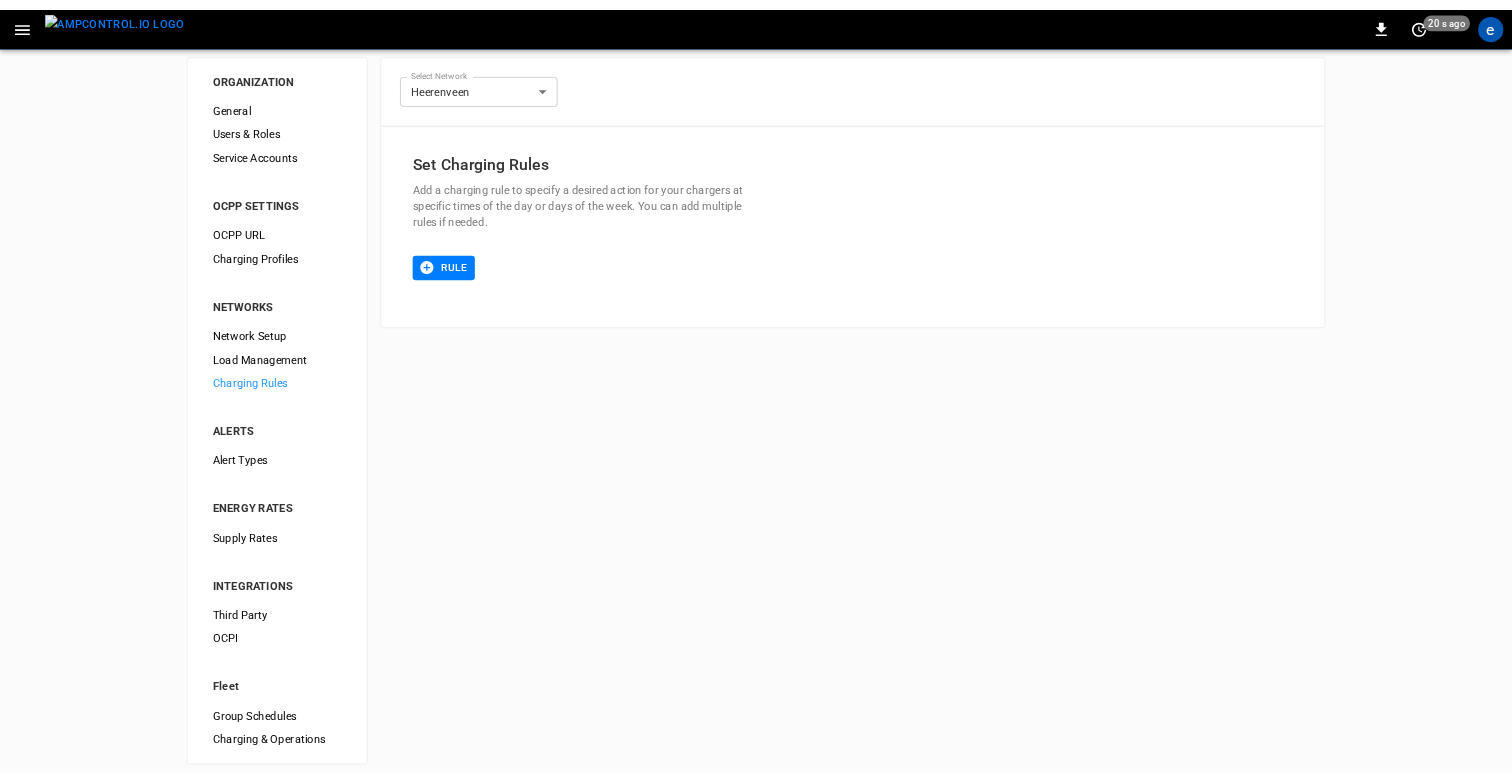 scroll, scrollTop: 13, scrollLeft: 0, axis: vertical 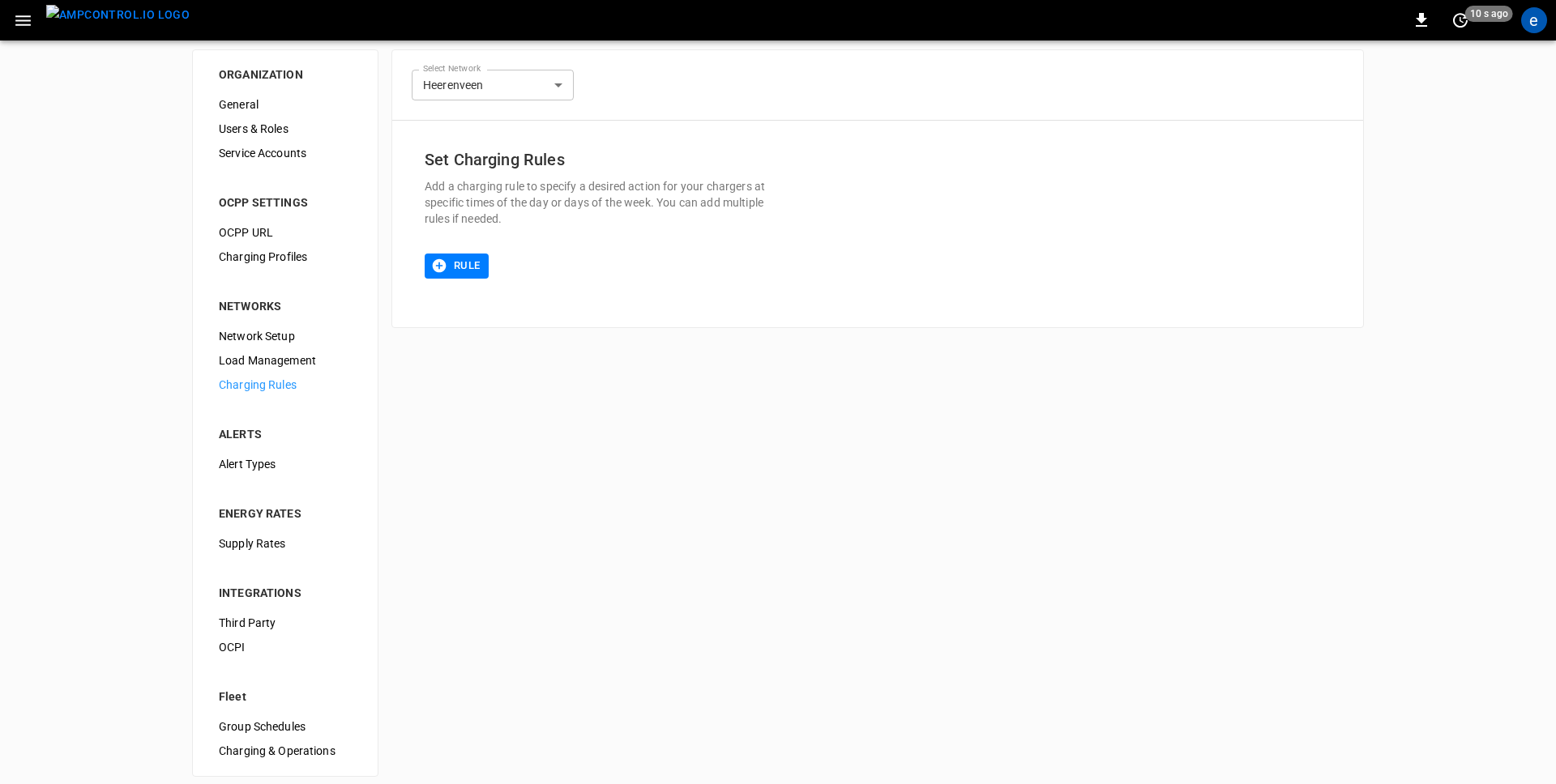click on "**********" at bounding box center (778, 413) 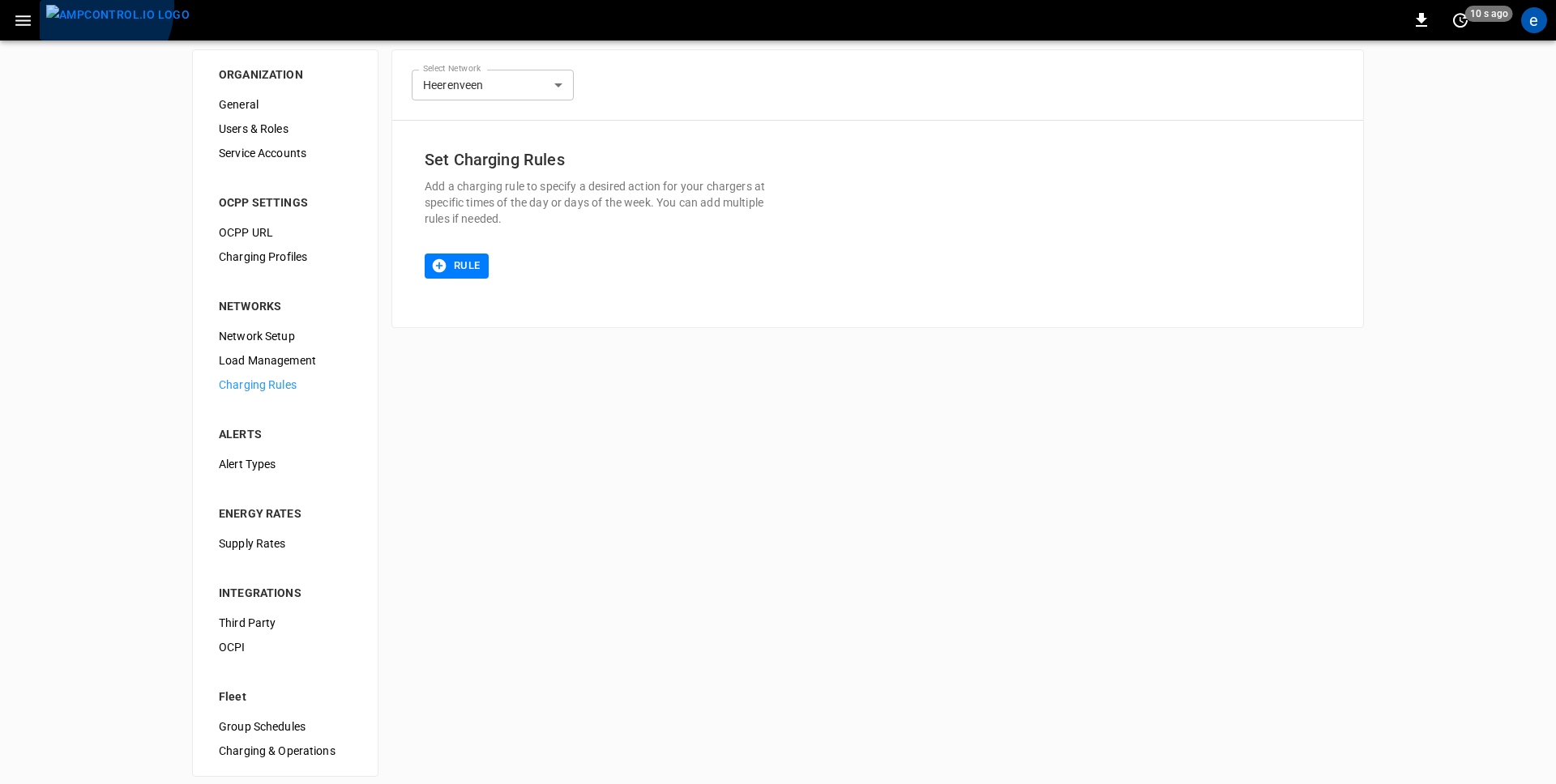 click at bounding box center (118, 15) 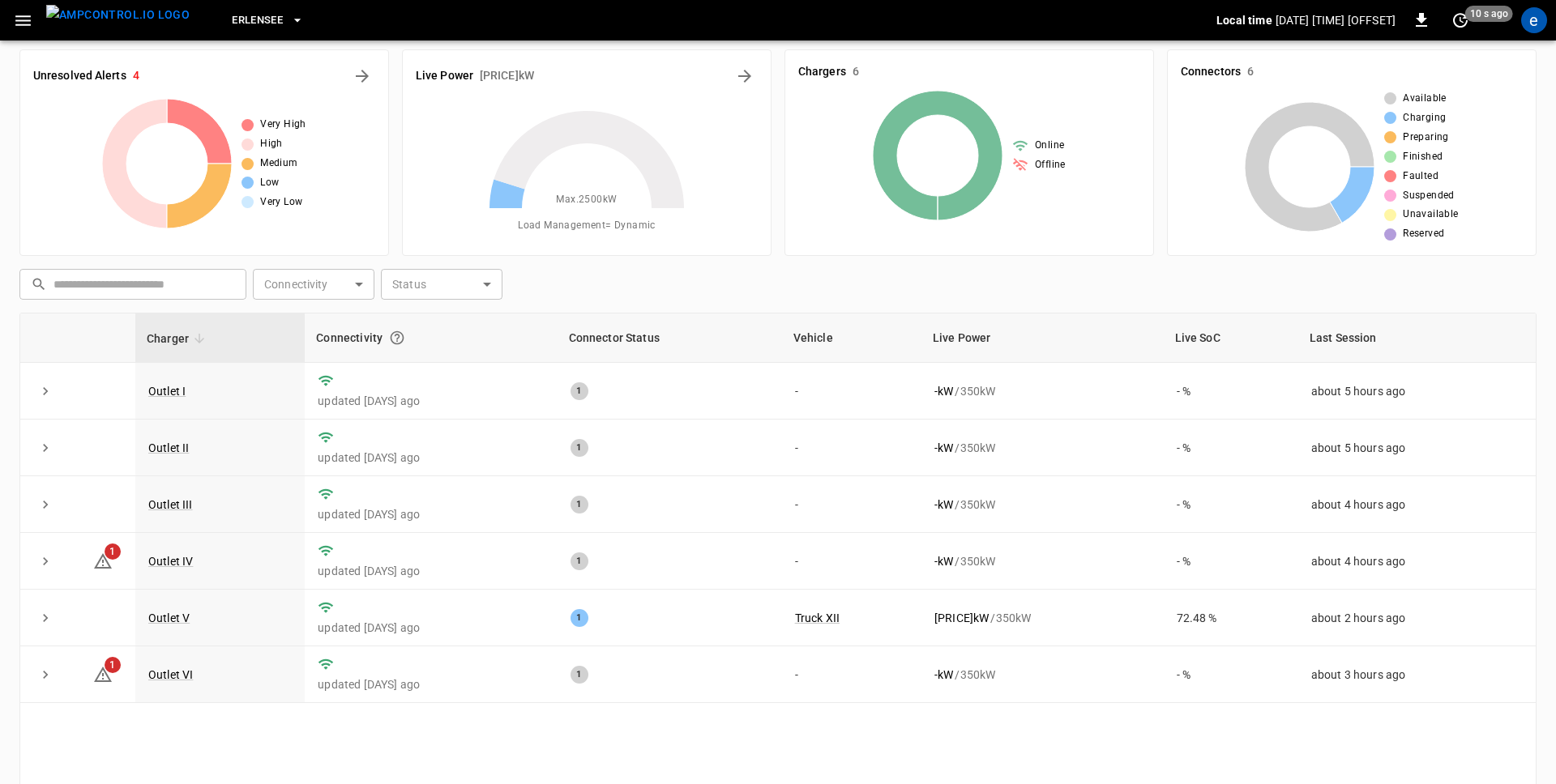 click 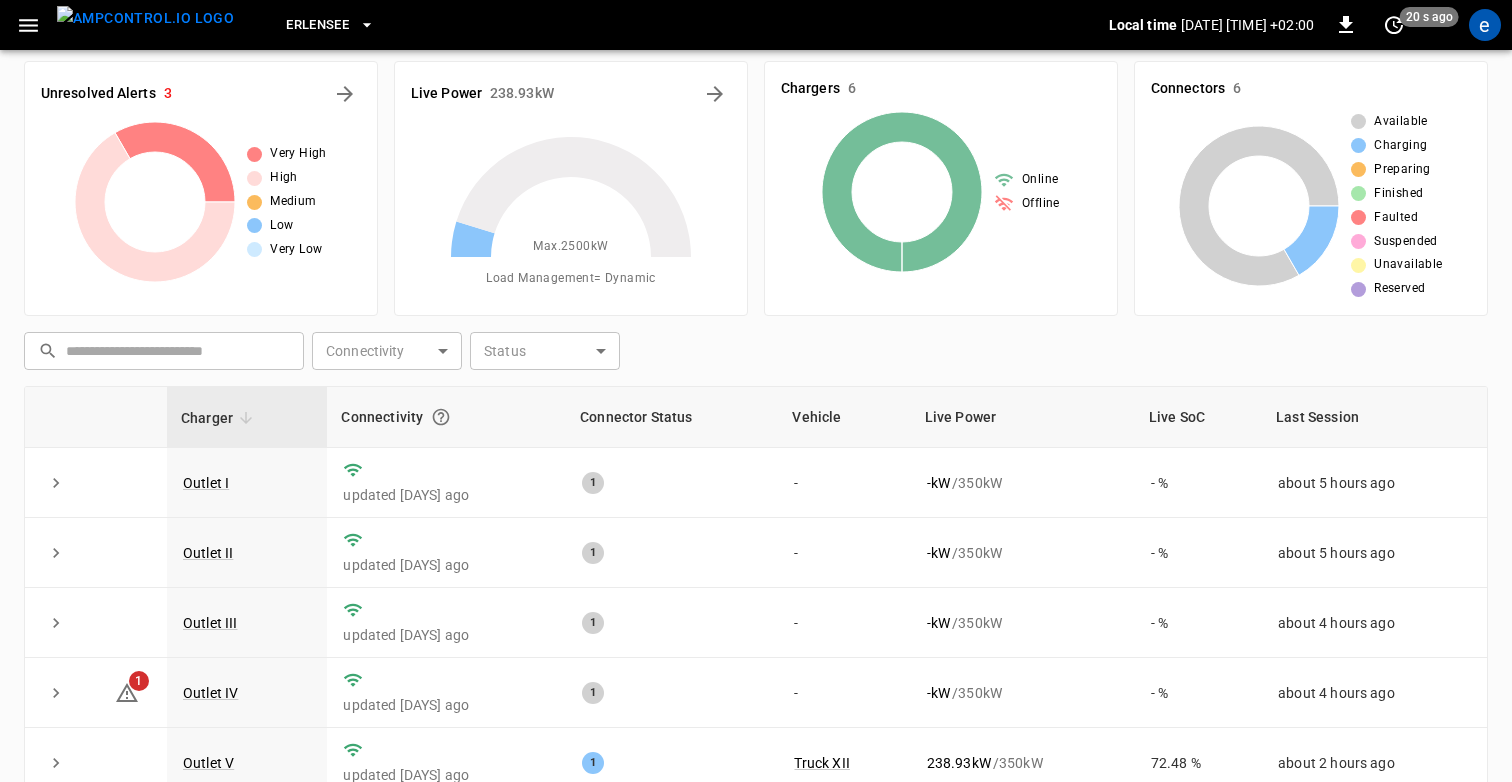 click on "Erlensee" at bounding box center (679, 25) 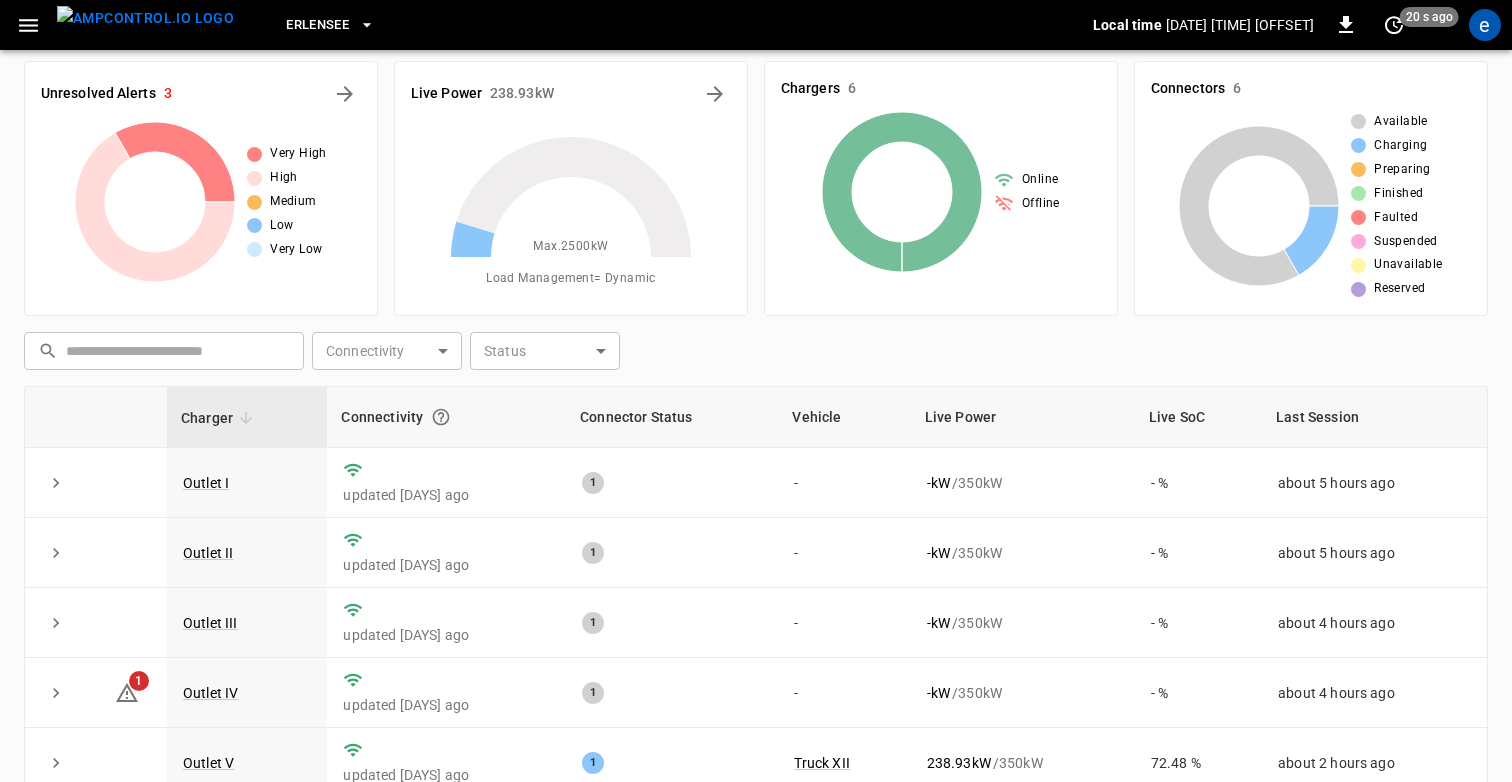 click on "Chargers 6 Online Offline" at bounding box center [933, 180] 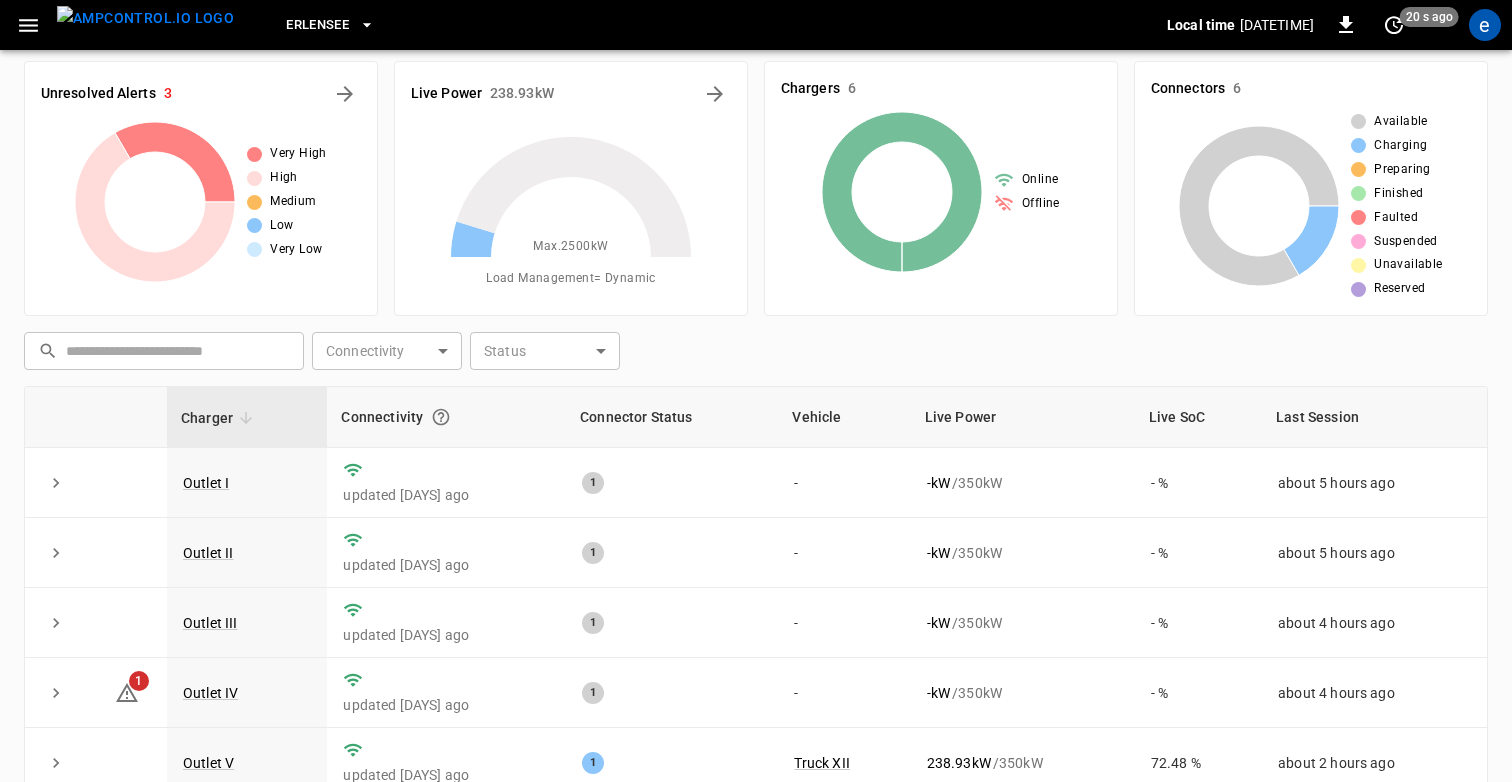 click on "Erlensee" at bounding box center [317, 25] 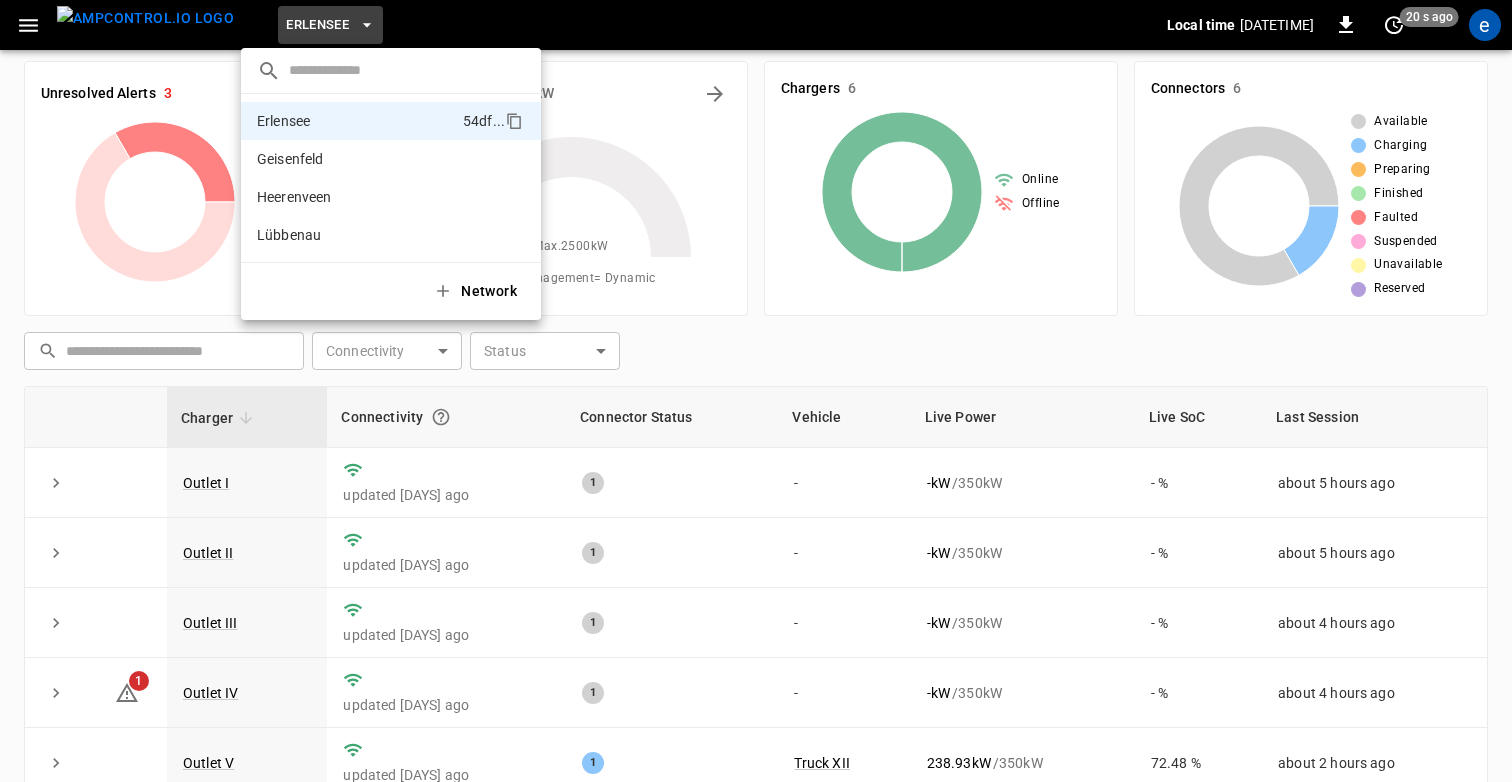 click at bounding box center (756, 391) 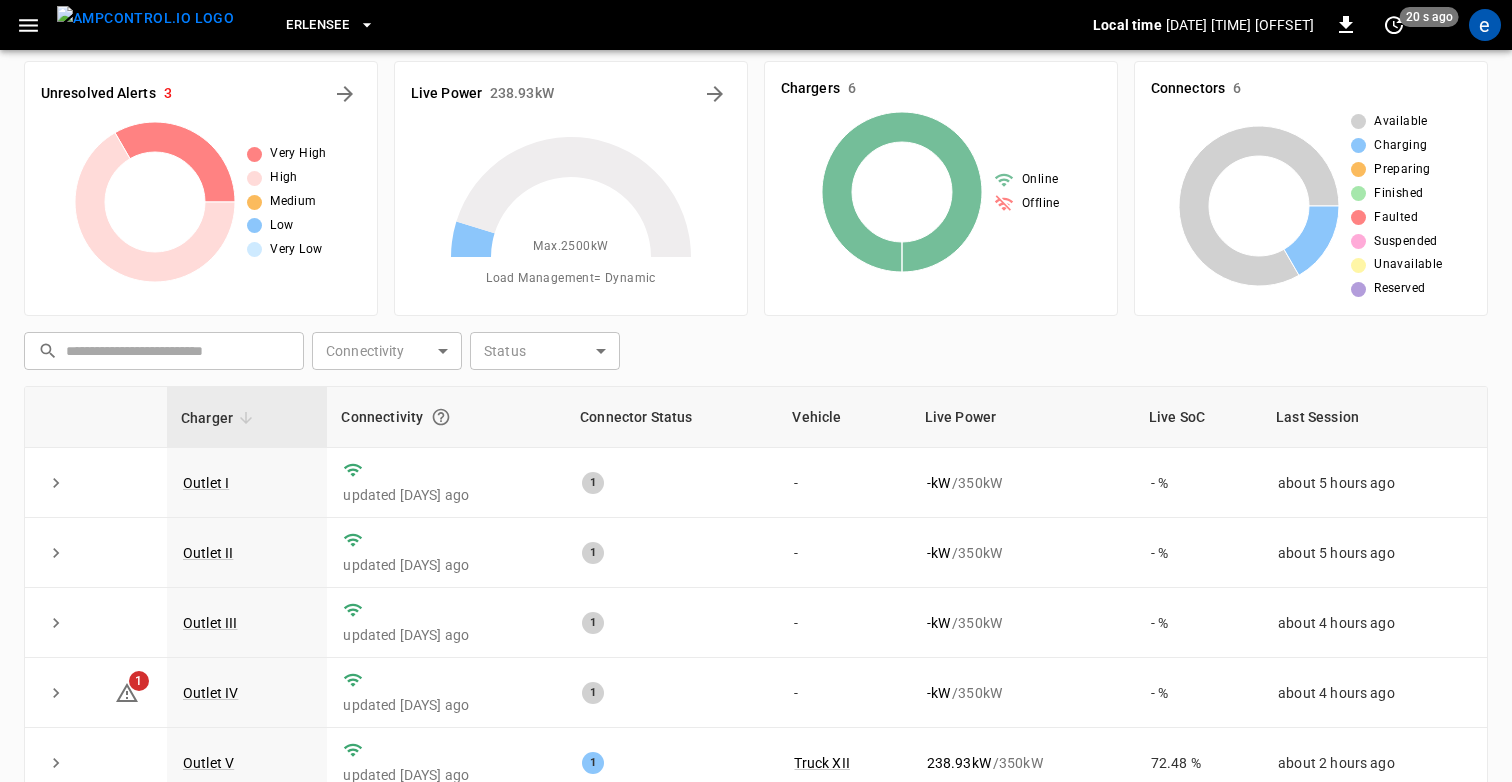 click on "Erlensee" at bounding box center (317, 25) 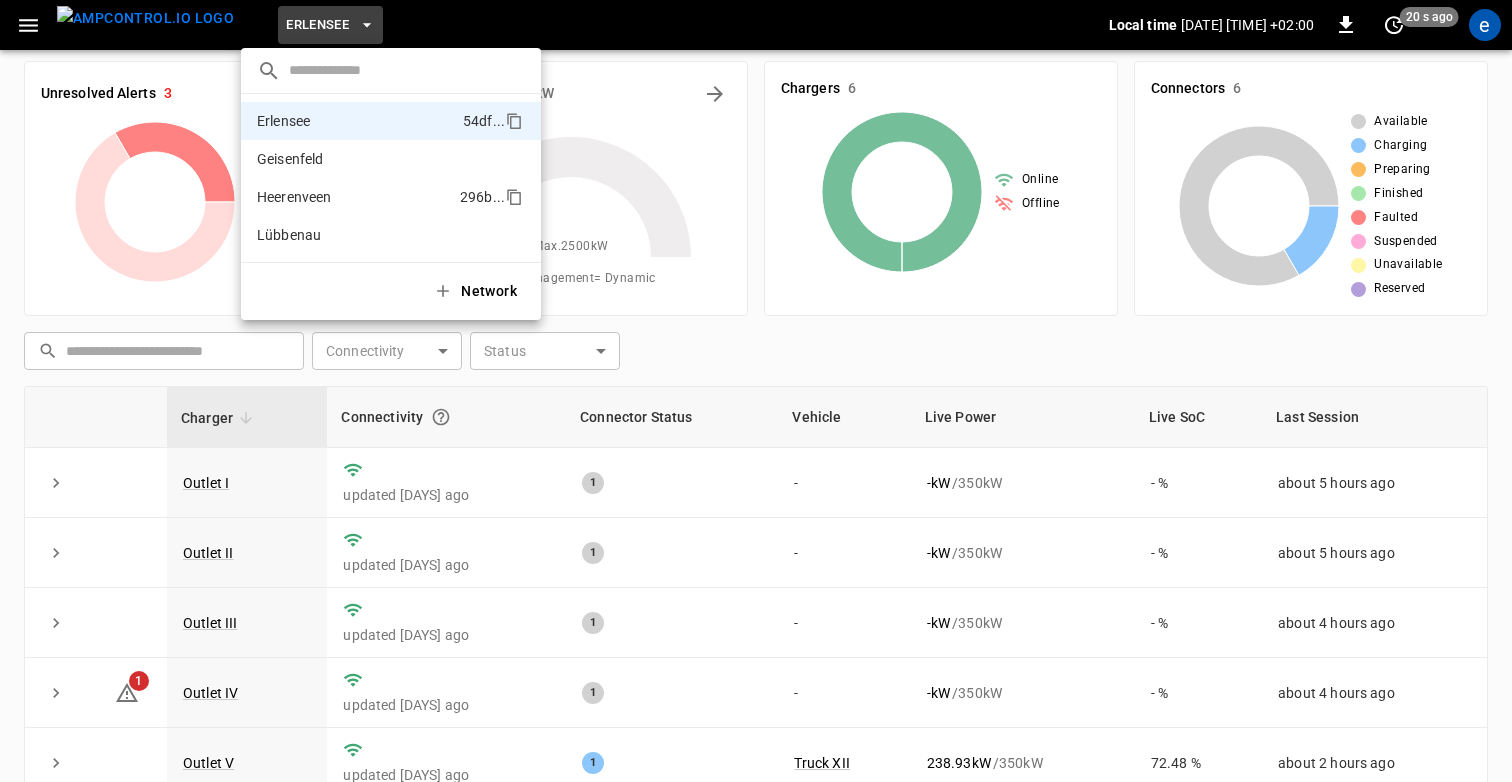 click on "[CITY] 296b ..." at bounding box center [391, 197] 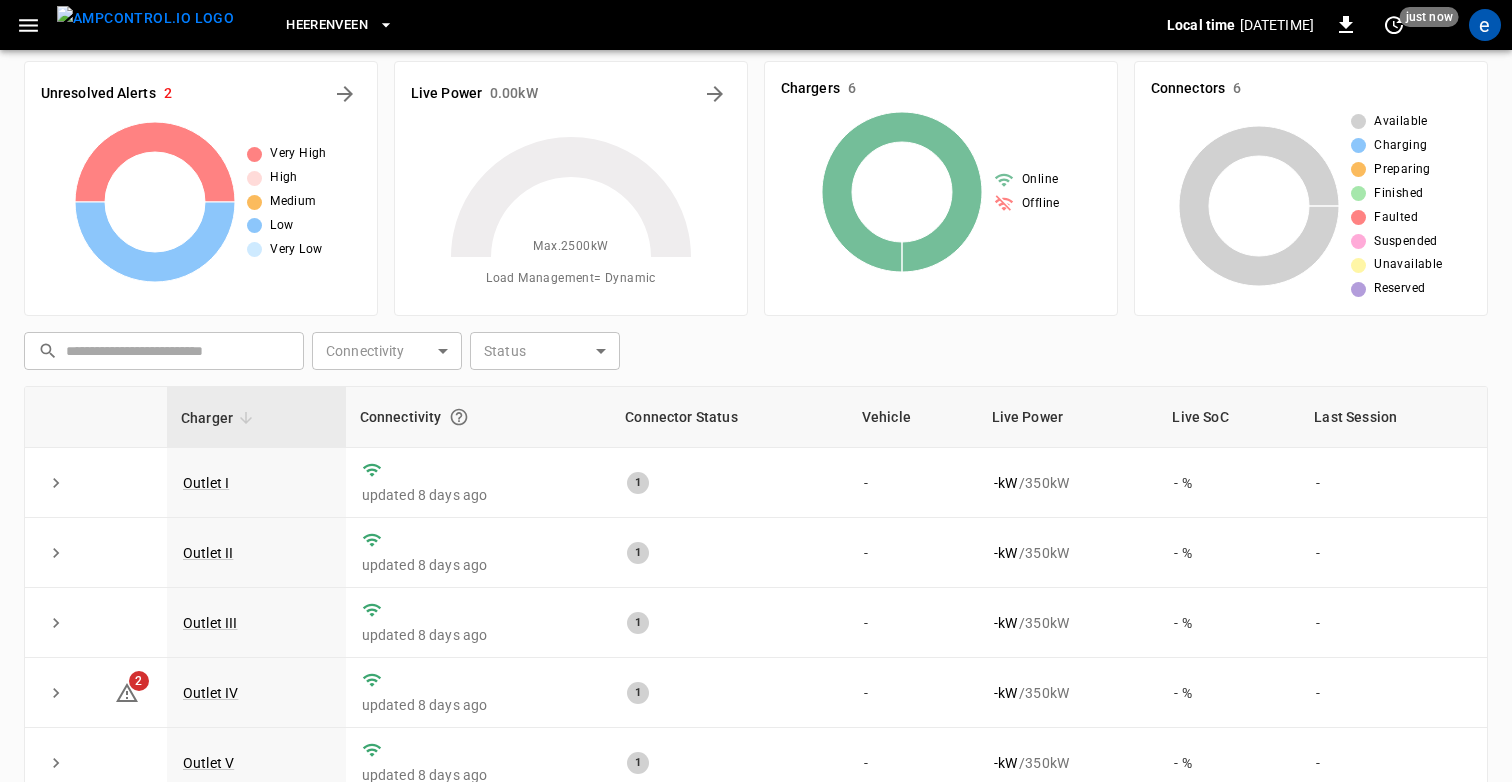 click on "Heerenveen" at bounding box center [708, 25] 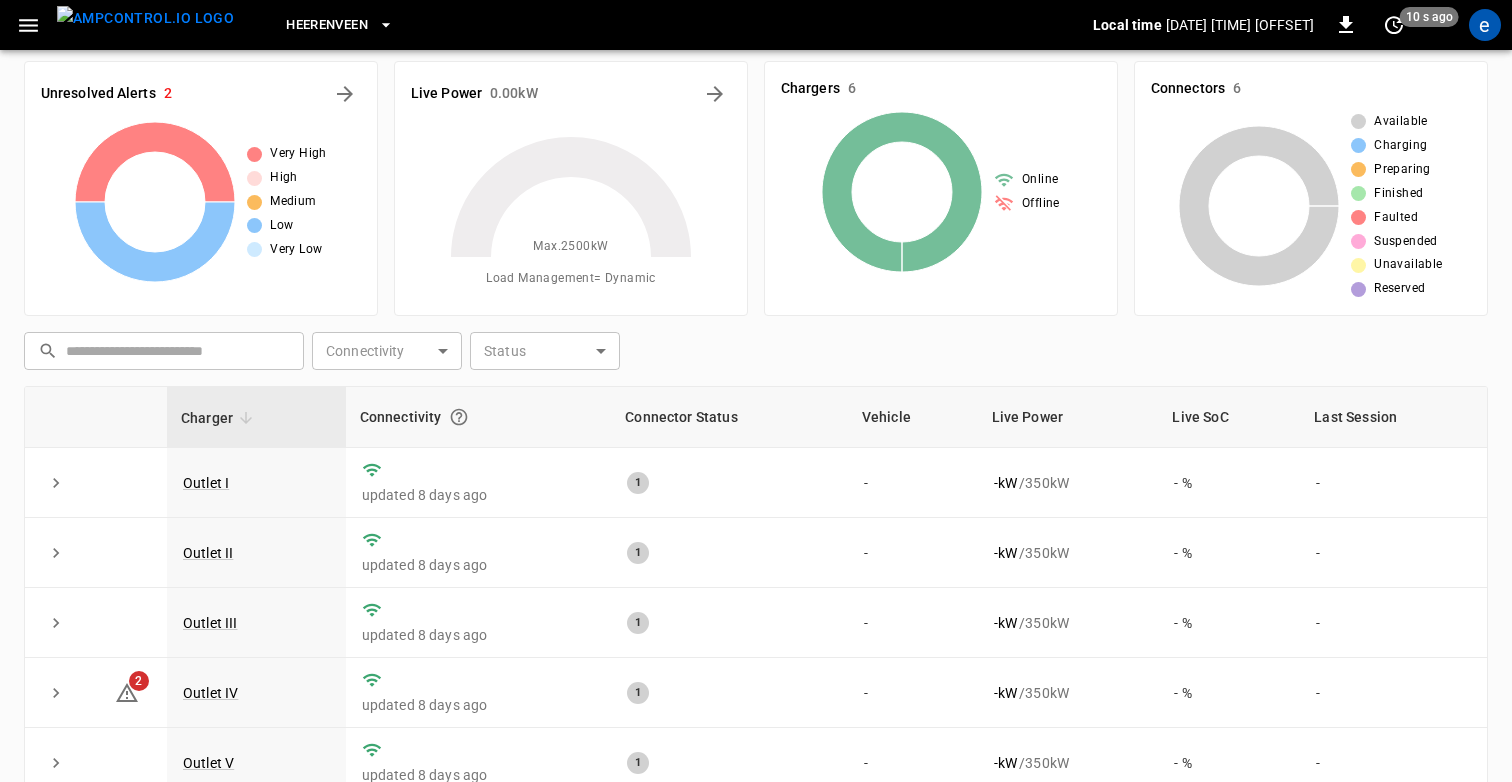 click on "Heerenveen" at bounding box center (671, 25) 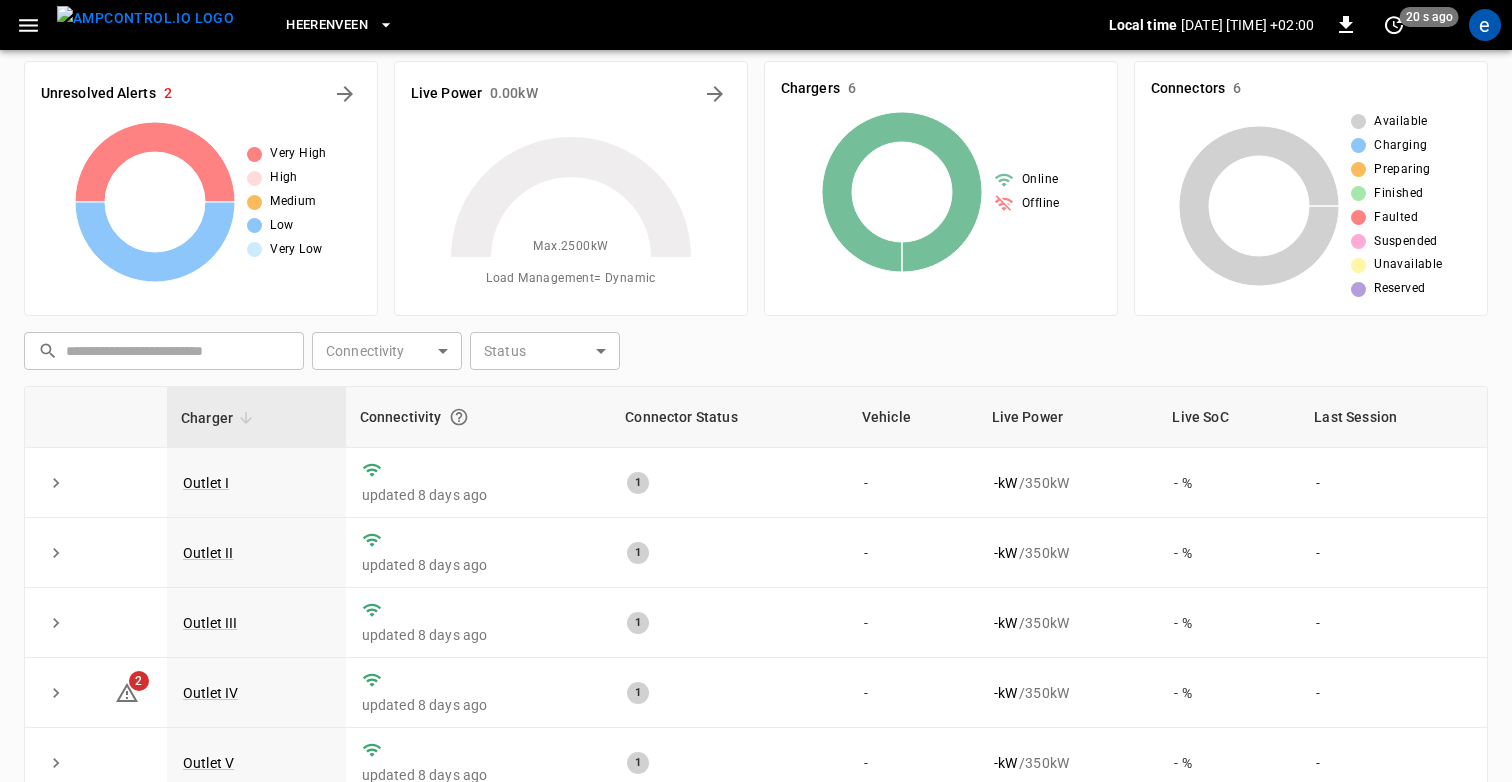 click on "Heerenveen" at bounding box center [679, 25] 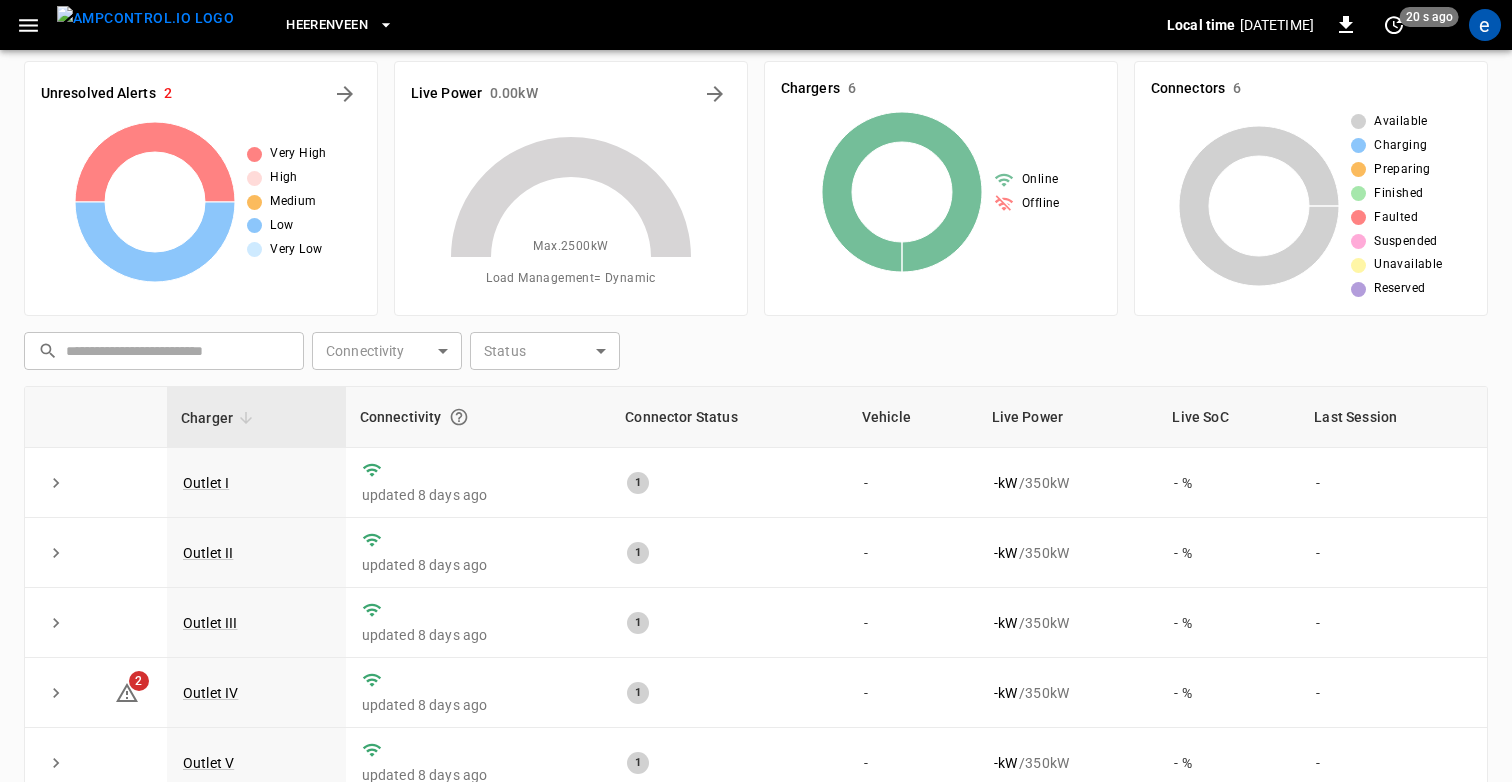 click 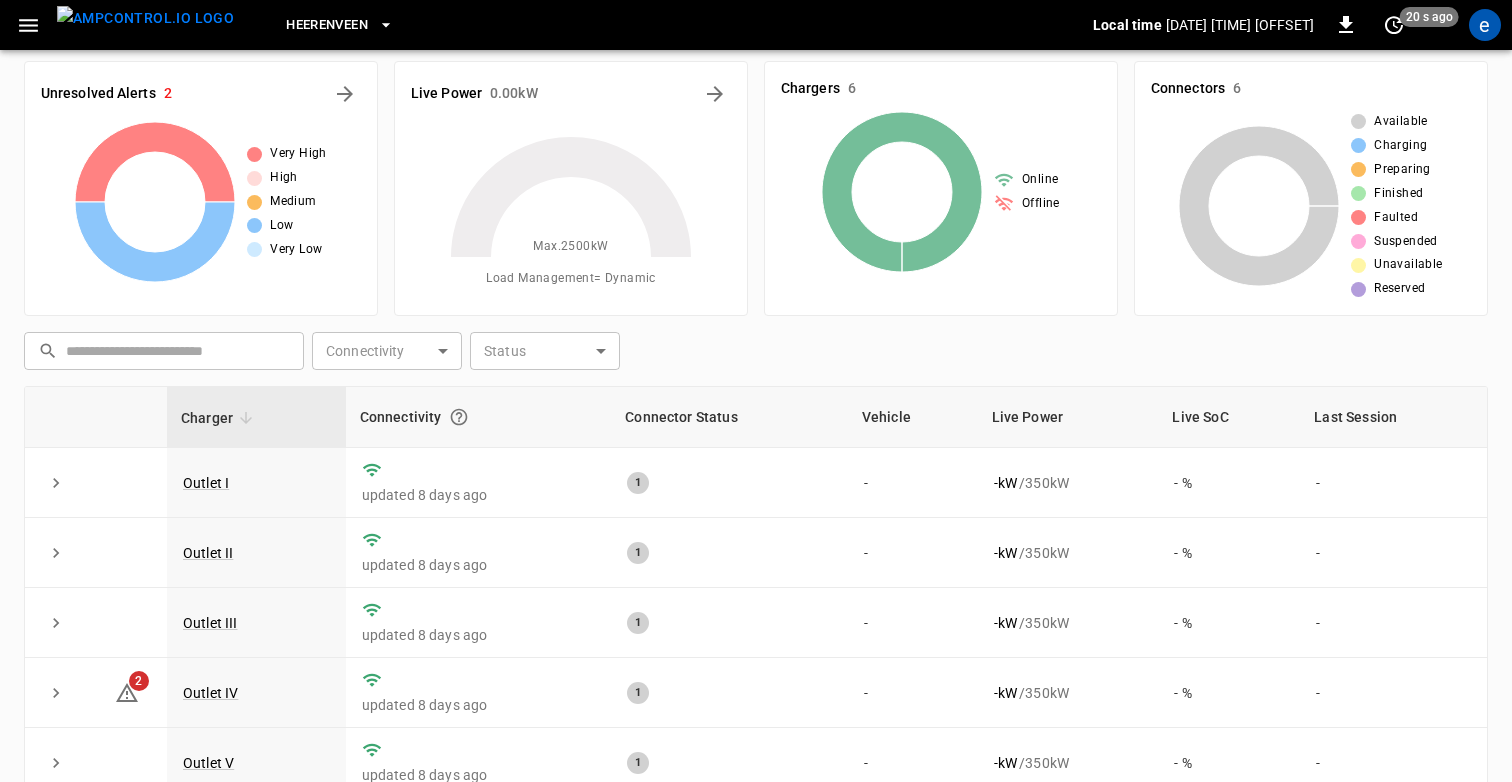 click on "Heerenveen" at bounding box center (671, 25) 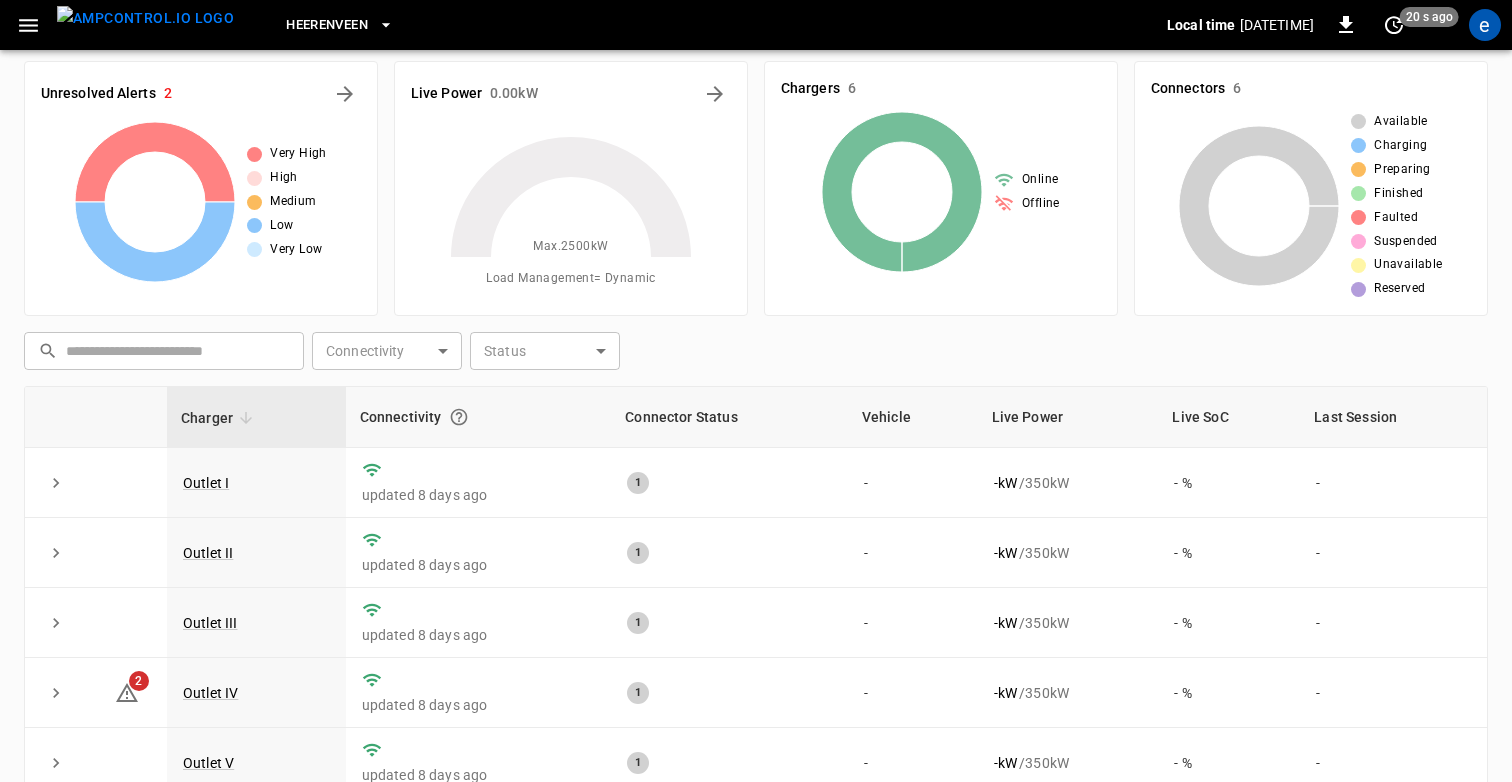 click on "Heerenveen" at bounding box center [708, 25] 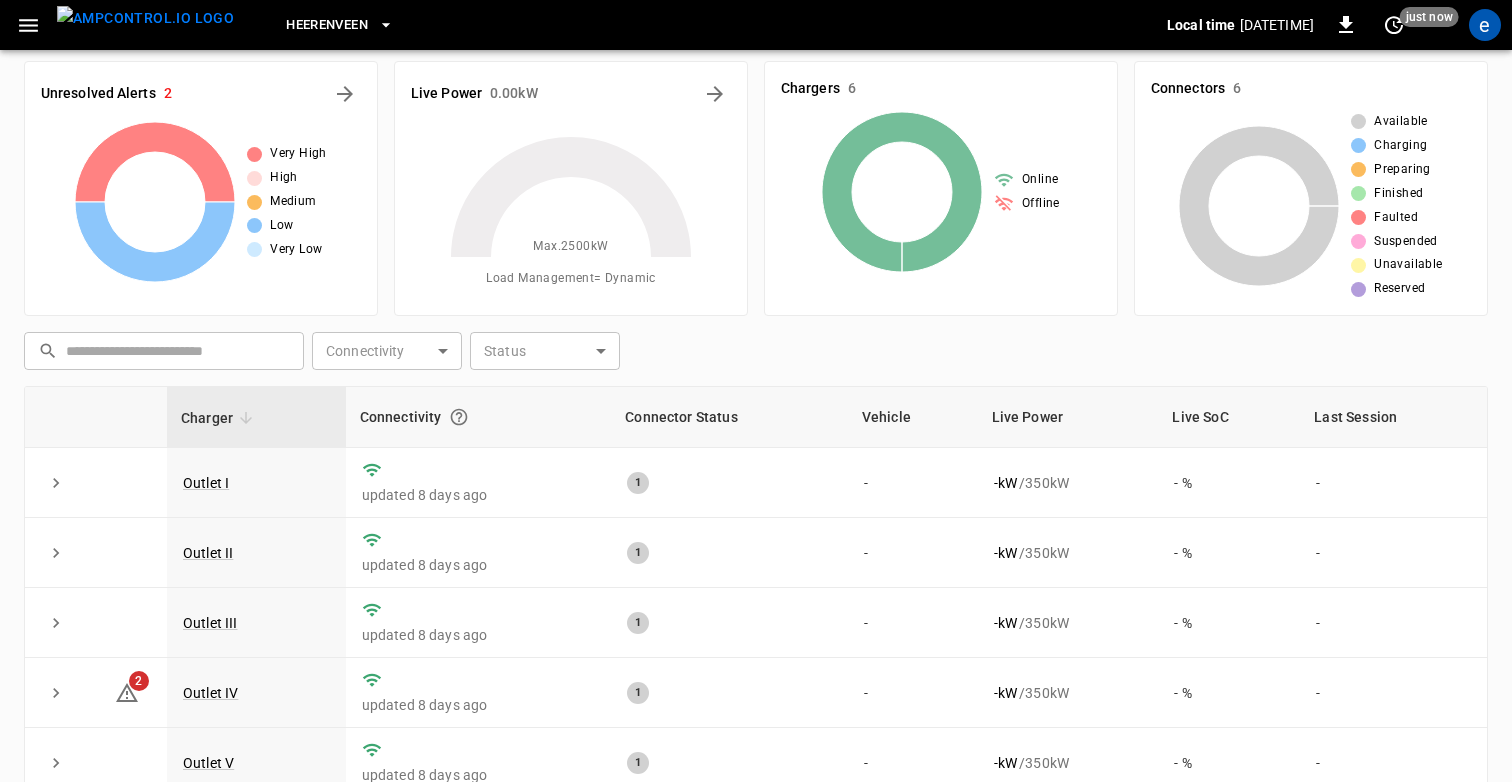 click on "Heerenveen" at bounding box center (708, 25) 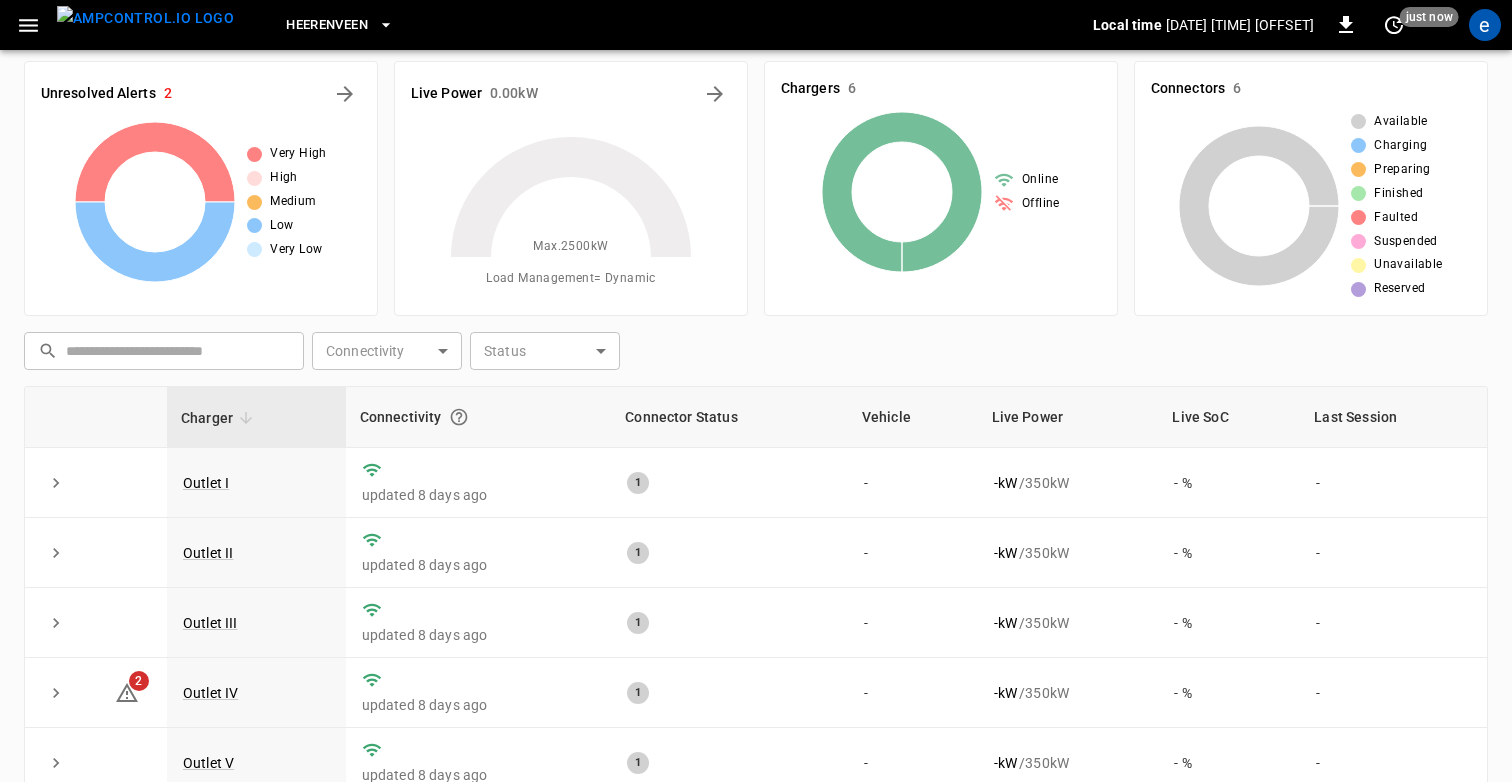 click on "Heerenveen" at bounding box center [671, 25] 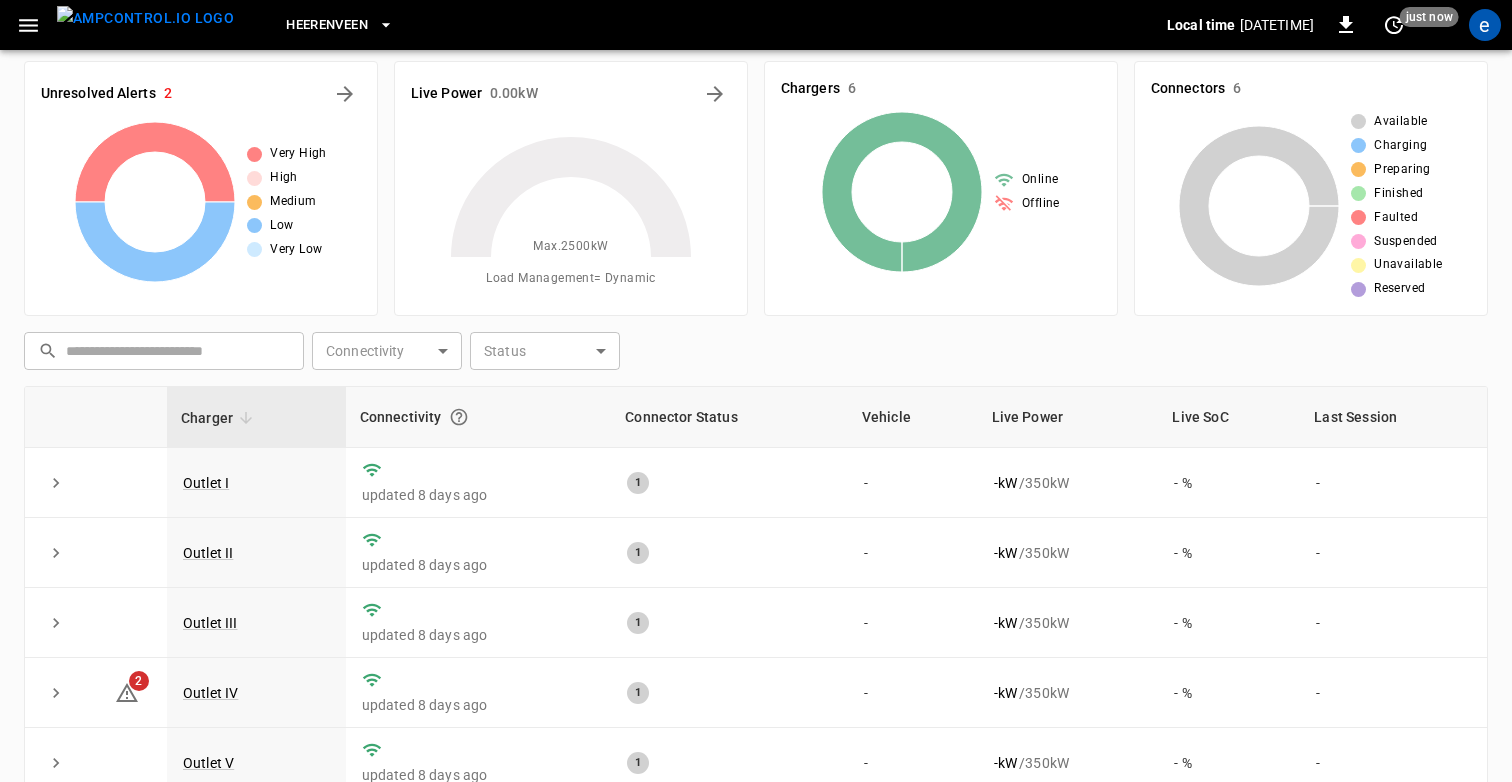 click on "Heerenveen" at bounding box center (708, 25) 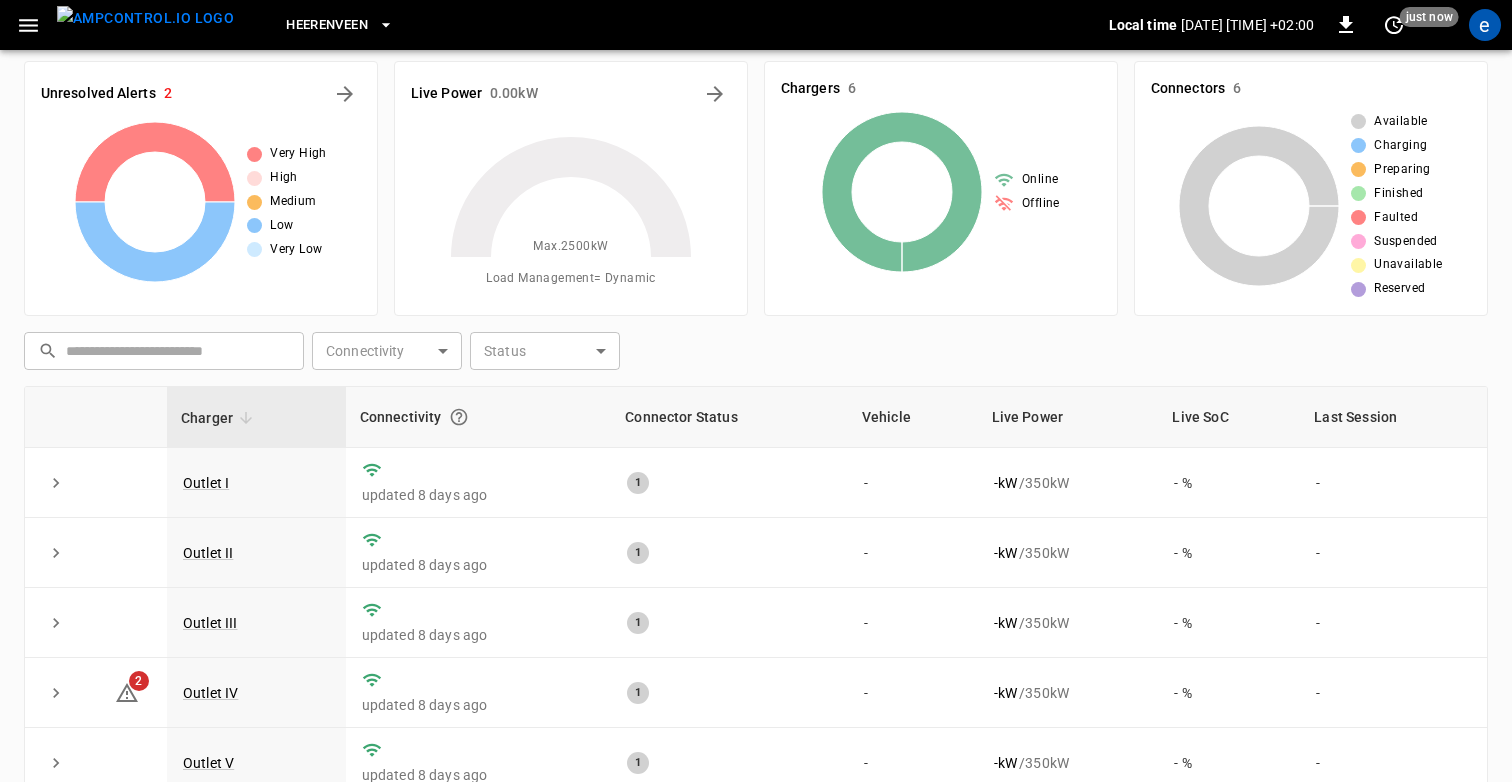 click on "Heerenveen" at bounding box center (679, 25) 